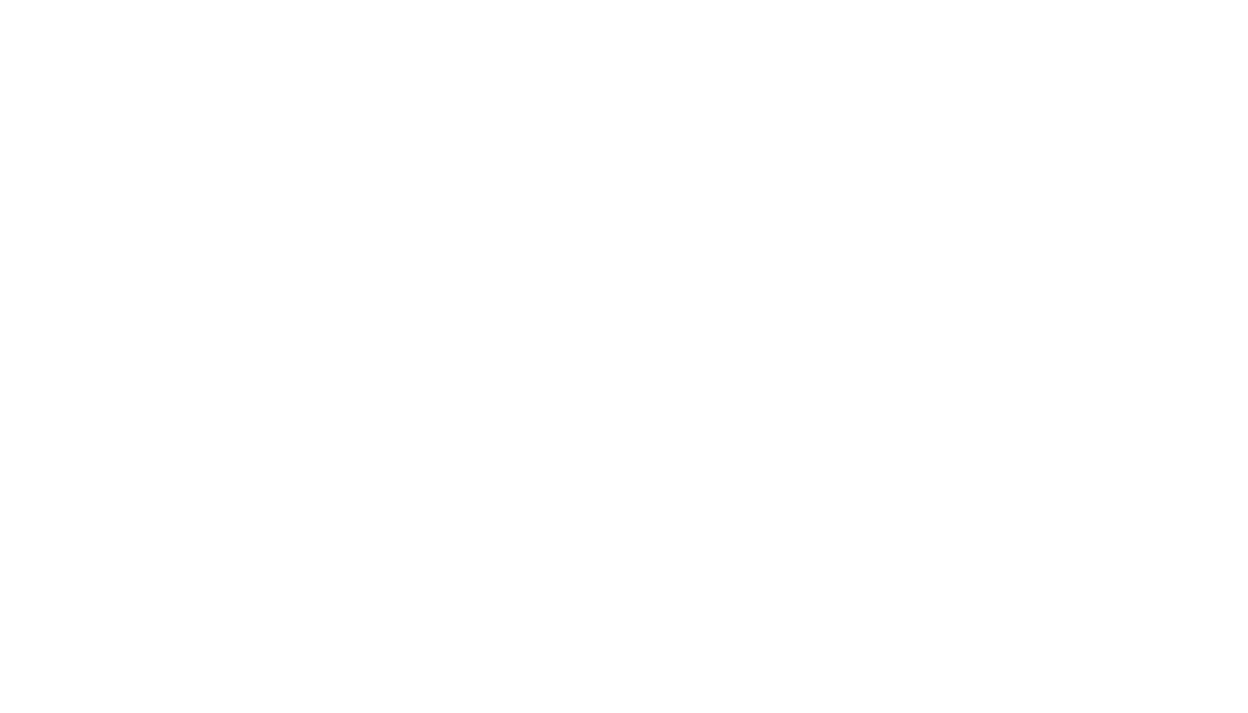scroll, scrollTop: 0, scrollLeft: 0, axis: both 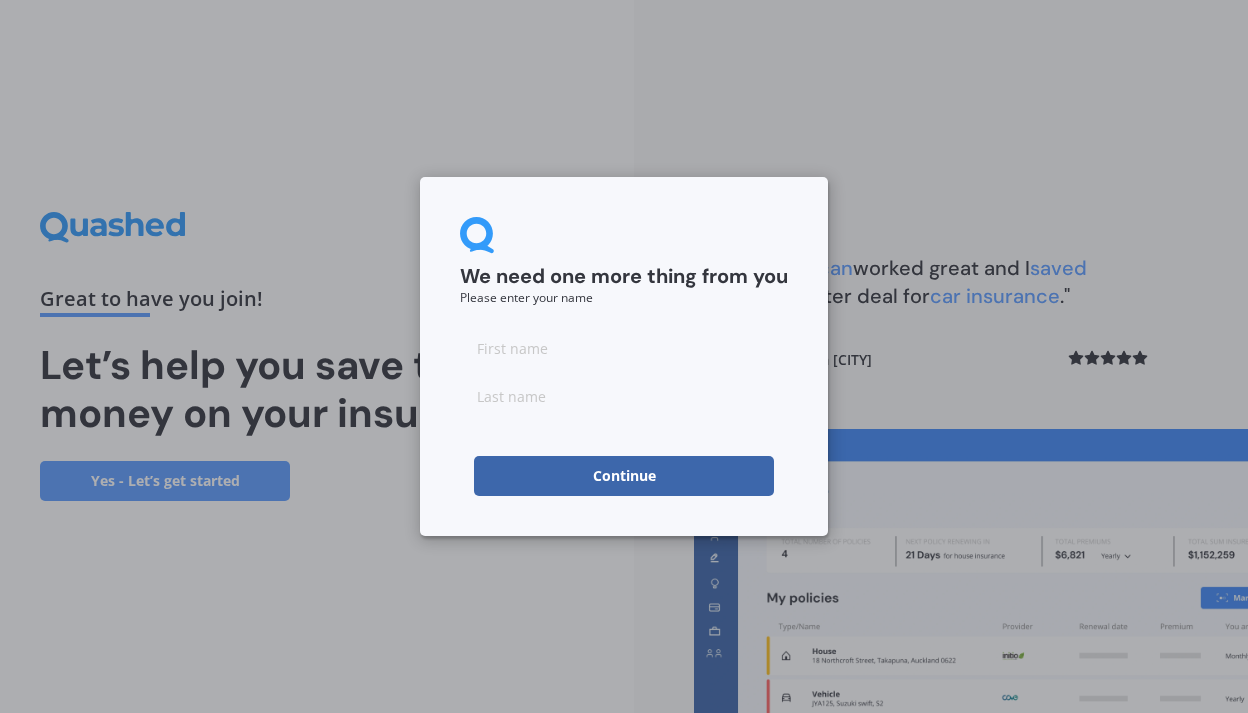 click at bounding box center (624, 348) 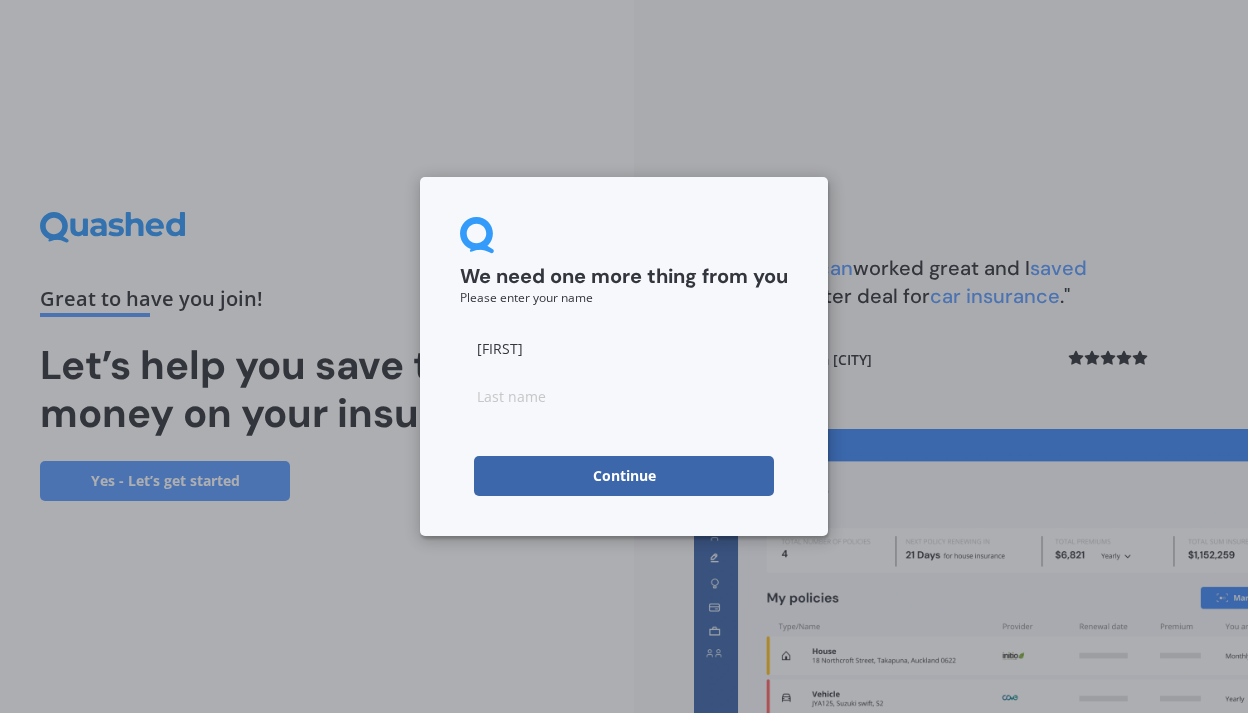 click at bounding box center (624, 396) 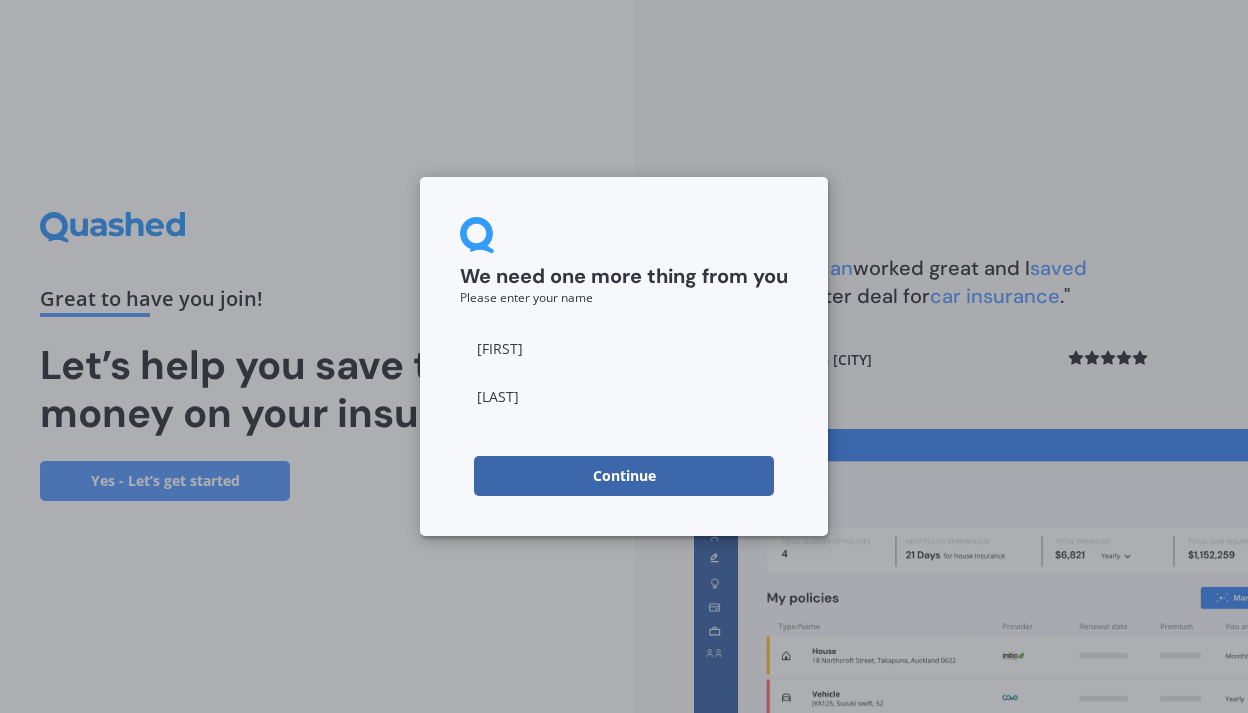 click on "Continue" at bounding box center (624, 476) 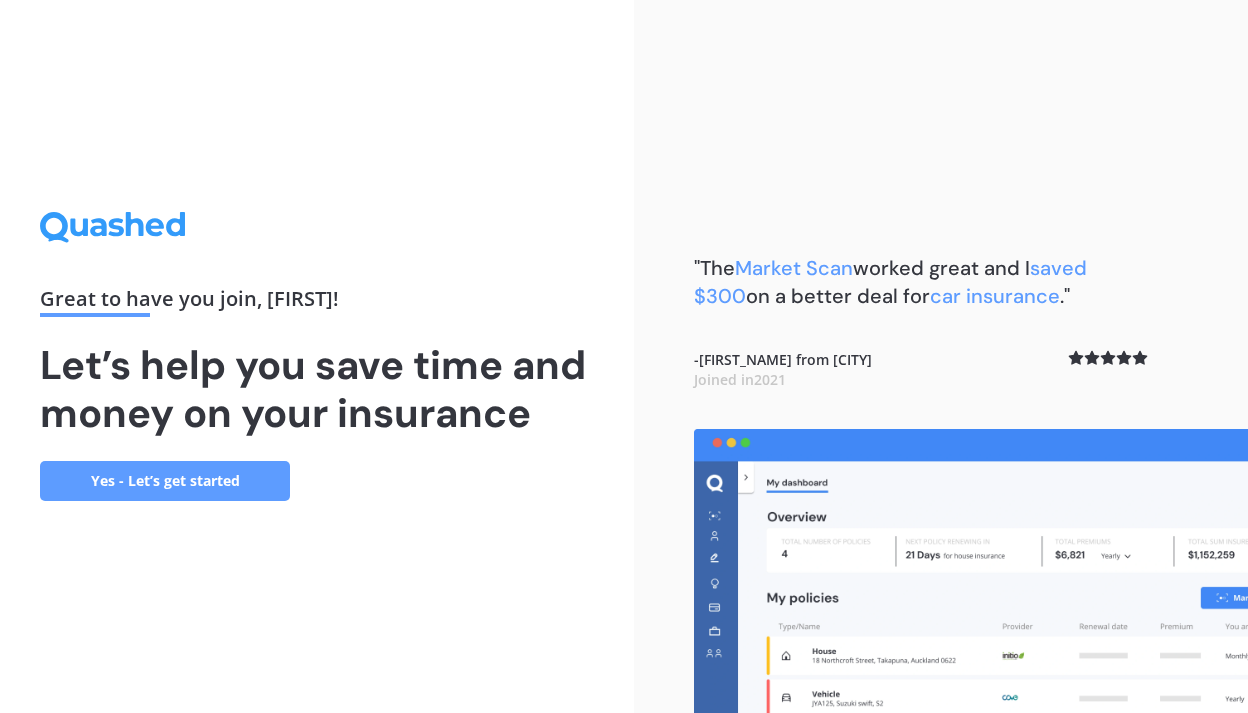 click on "Yes - Let’s get started" at bounding box center [165, 481] 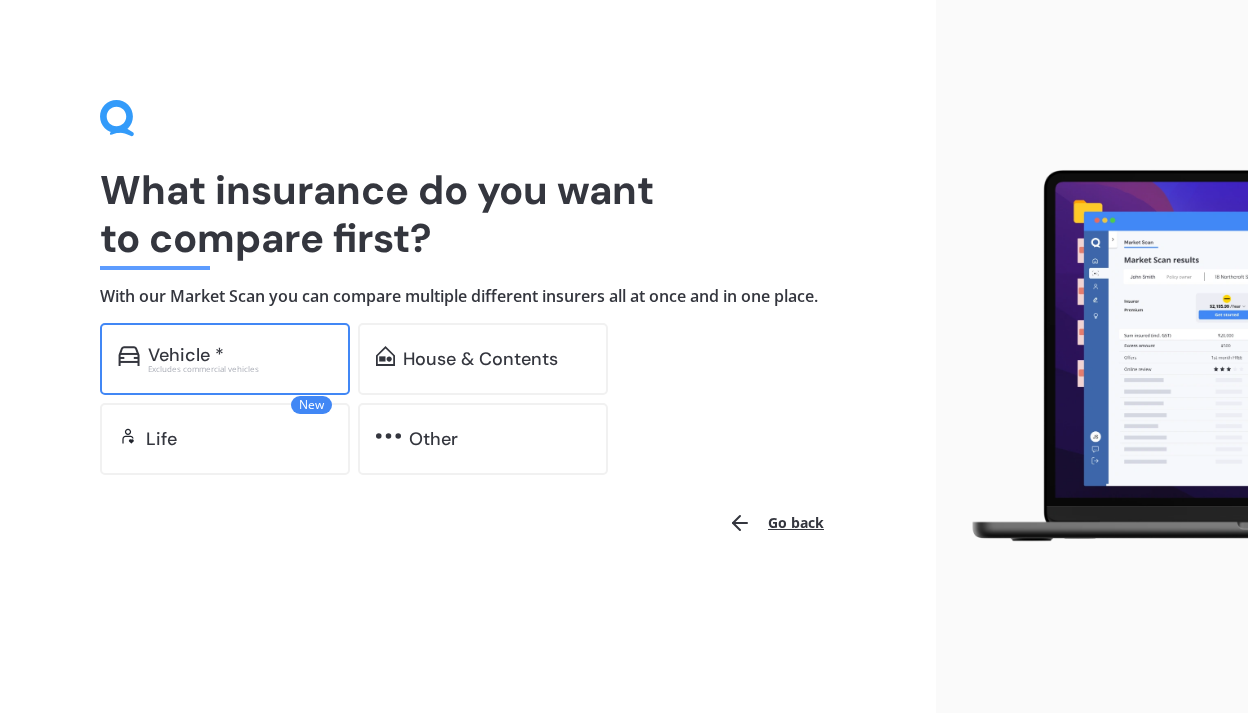 click on "Vehicle * Excludes commercial vehicles" at bounding box center (225, 359) 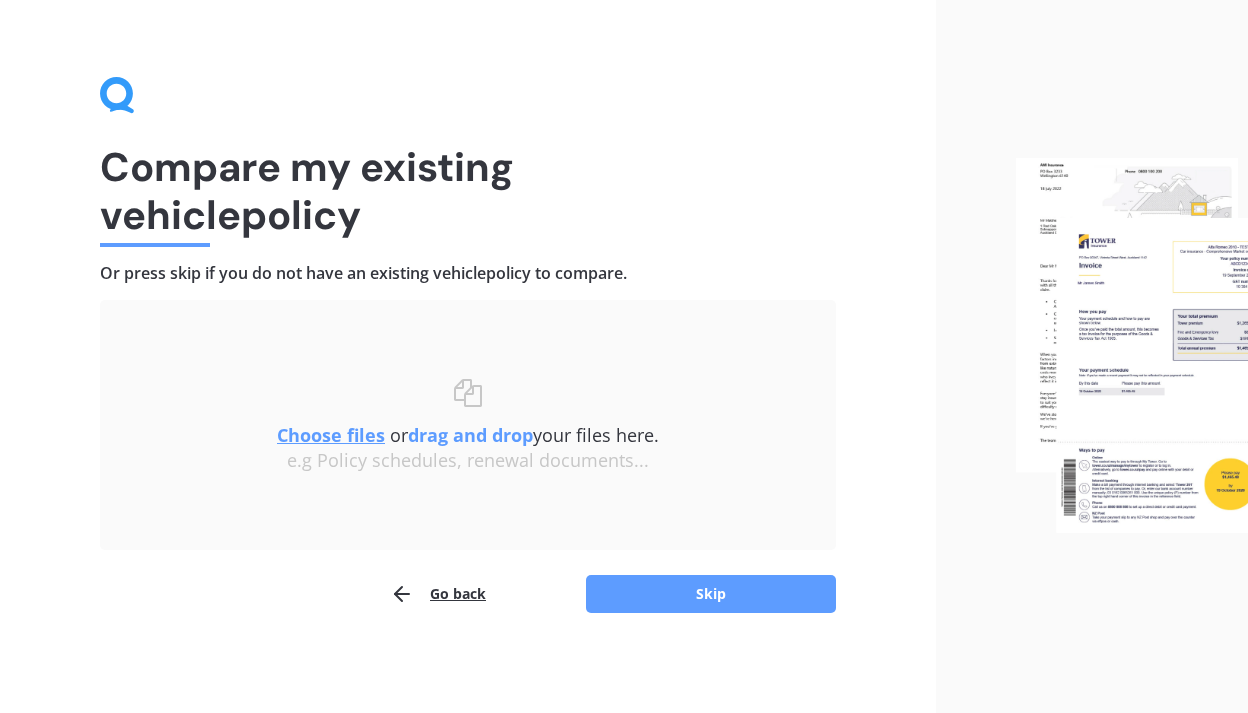 scroll, scrollTop: 23, scrollLeft: 0, axis: vertical 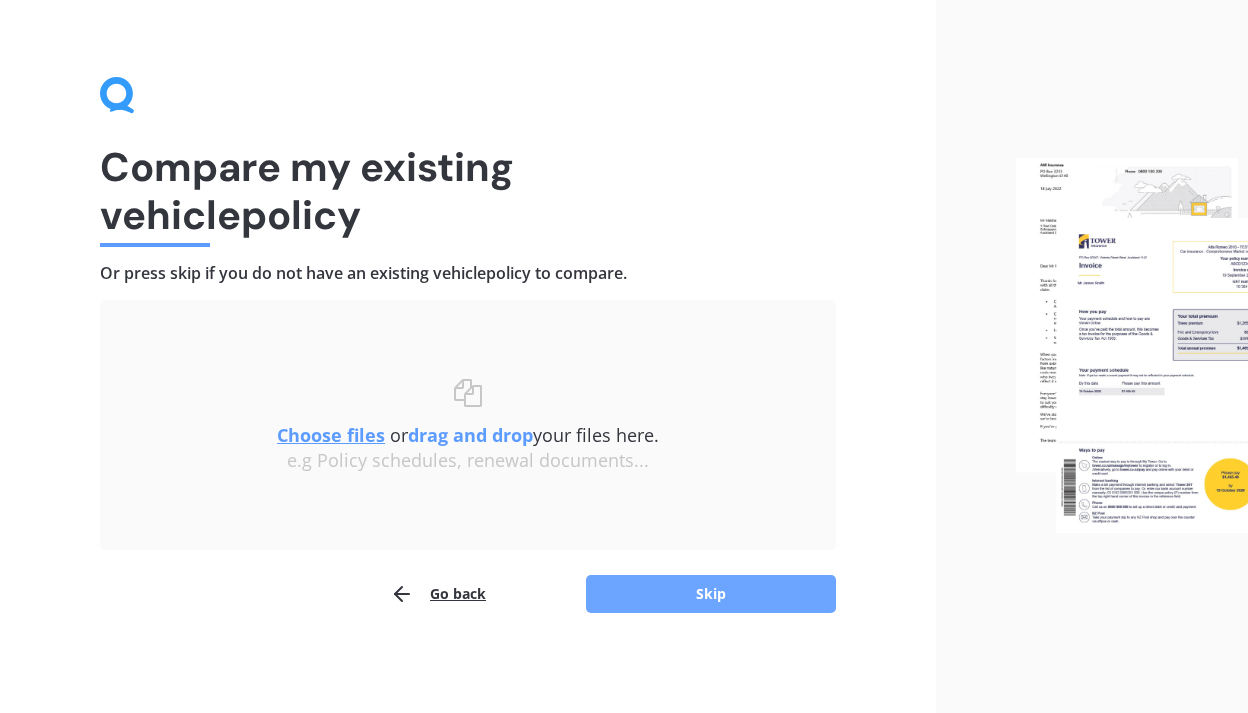 click on "Skip" at bounding box center [711, 594] 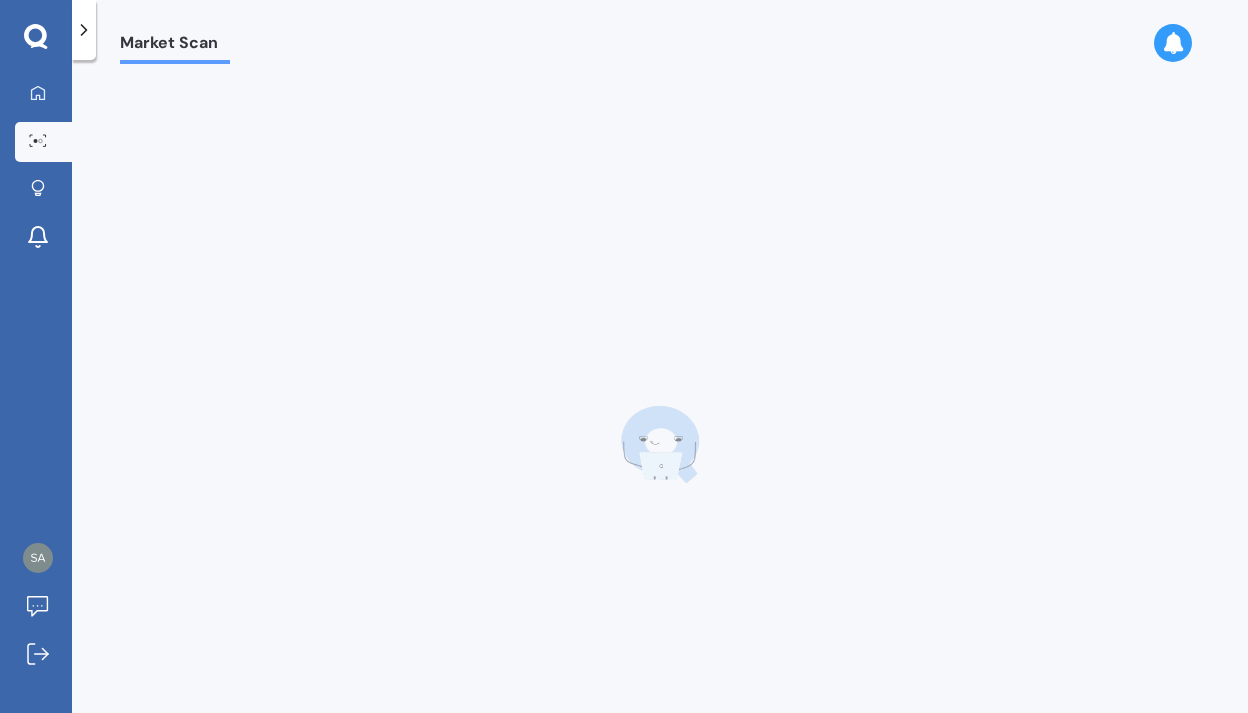 scroll, scrollTop: 0, scrollLeft: 0, axis: both 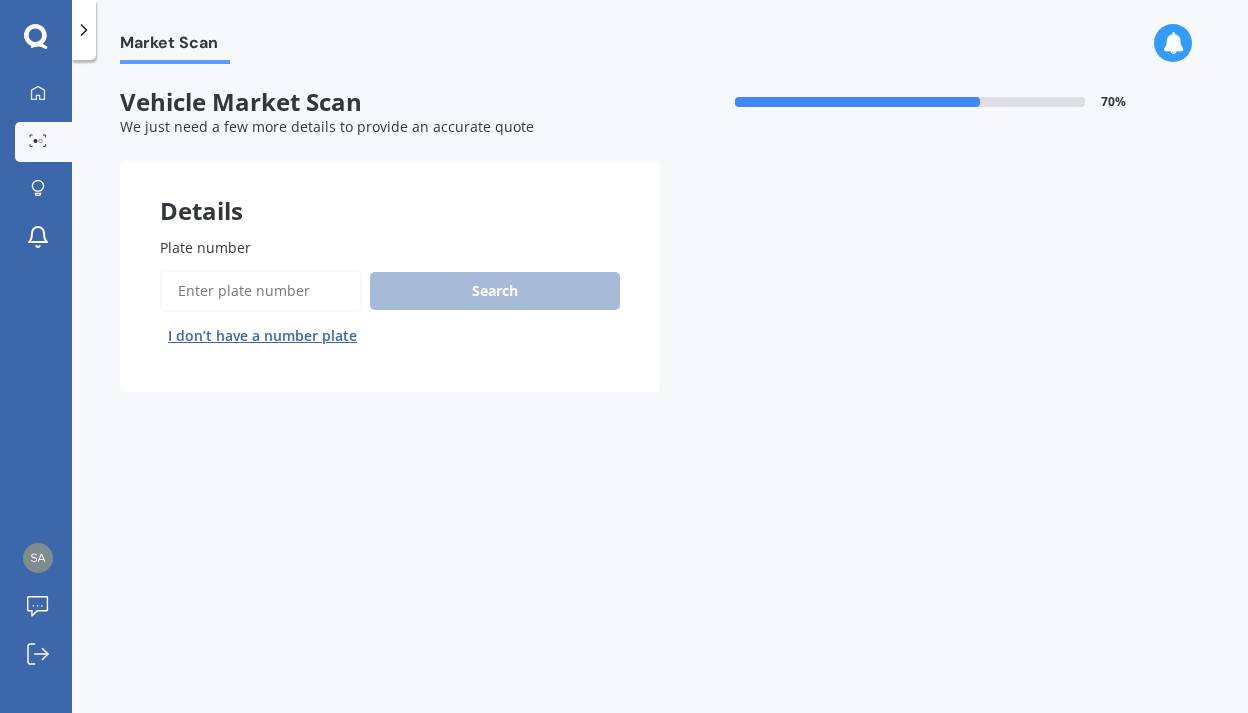 click on "Plate number" at bounding box center [261, 291] 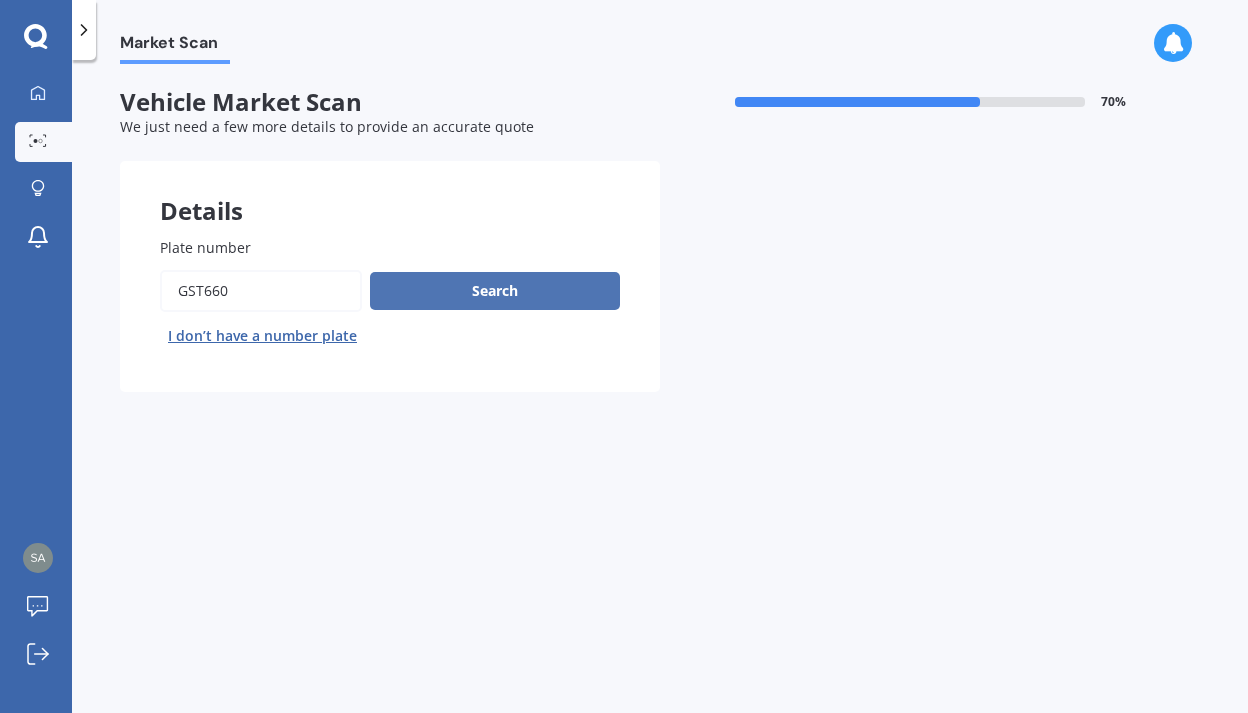 type on "GST660" 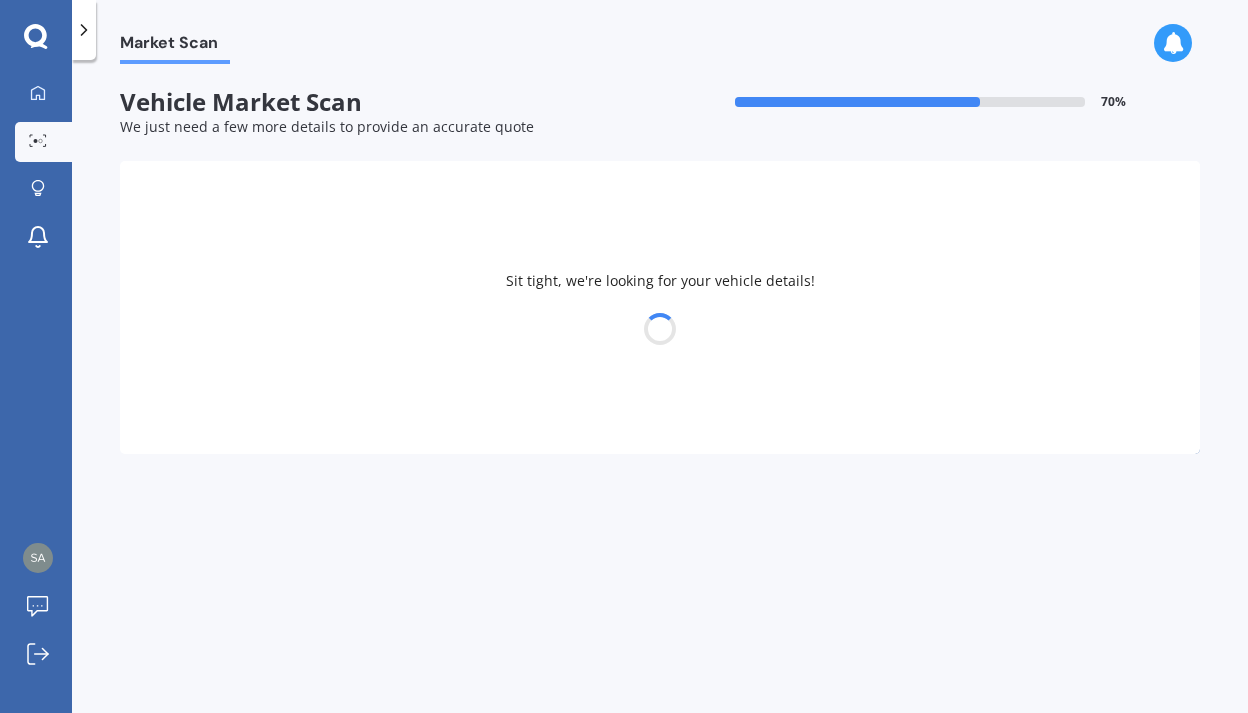select on "TOYOTA" 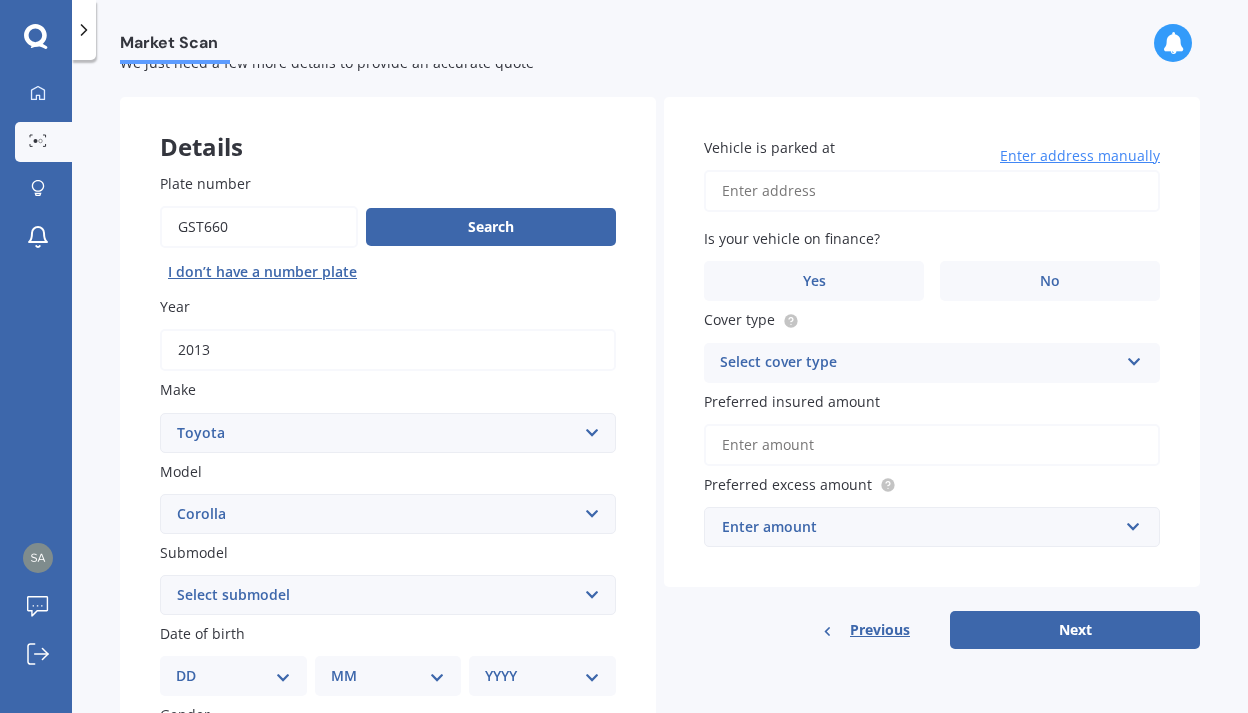 scroll, scrollTop: 249, scrollLeft: 0, axis: vertical 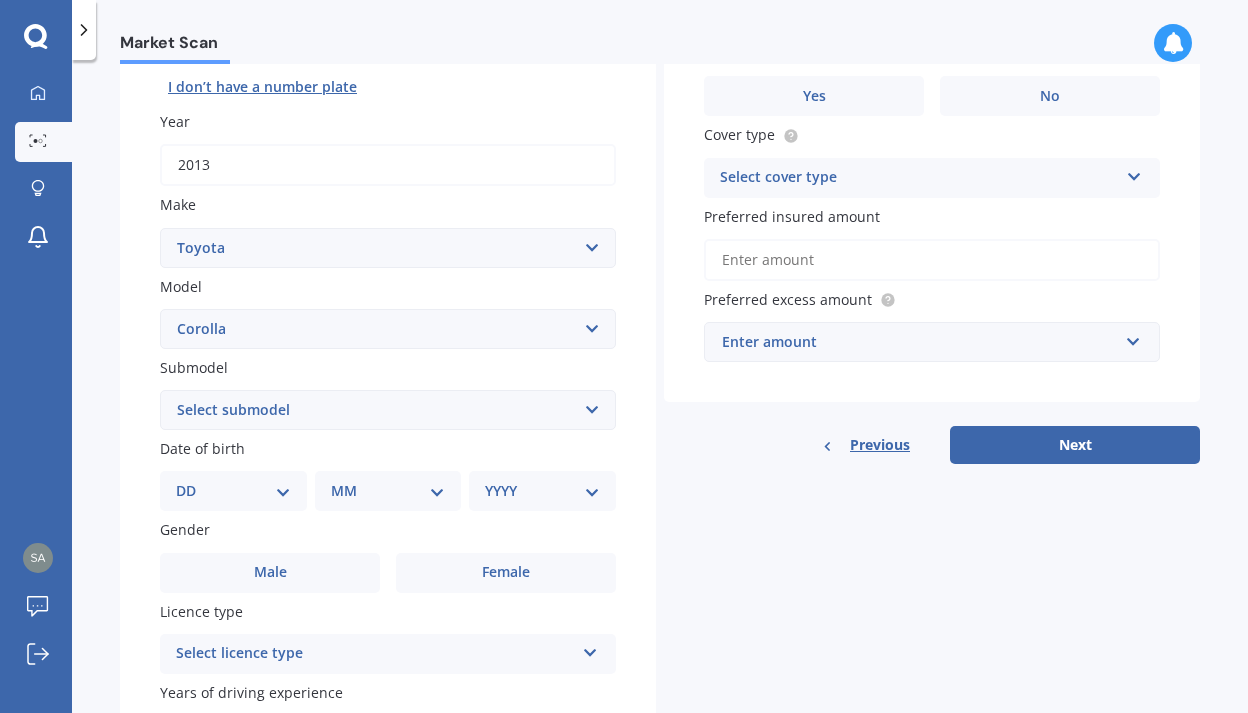 click on "Select submodel (All other) Axio Diesel Fielder 2WD Fielder 4WD FXGT GL GLX 1.8 GLX Sedan GS GTI GTI Sports GX 1.6 GX 1.8 GX CVT Hatch GX Sedan GX Wagon auto GX Wagon manual Hatch Hybrid Hybrid Levin 1.6 Levin SX Hatch Levin ZR Hatch Runx SE 1.5 Sportivo Non Turbo 1.8 Litre Sportivo Turbo 1.8 Litre Sprinter Sprinter GT Touring 4WD wagon Touring S/W Touring Wagon Hybrid TS 1.8 Van XL ZR Sedan" at bounding box center (388, 410) 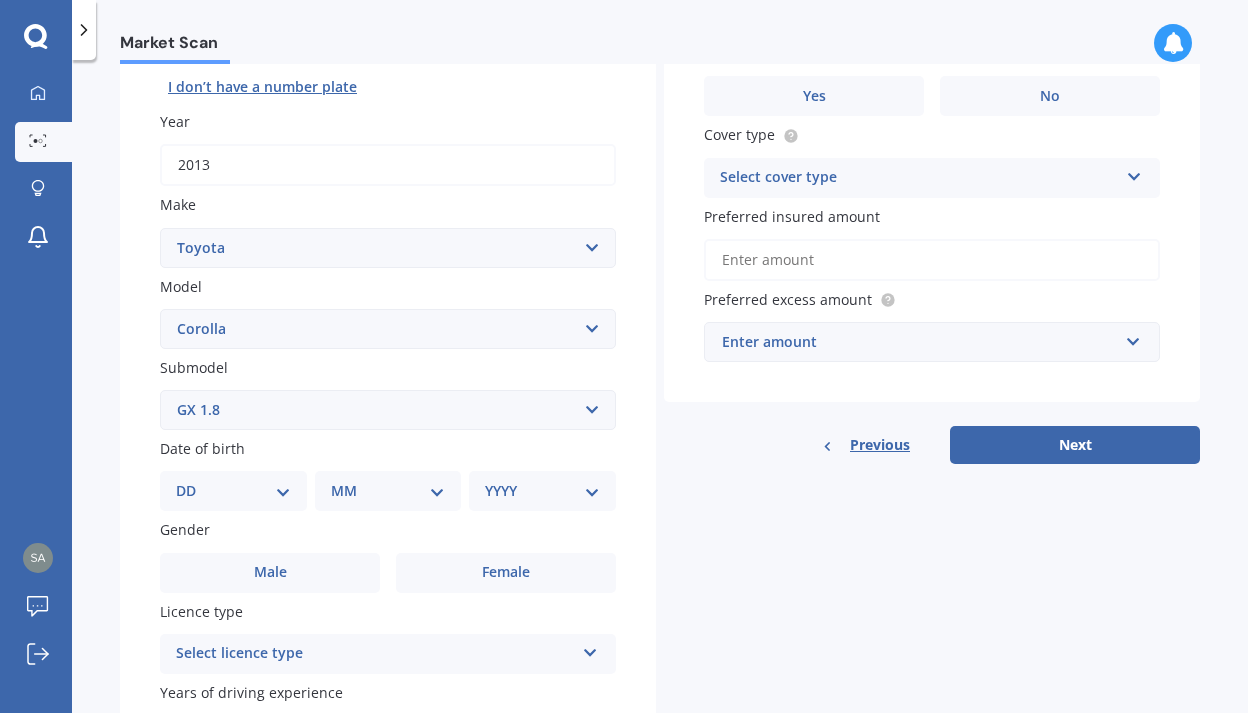 click on "DD 01 02 03 04 05 06 07 08 09 10 11 12 13 14 15 16 17 18 19 20 21 22 23 24 25 26 27 28 29 30 31" at bounding box center [233, 491] 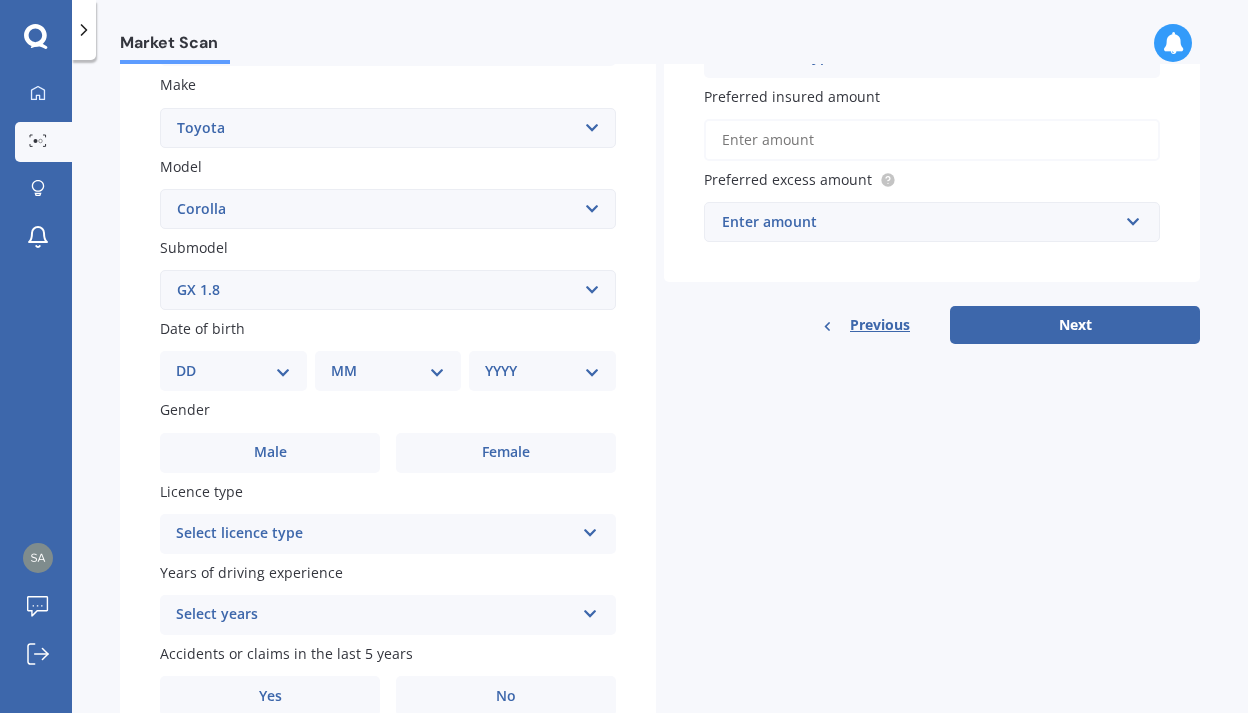 scroll, scrollTop: 455, scrollLeft: 0, axis: vertical 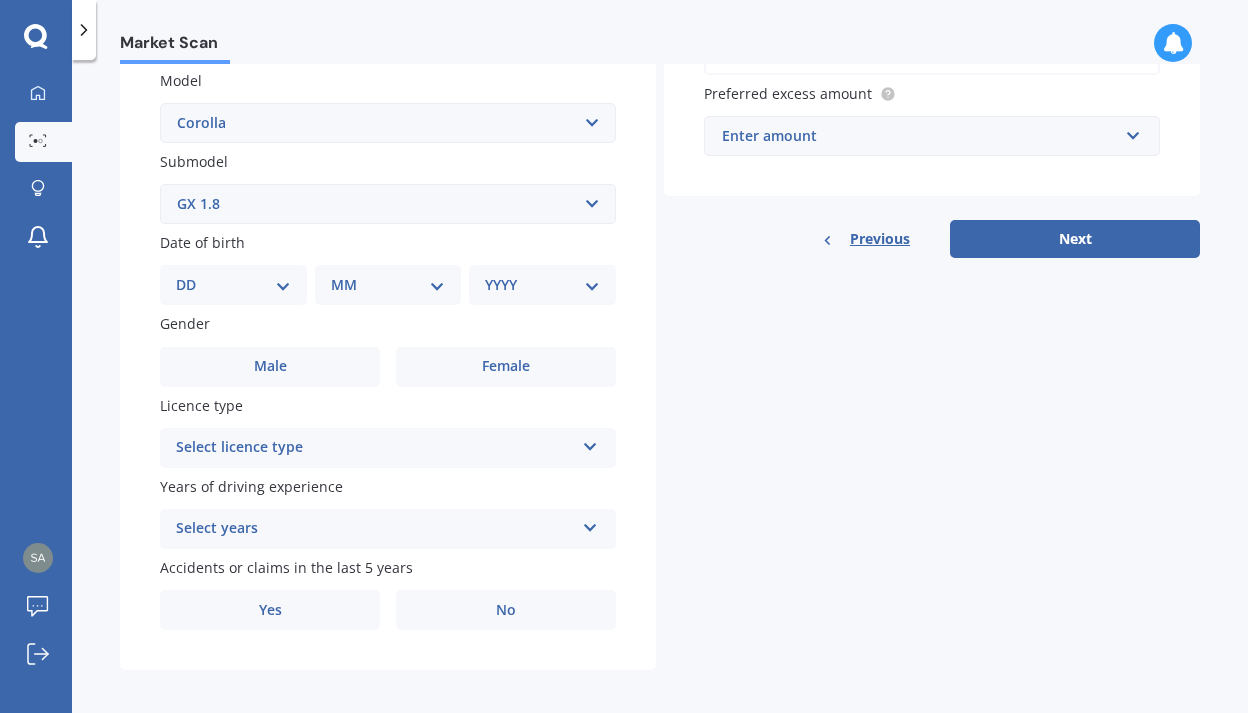 click on "Select licence type" at bounding box center (375, 448) 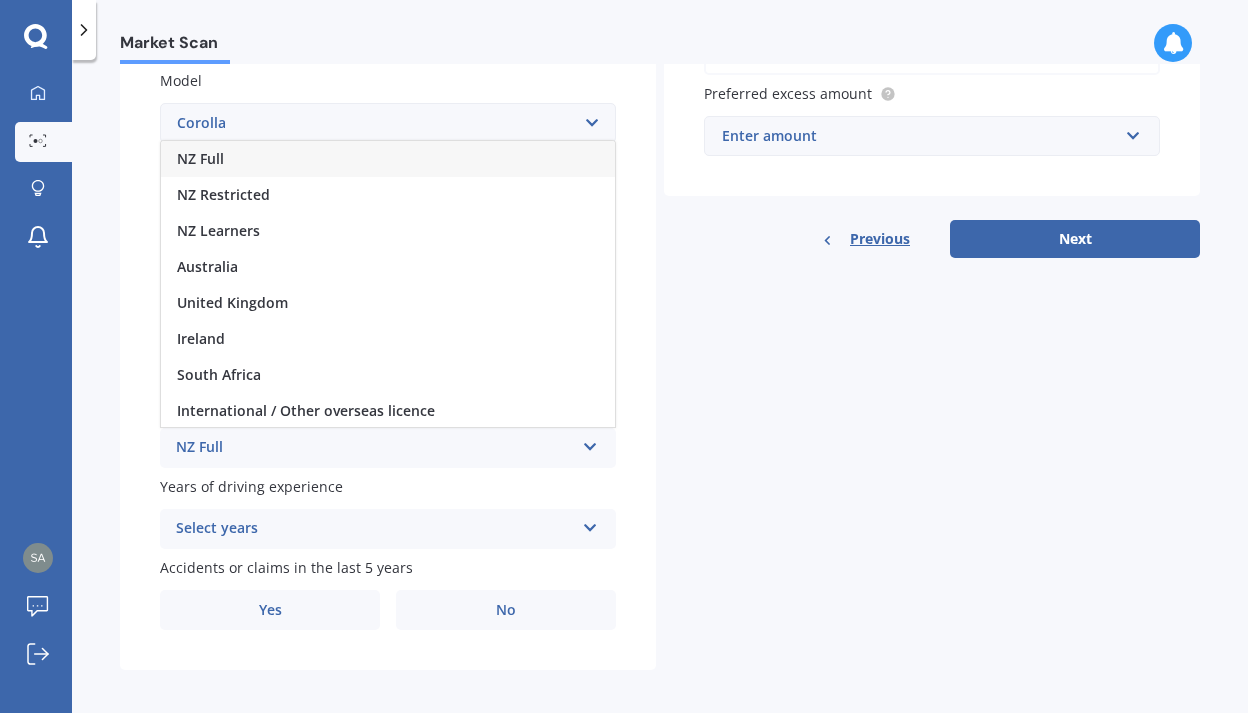 click on "NZ Full" at bounding box center [388, 159] 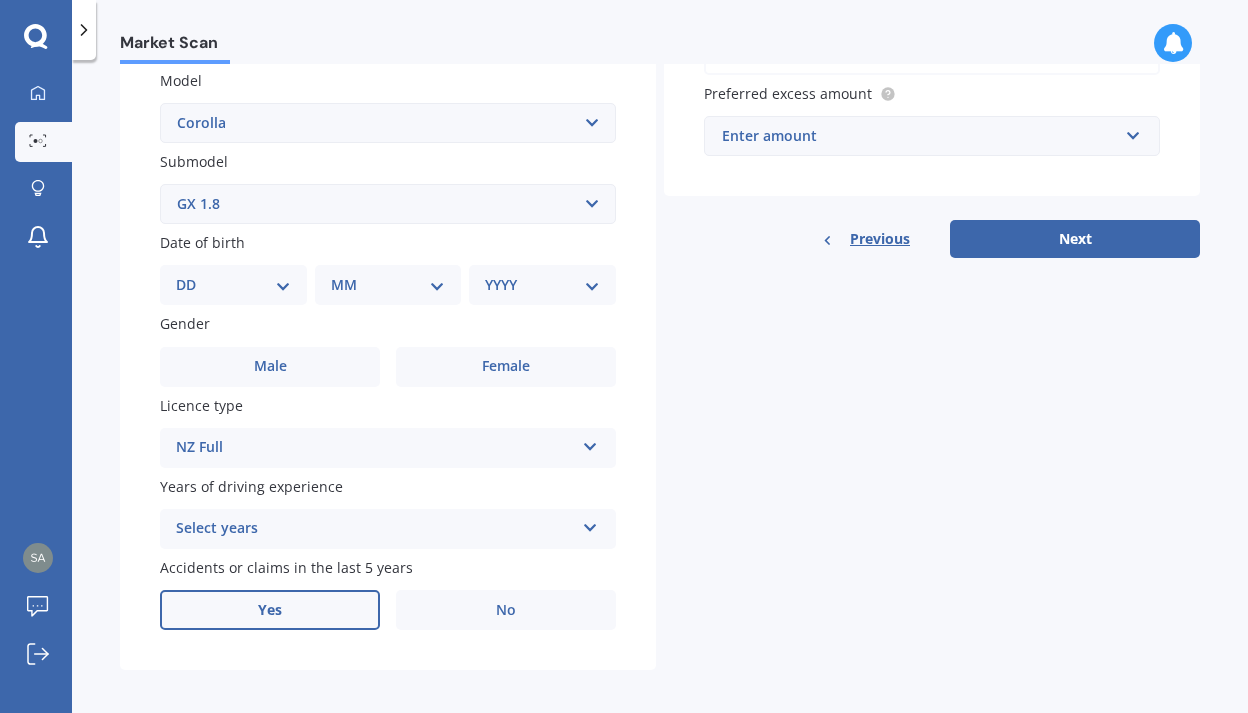 click on "Yes" at bounding box center (270, 610) 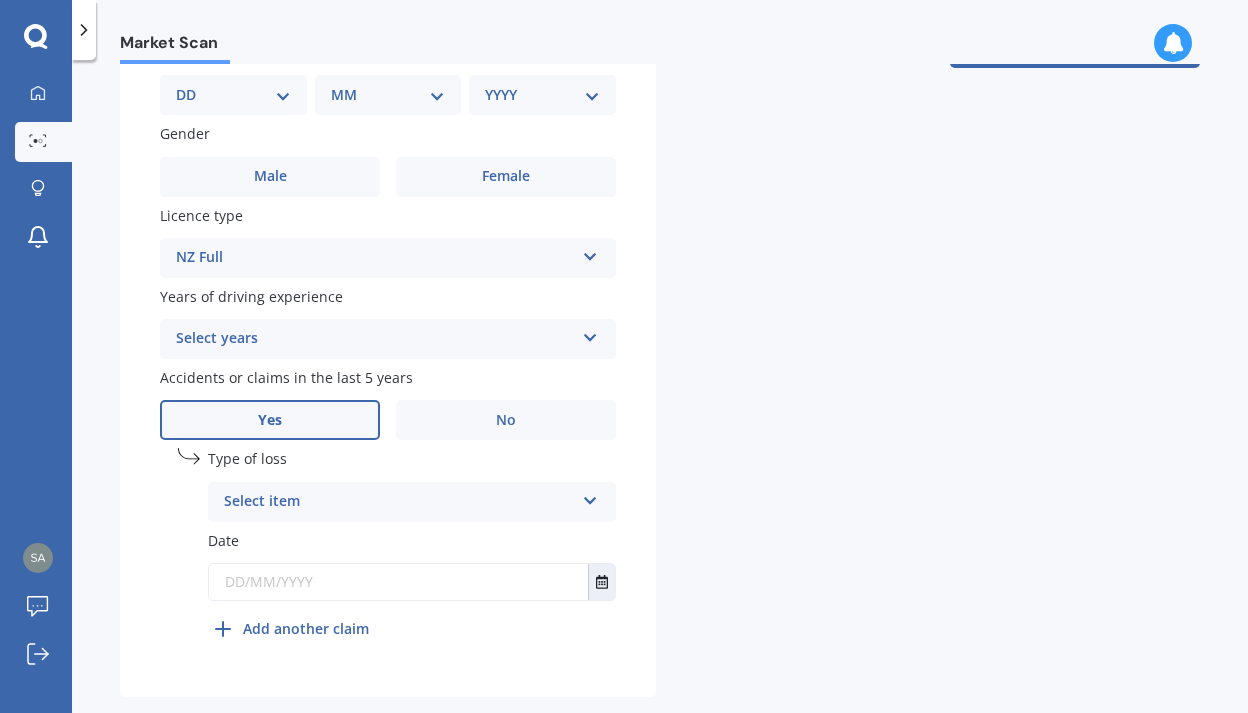 scroll, scrollTop: 687, scrollLeft: 0, axis: vertical 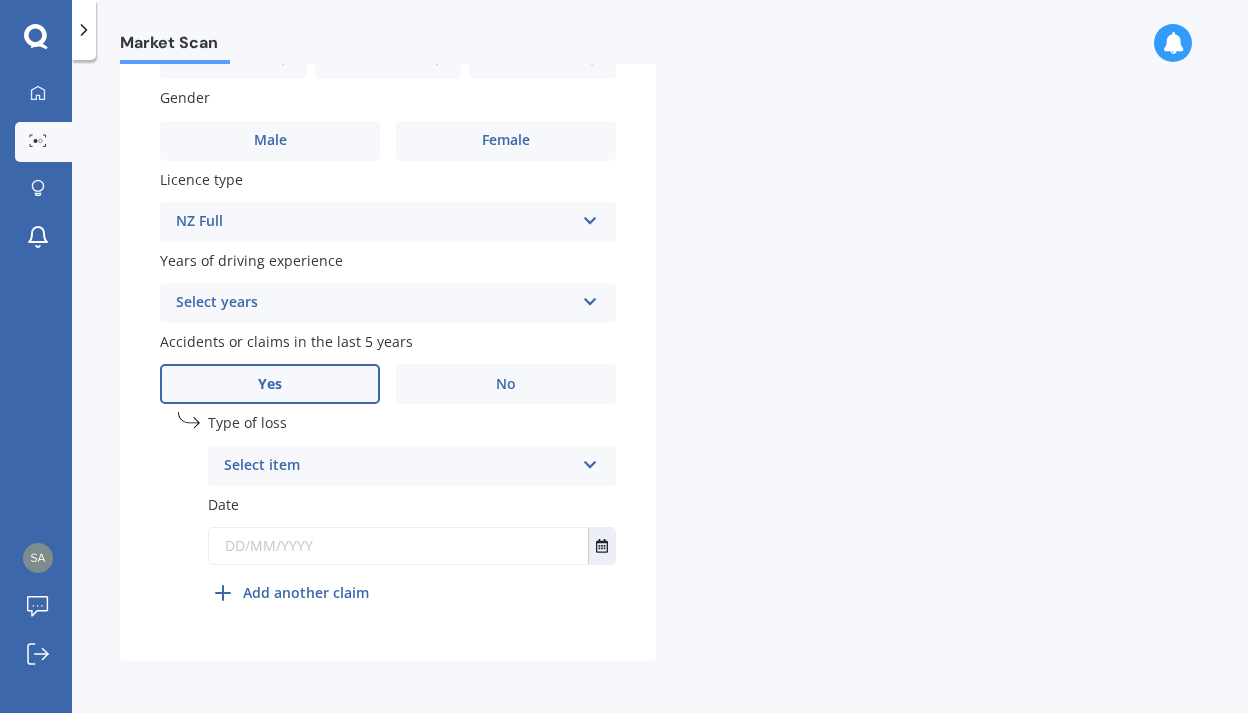 click on "Select item" at bounding box center (399, 466) 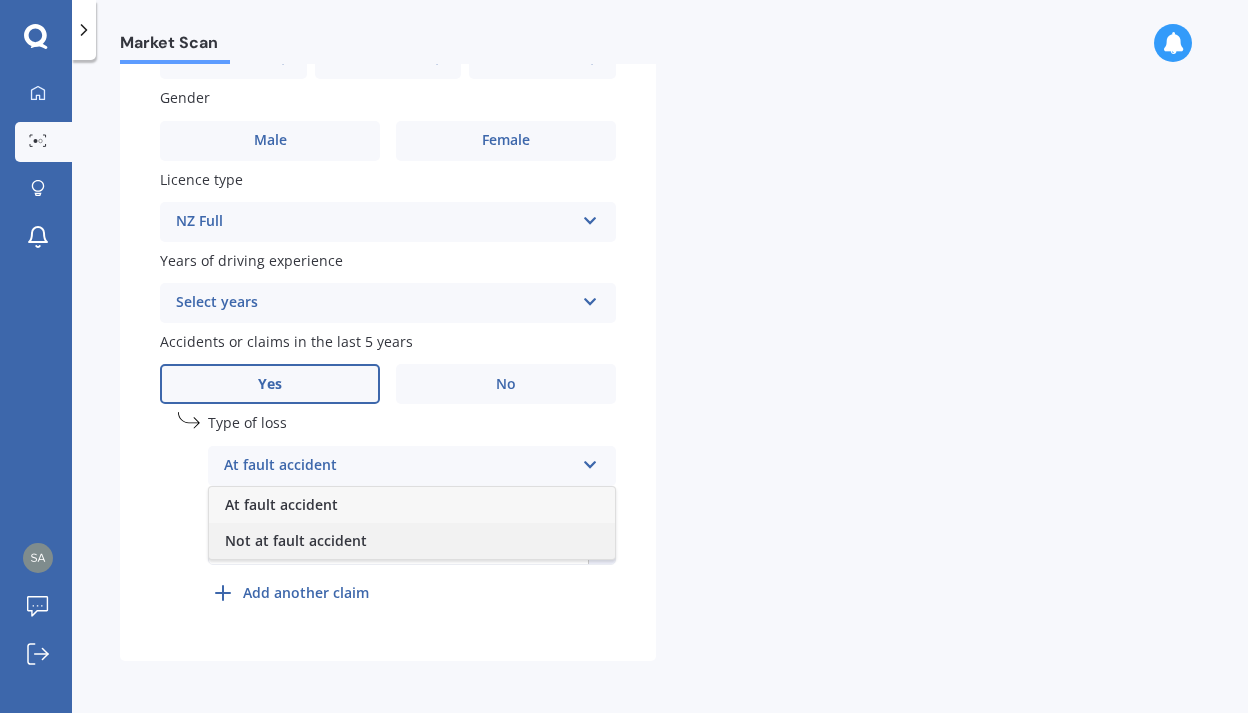 click on "Not at fault accident" at bounding box center [412, 541] 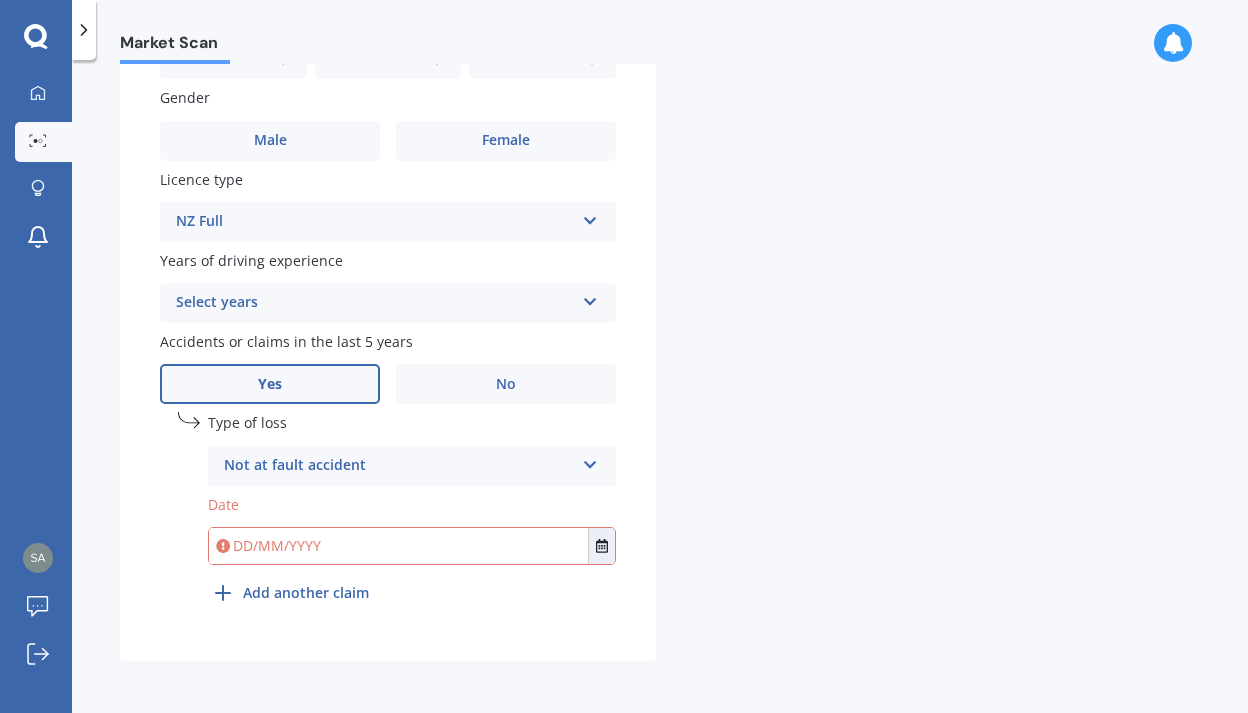click at bounding box center [398, 546] 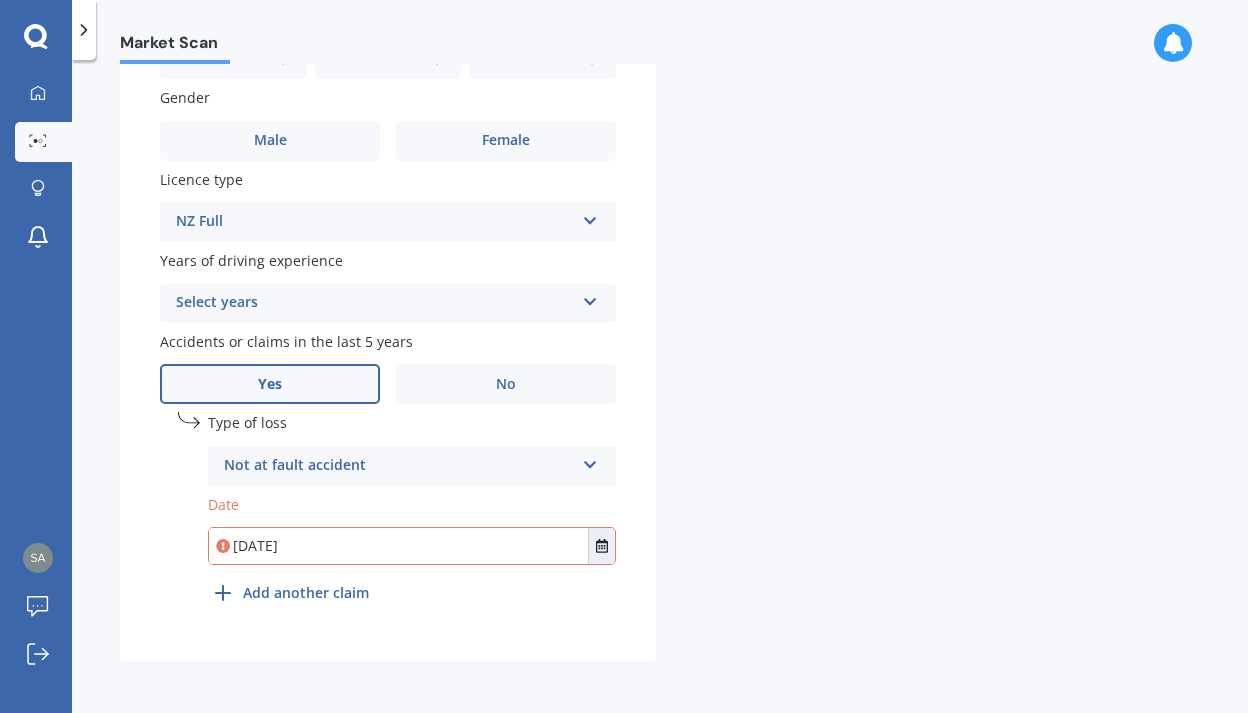 type on "[DATE]" 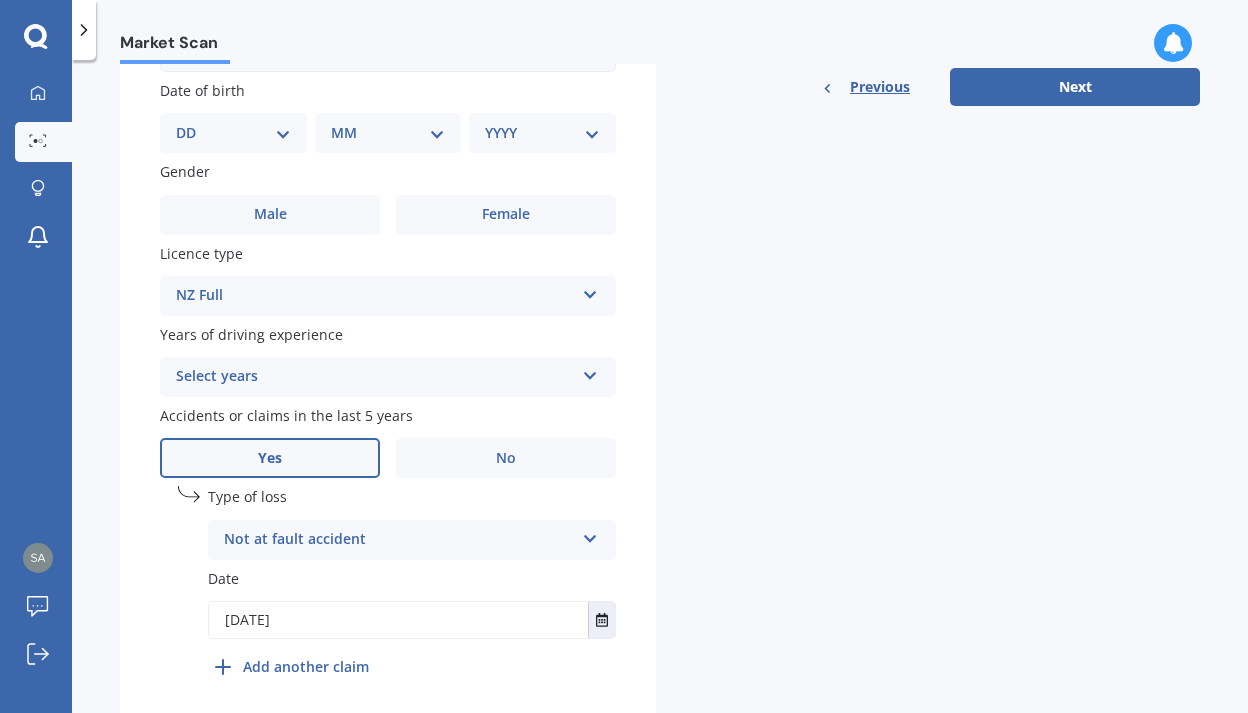 scroll, scrollTop: 610, scrollLeft: 0, axis: vertical 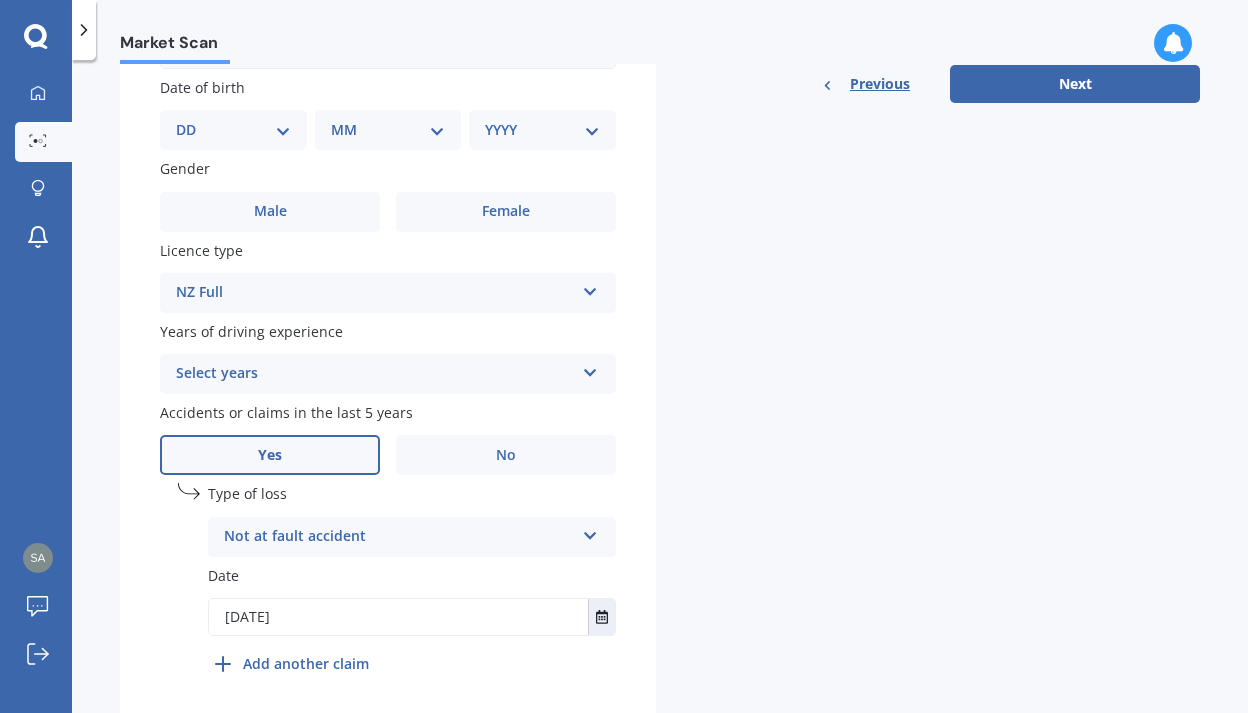 click on "Not at fault accident" at bounding box center [399, 537] 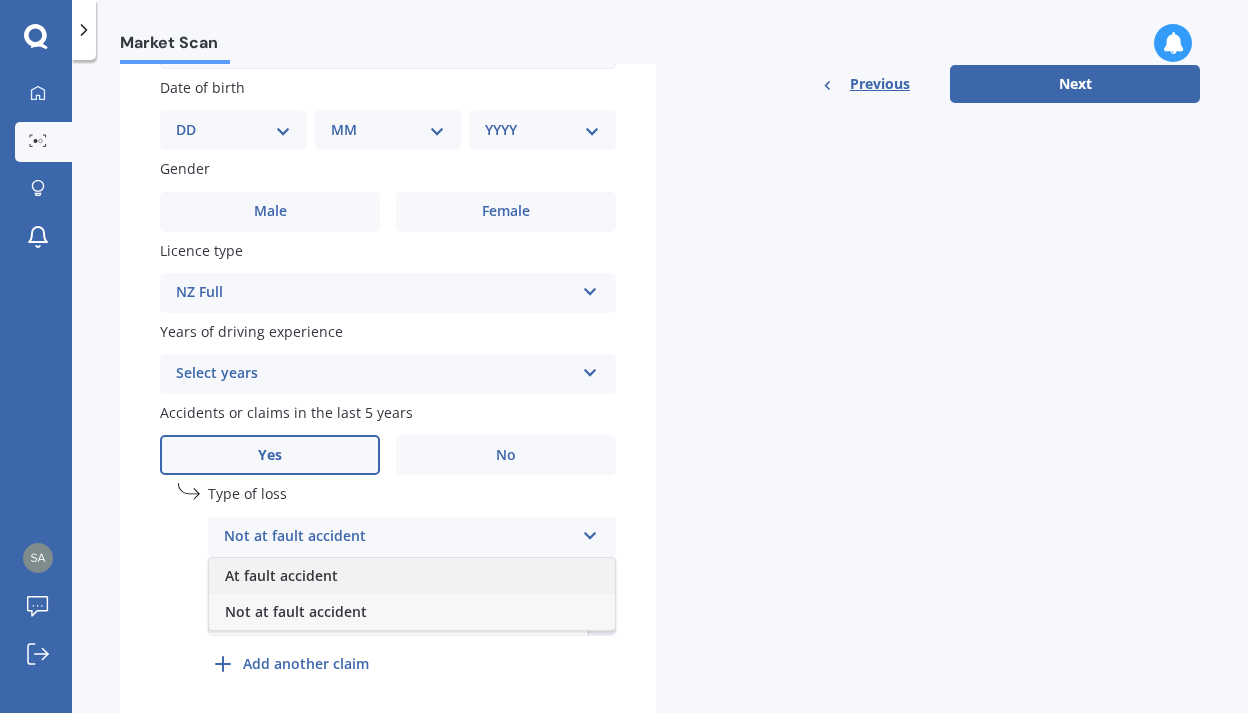 scroll, scrollTop: 687, scrollLeft: 0, axis: vertical 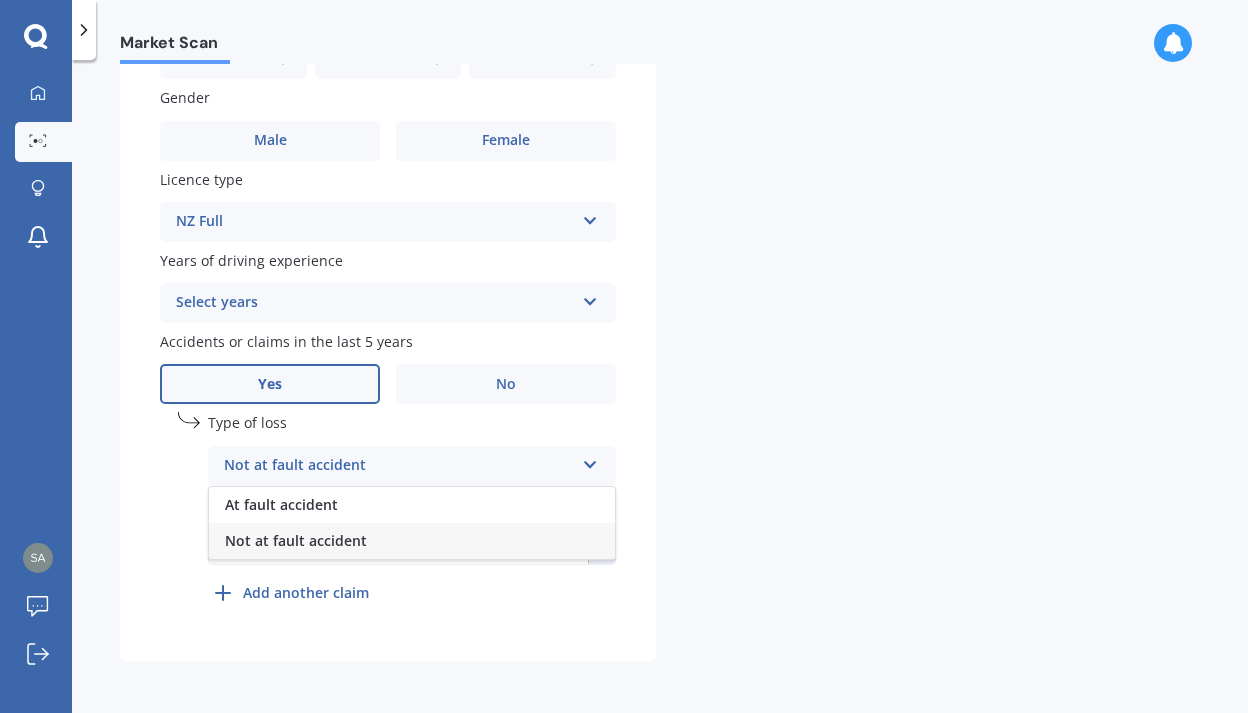 click on "Not at fault accident" at bounding box center [412, 541] 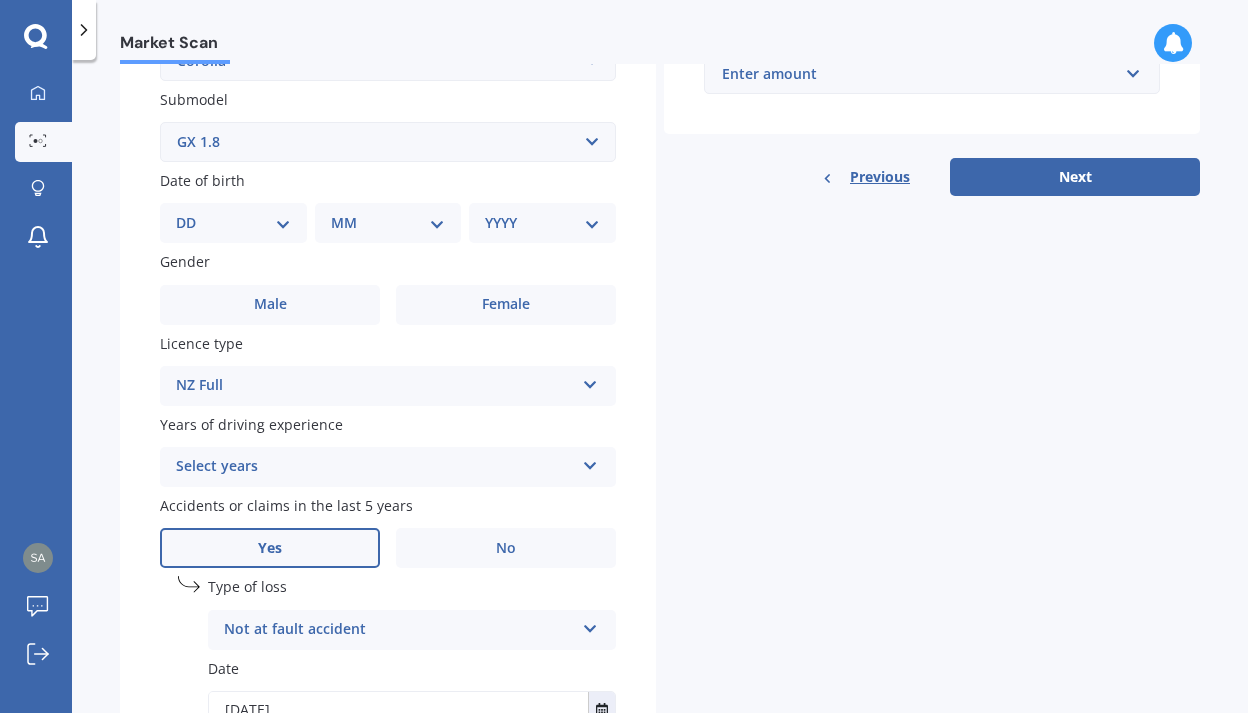 scroll, scrollTop: 504, scrollLeft: 0, axis: vertical 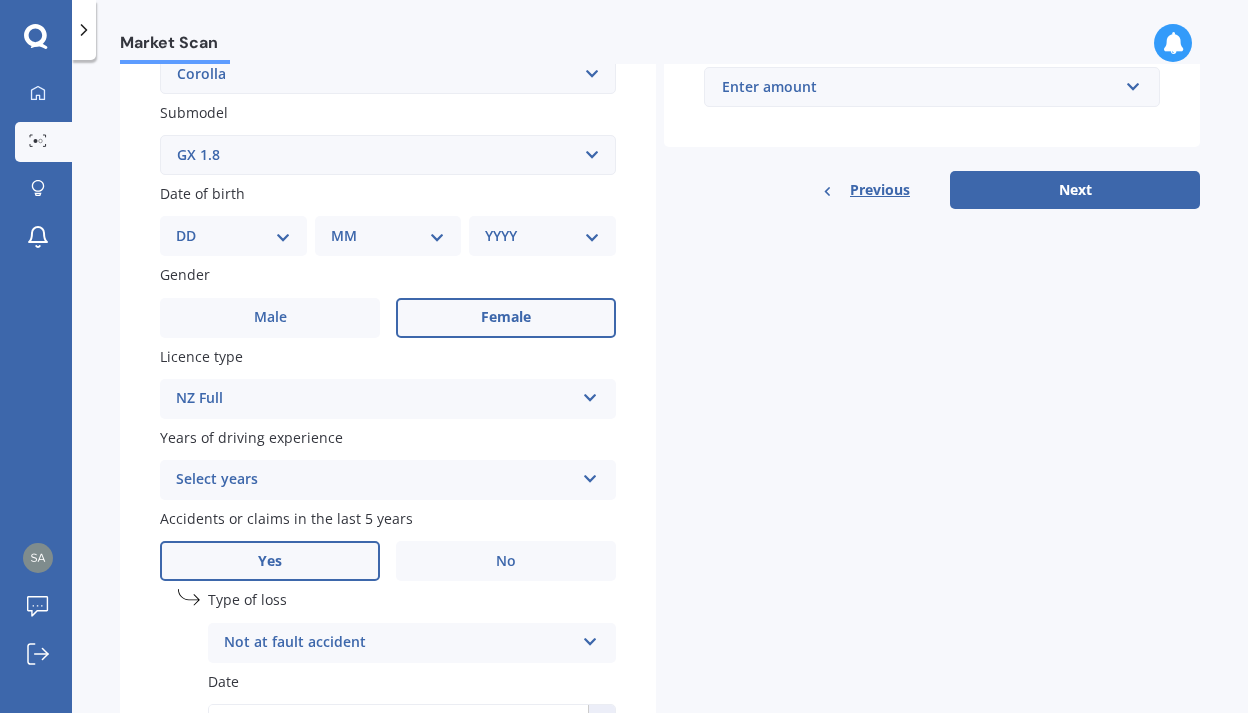 click on "Female" at bounding box center [506, 317] 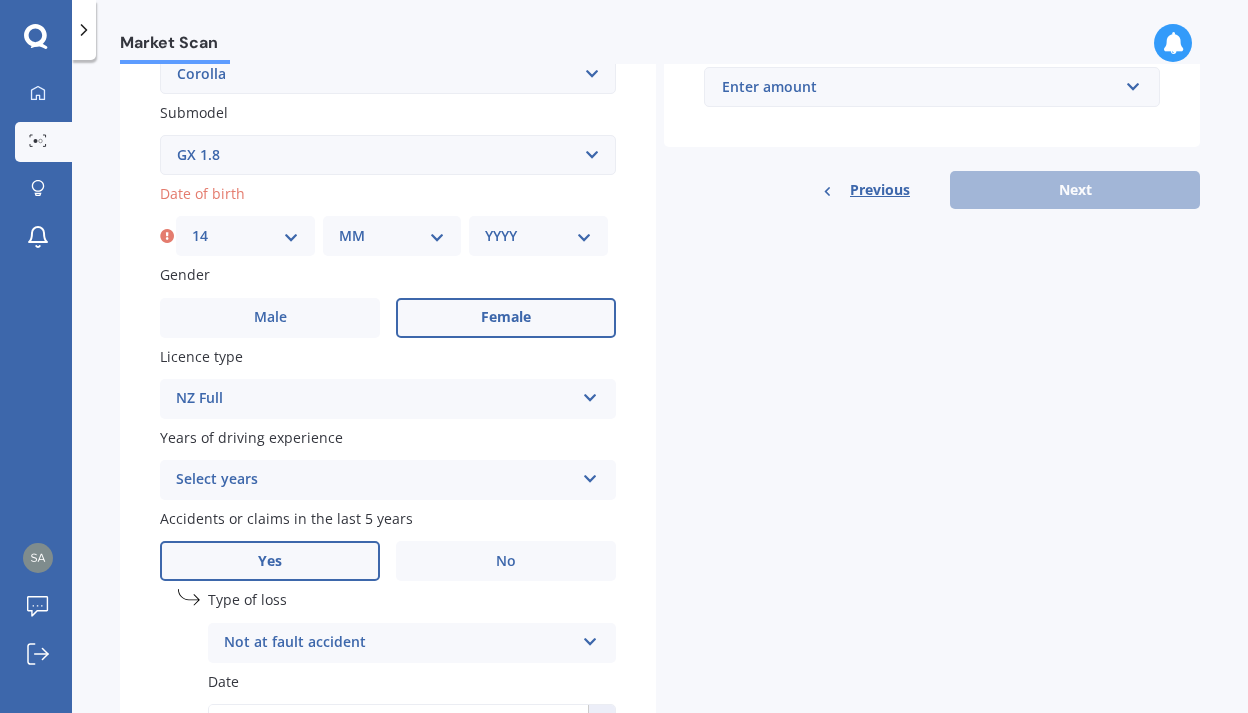 click on "MM 01 02 03 04 05 06 07 08 09 10 11 12" at bounding box center [392, 236] 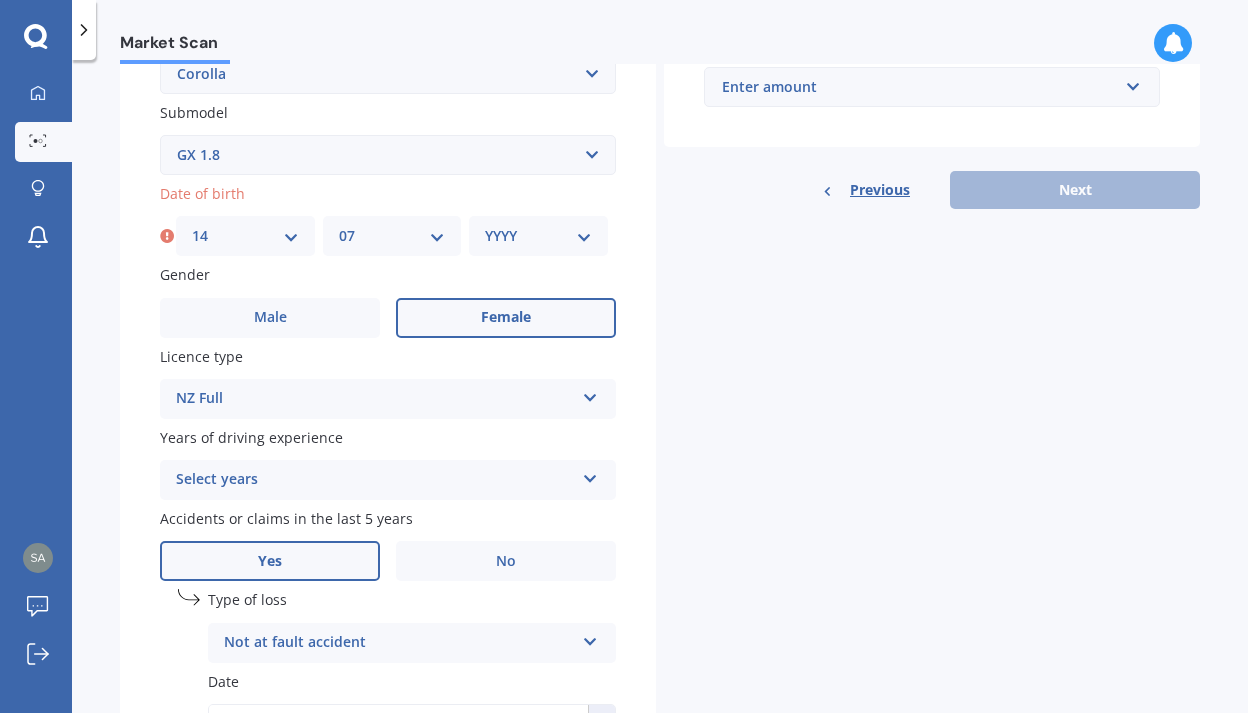 click on "YYYY 2025 2024 2023 2022 2021 2020 2019 2018 2017 2016 2015 2014 2013 2012 2011 2010 2009 2008 2007 2006 2005 2004 2003 2002 2001 2000 1999 1998 1997 1996 1995 1994 1993 1992 1991 1990 1989 1988 1987 1986 1985 1984 1983 1982 1981 1980 1979 1978 1977 1976 1975 1974 1973 1972 1971 1970 1969 1968 1967 1966 1965 1964 1963 1962 1961 1960 1959 1958 1957 1956 1955 1954 1953 1952 1951 1950 1949 1948 1947 1946 1945 1944 1943 1942 1941 1940 1939 1938 1937 1936 1935 1934 1933 1932 1931 1930 1929 1928 1927 1926" at bounding box center (538, 236) 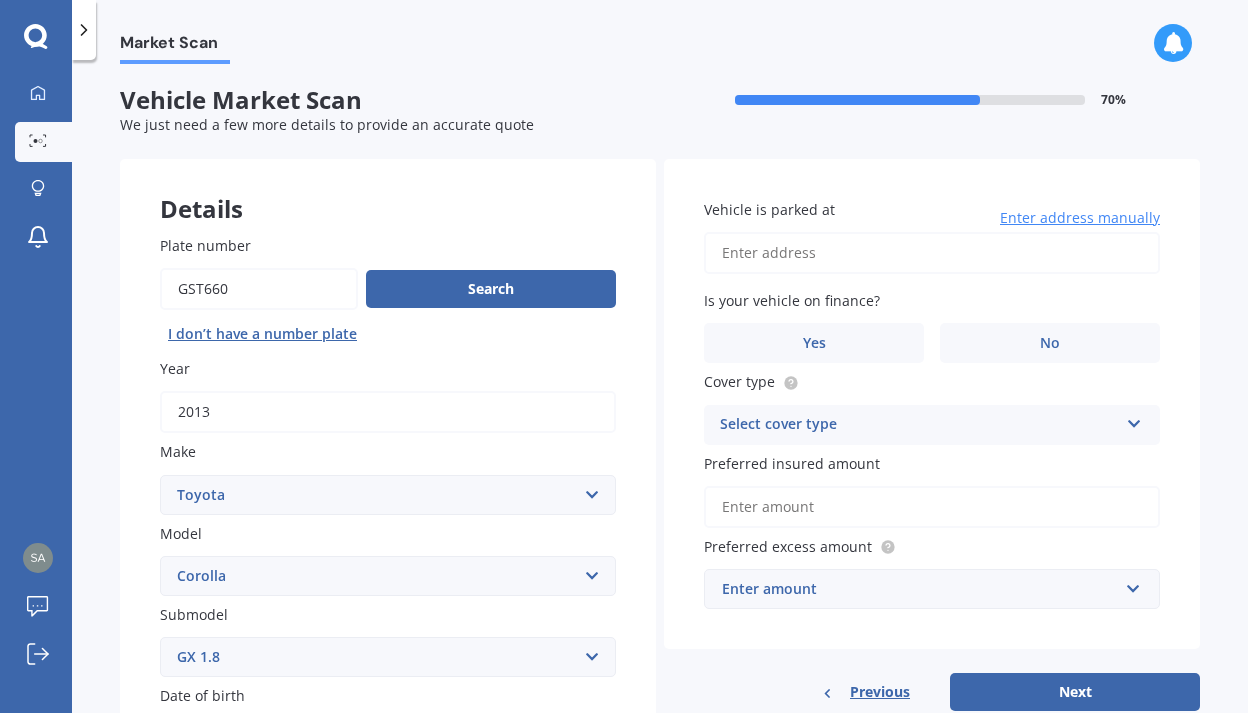 scroll, scrollTop: 0, scrollLeft: 0, axis: both 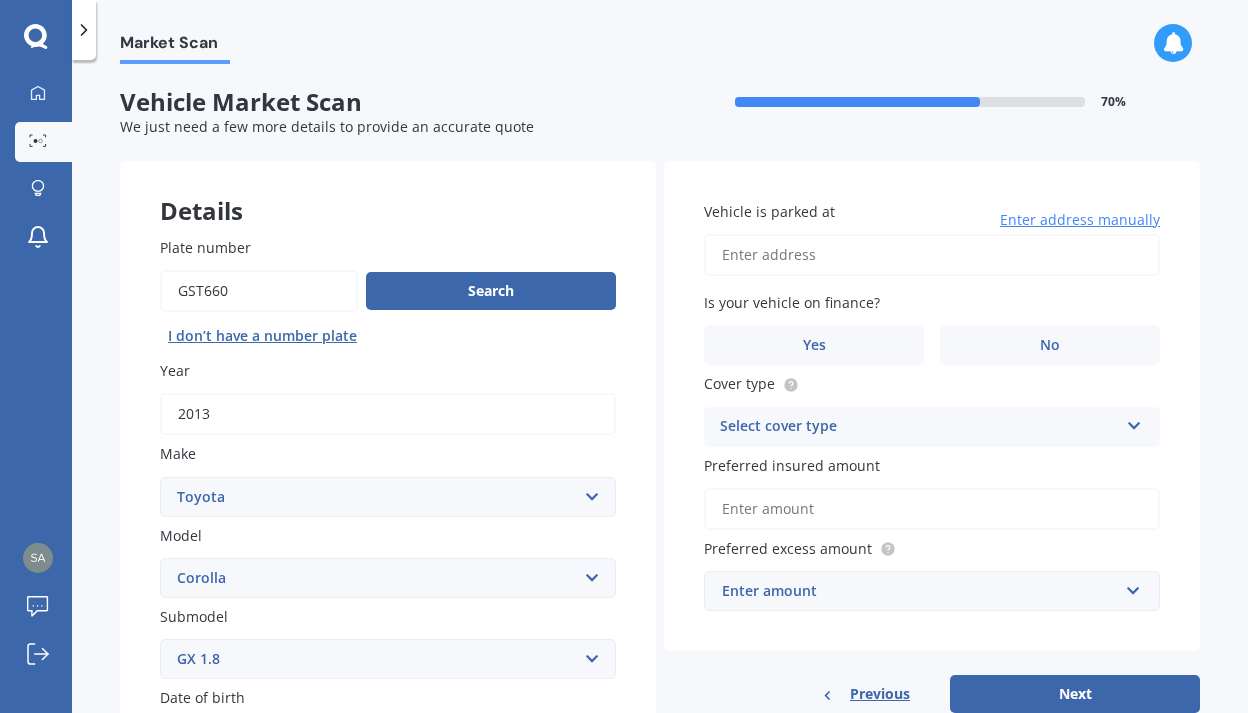 click on "Vehicle is parked at" at bounding box center (932, 255) 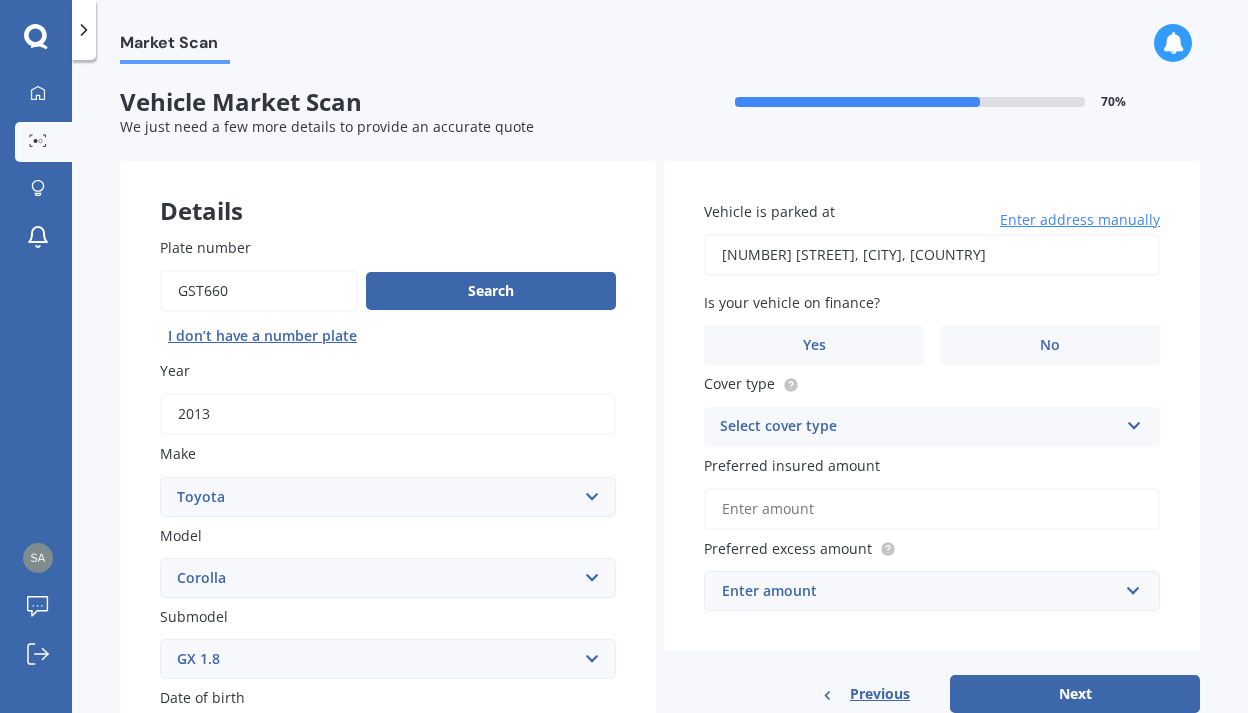 type on "[NUMBER] [STREET], [CITY], [POSTAL_CODE]" 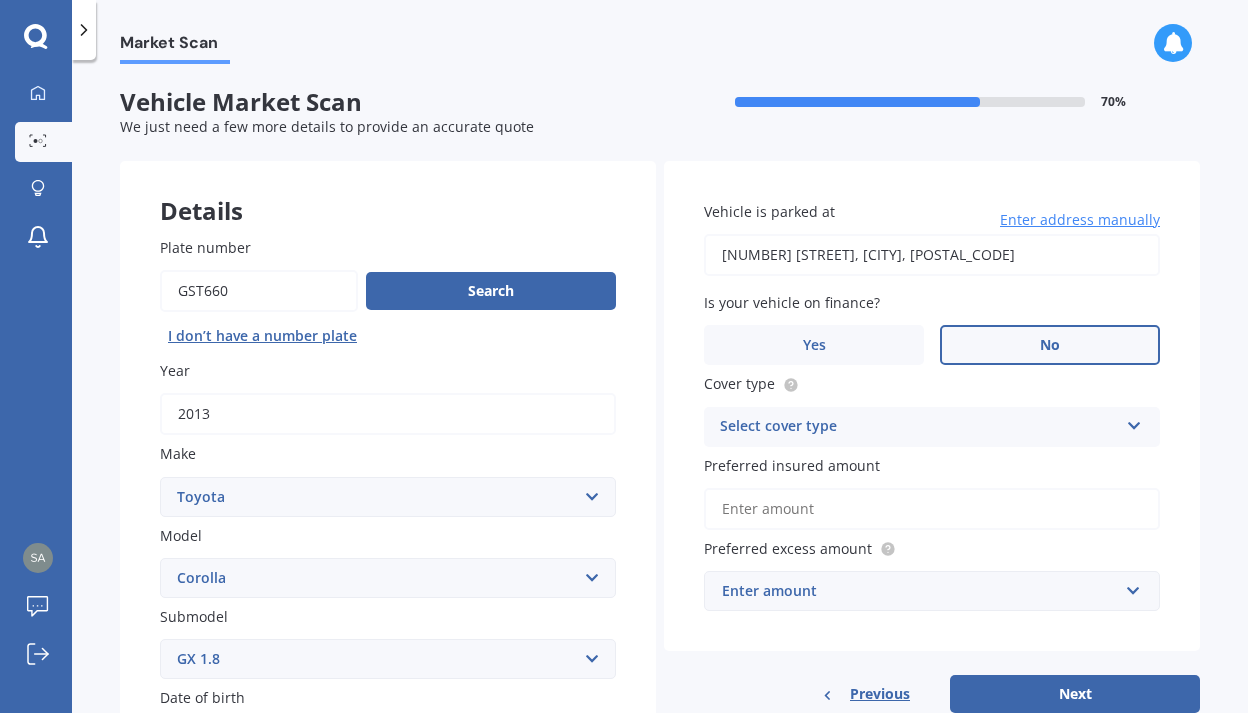 click on "No" at bounding box center [1050, 345] 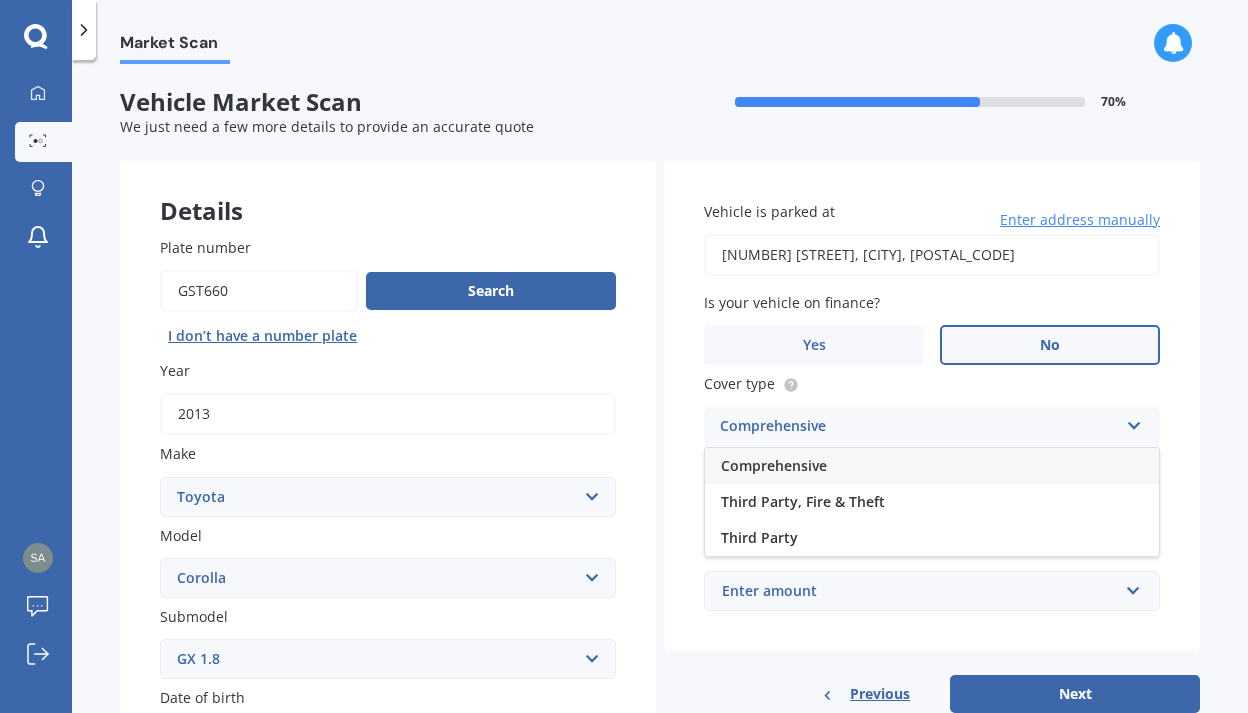click on "Comprehensive" at bounding box center (932, 466) 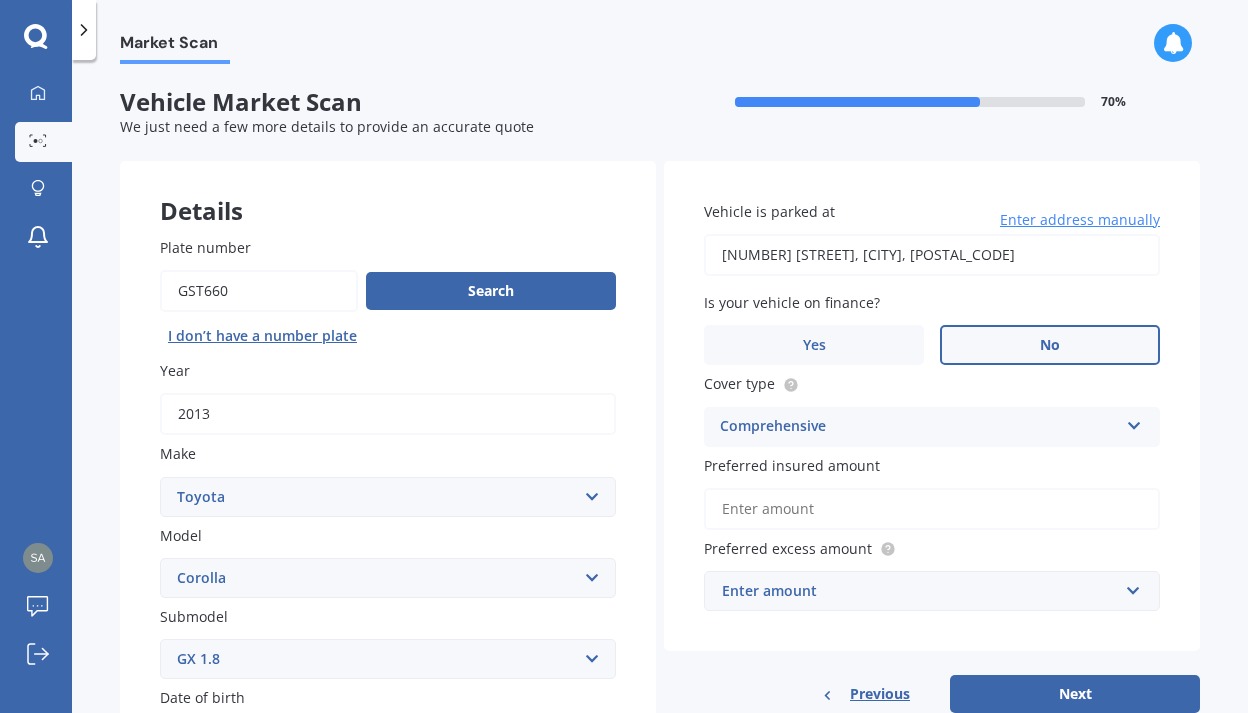 click on "Preferred insured amount" at bounding box center [932, 509] 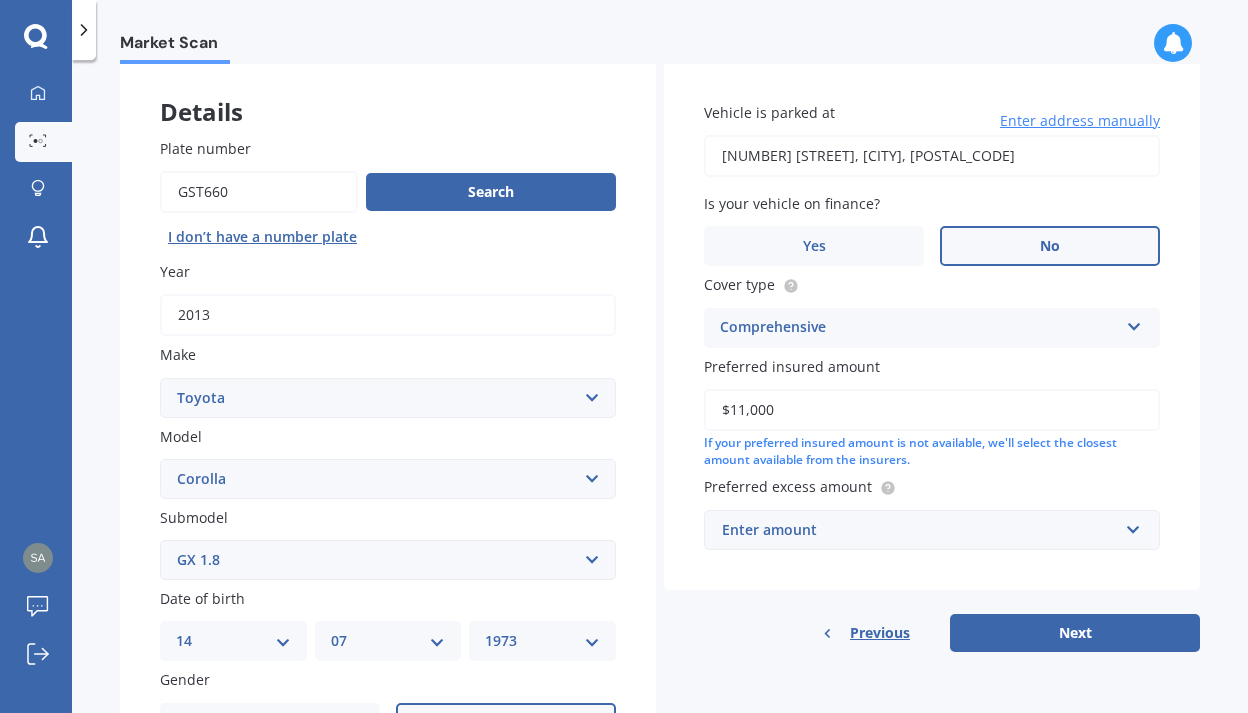 scroll, scrollTop: 112, scrollLeft: 0, axis: vertical 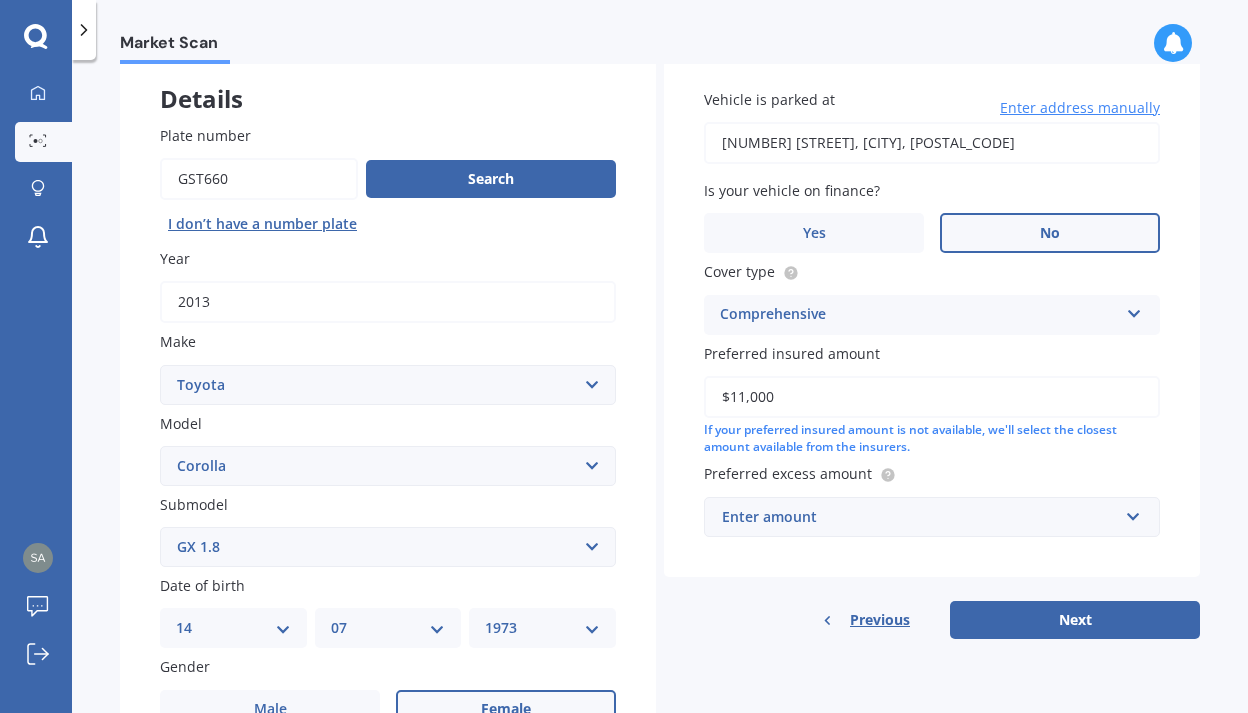type on "$11,000" 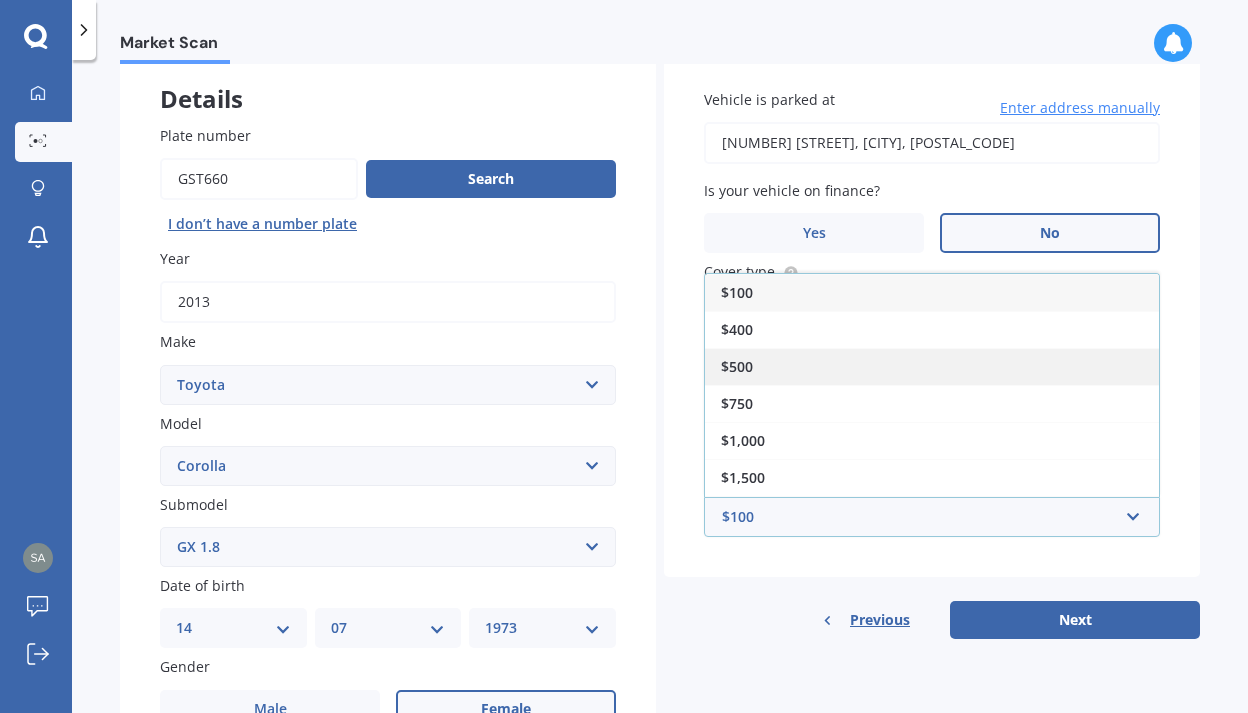 click on "$500" at bounding box center (932, 366) 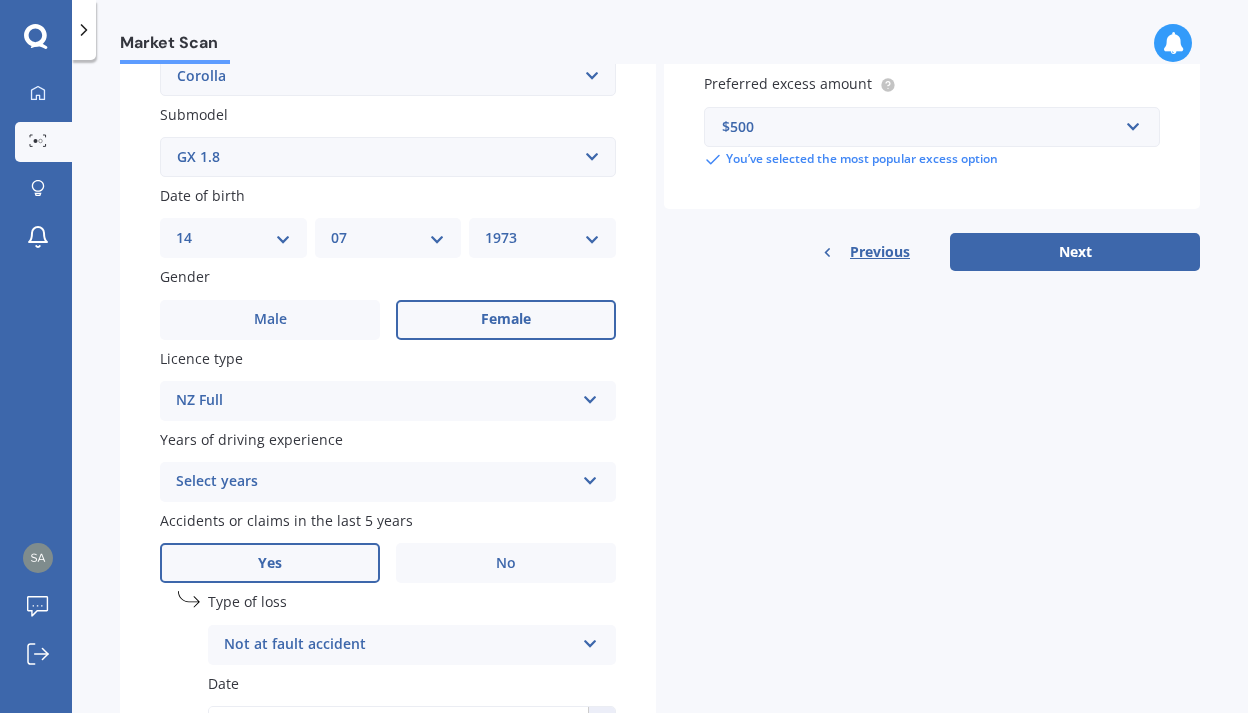 scroll, scrollTop: 507, scrollLeft: 0, axis: vertical 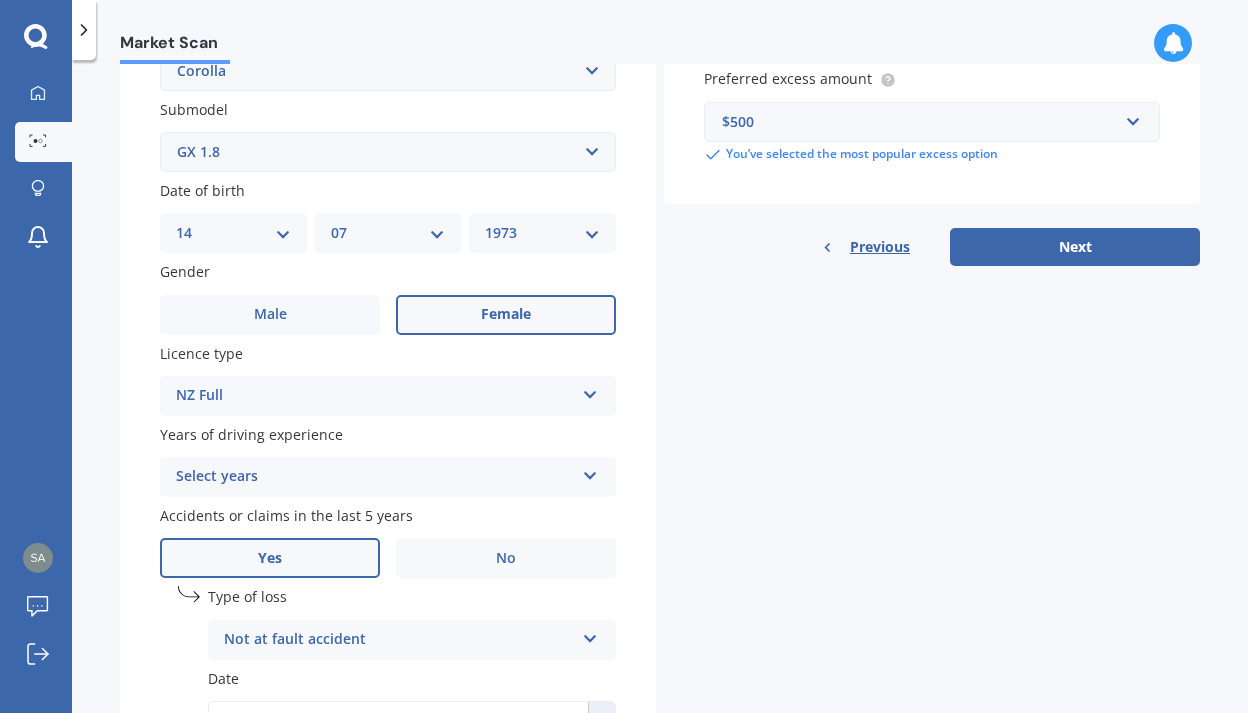 click on "Select years" at bounding box center [375, 477] 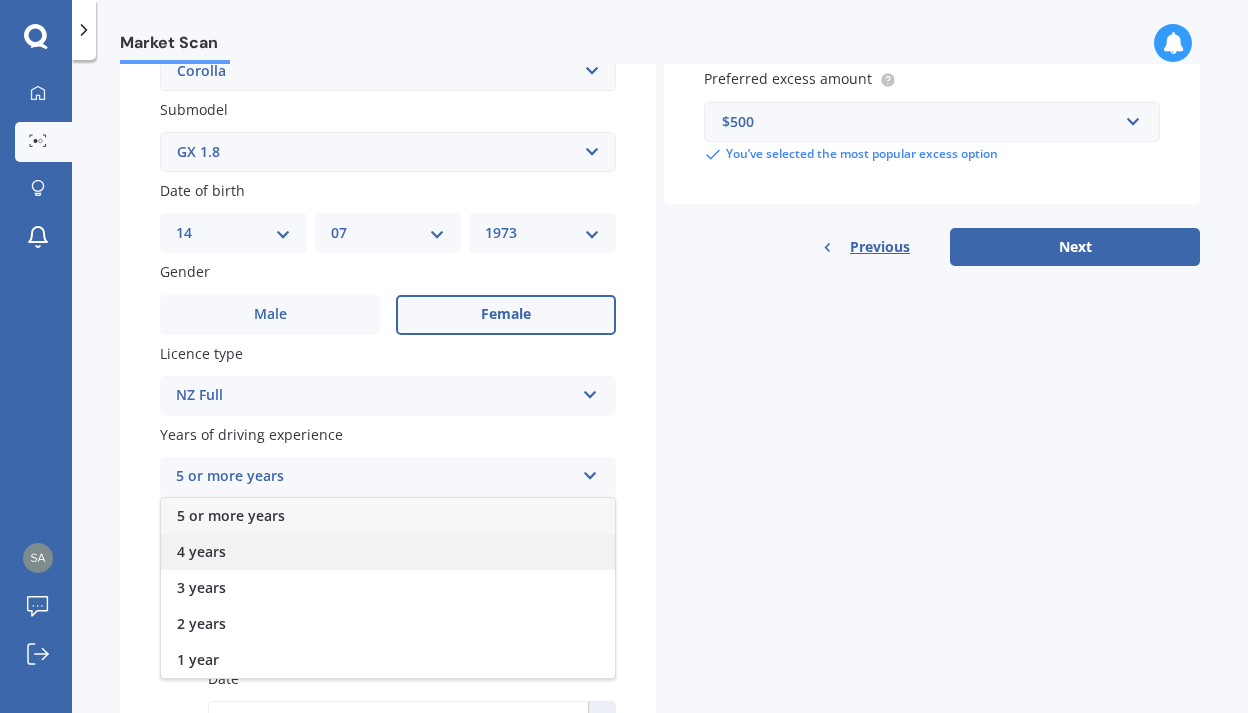 scroll, scrollTop: 448, scrollLeft: 0, axis: vertical 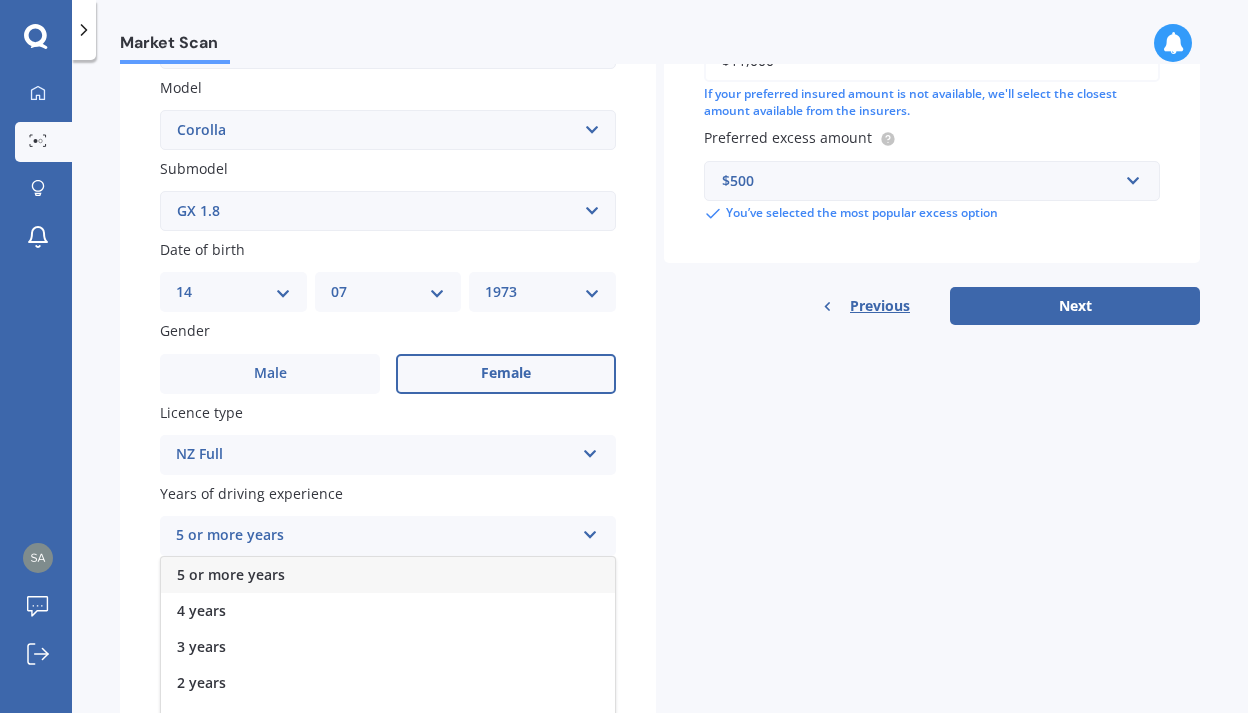 click on "5 or more years" at bounding box center [388, 575] 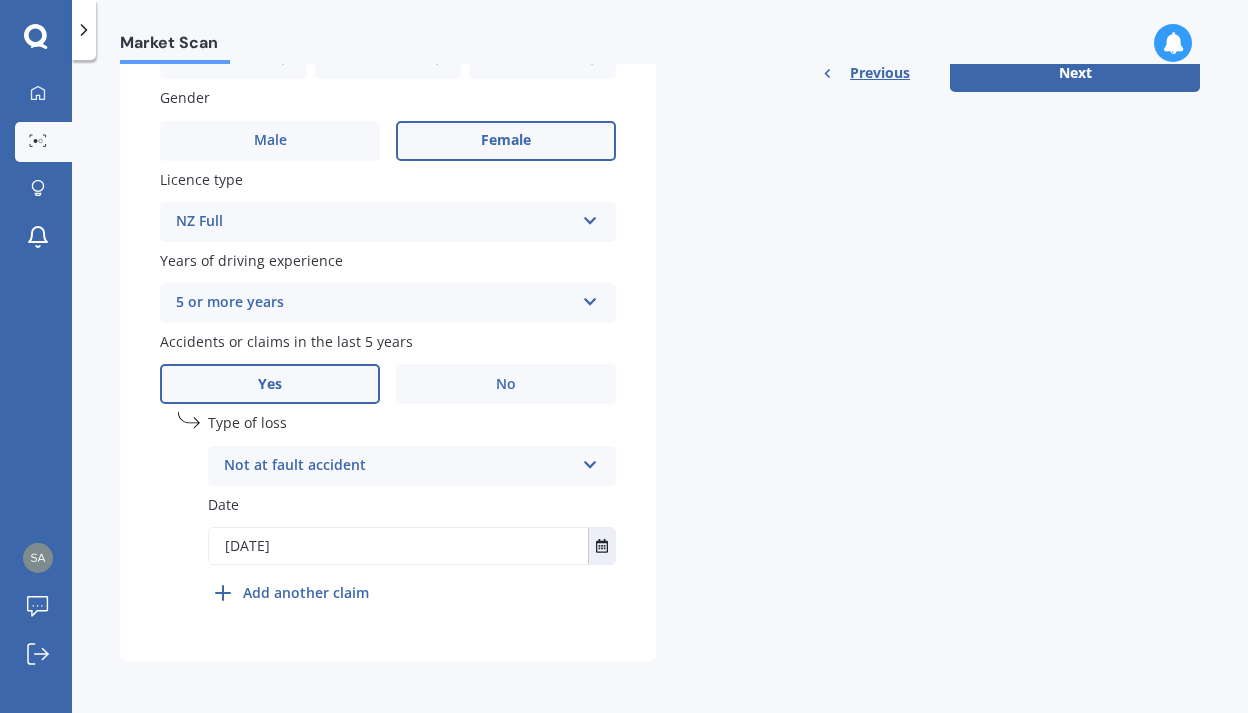 scroll, scrollTop: 555, scrollLeft: 0, axis: vertical 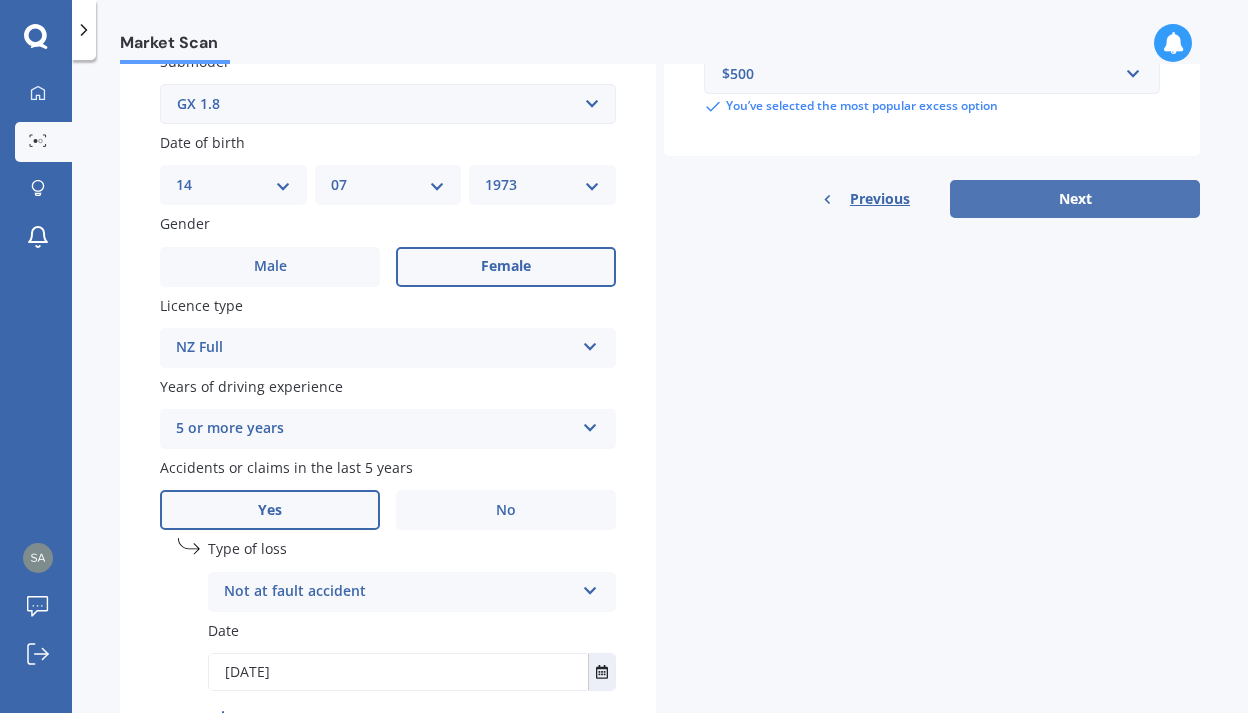 click on "Next" at bounding box center (1075, 199) 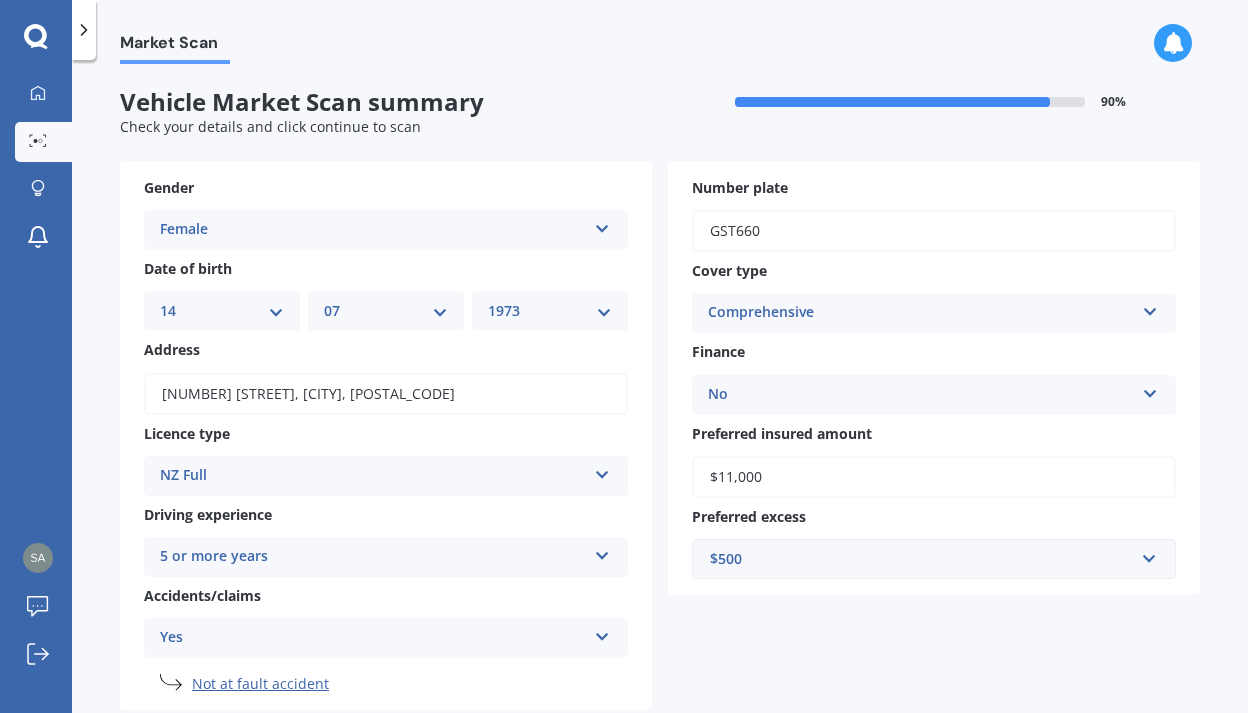 scroll, scrollTop: 356, scrollLeft: 0, axis: vertical 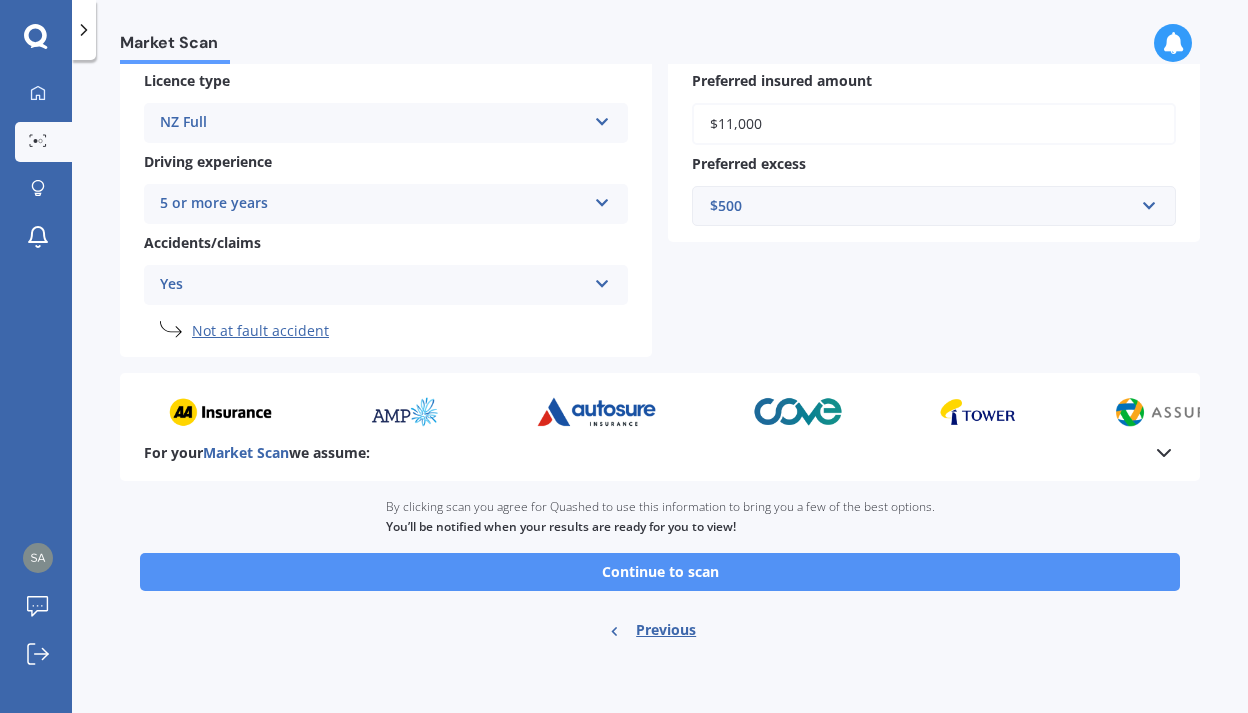 click on "Continue to scan" at bounding box center [660, 572] 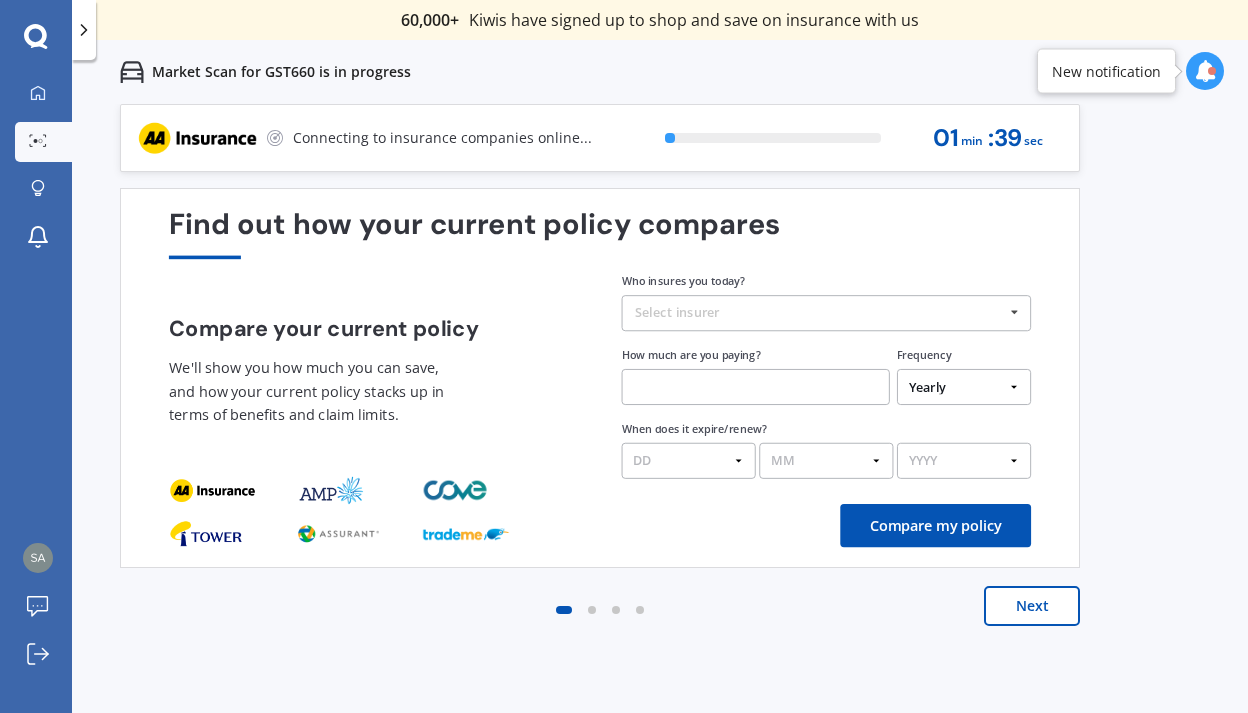 scroll, scrollTop: 0, scrollLeft: 0, axis: both 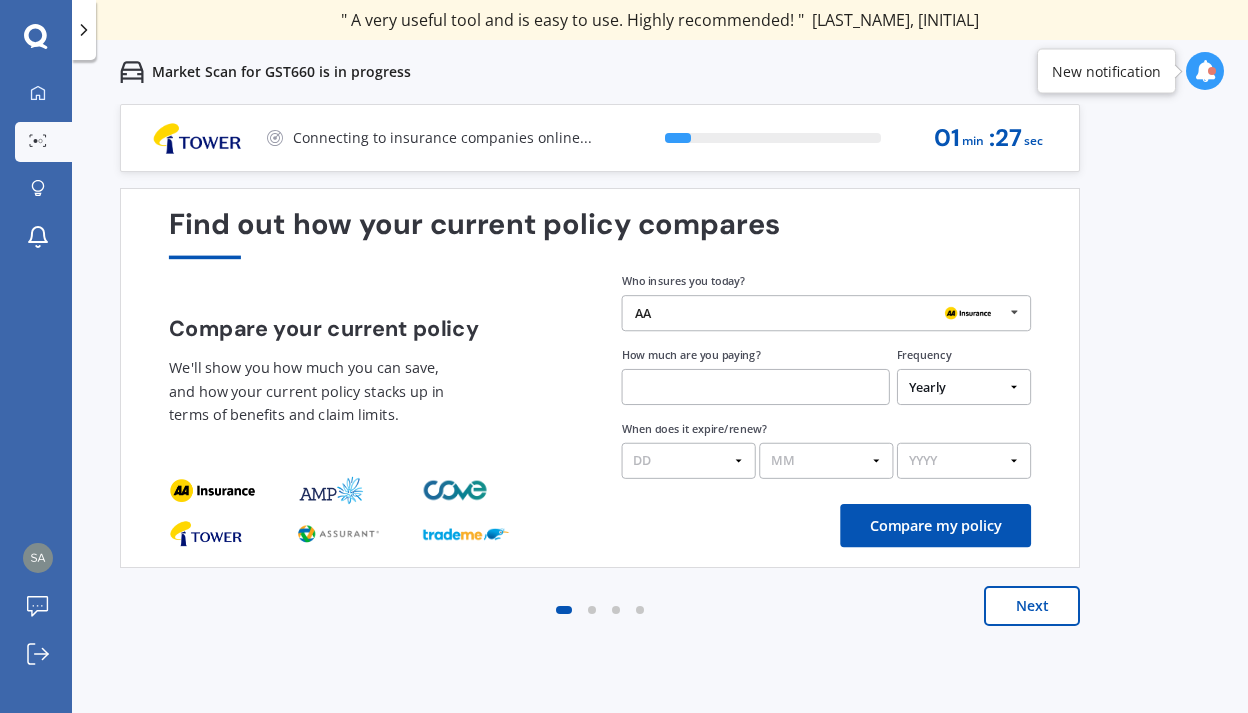 click at bounding box center (756, 387) 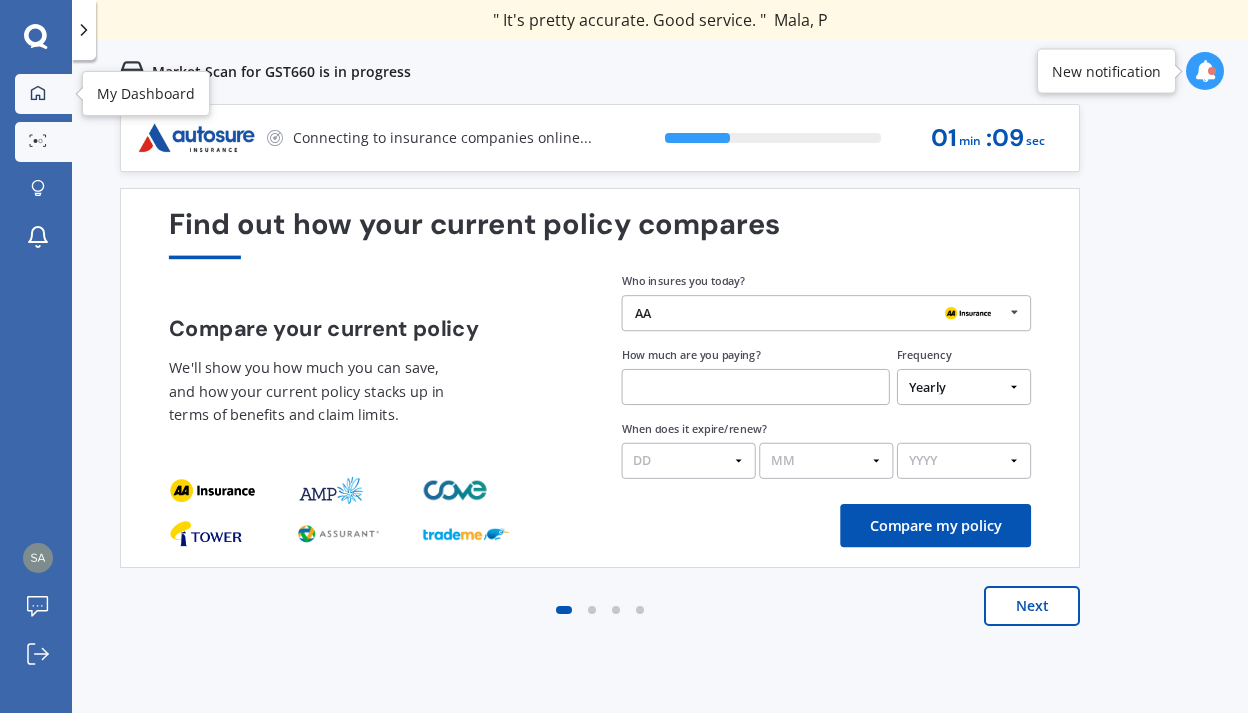 click on "My Dashboard" at bounding box center [43, 94] 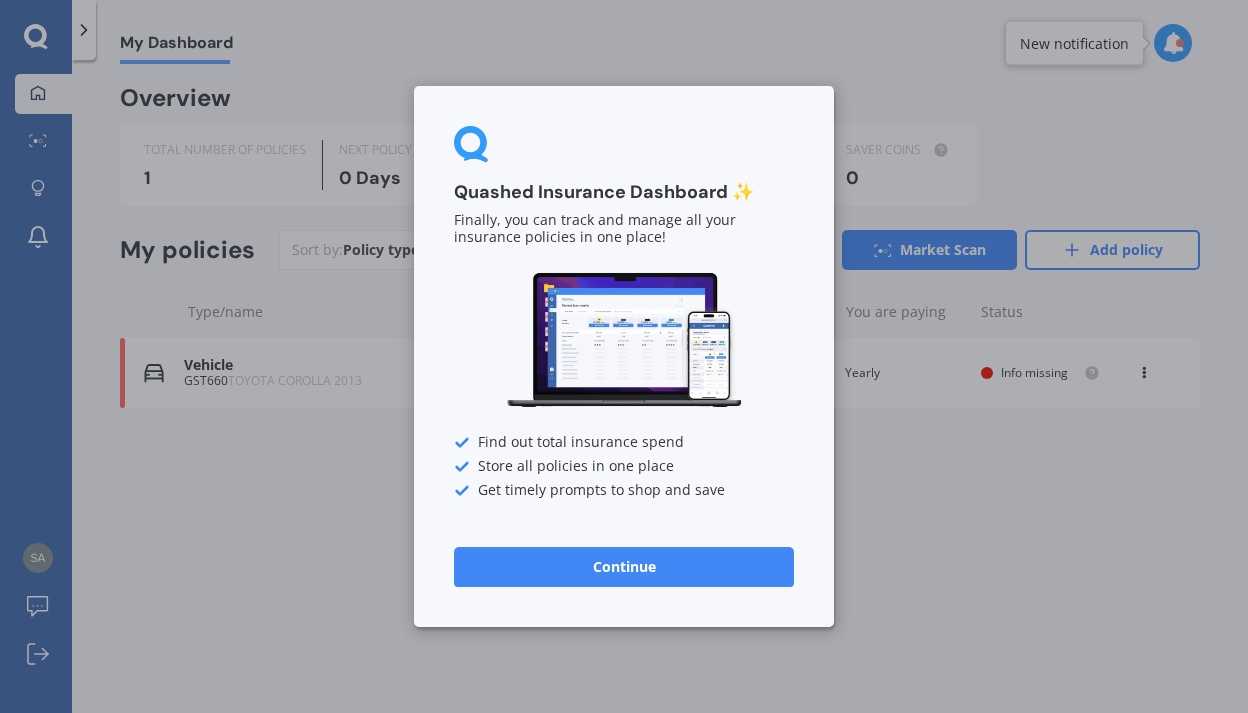 click on "Continue" at bounding box center (624, 567) 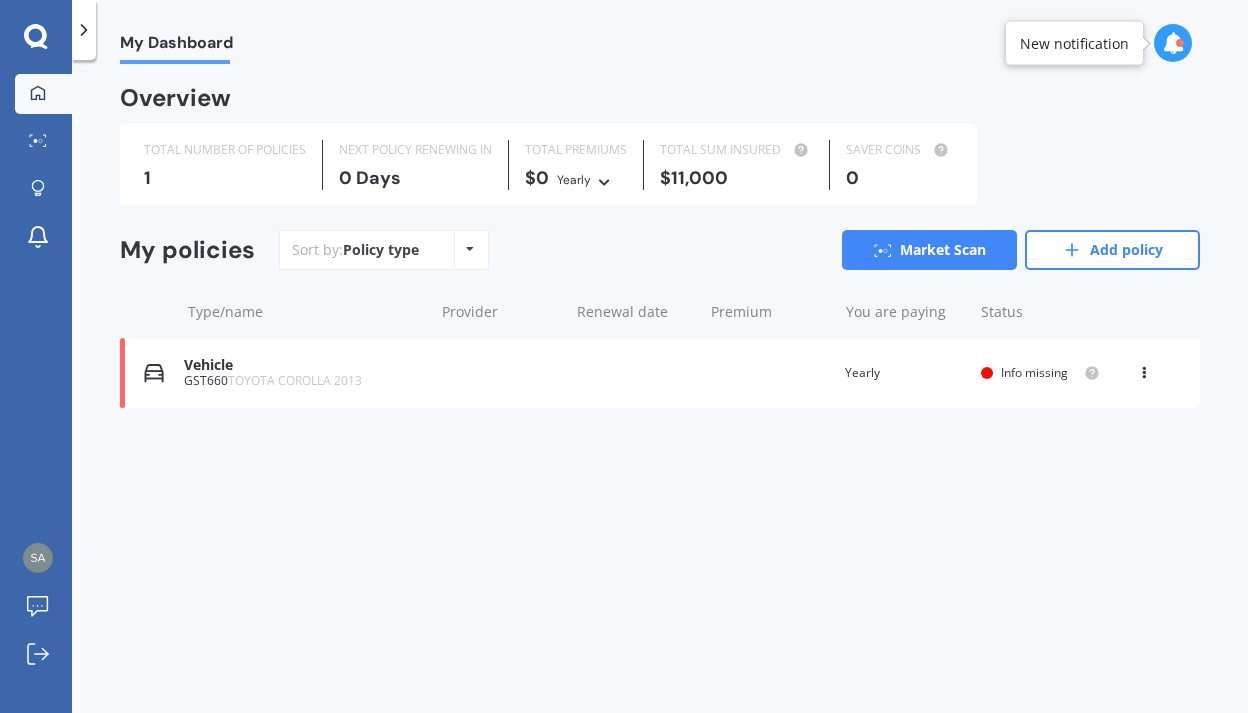 click on "Vehicle GST660 TOYOTA COROLLA 2013 Renewal date Premium You are paying Yearly Status Info missing View option View policy Delete" at bounding box center (660, 373) 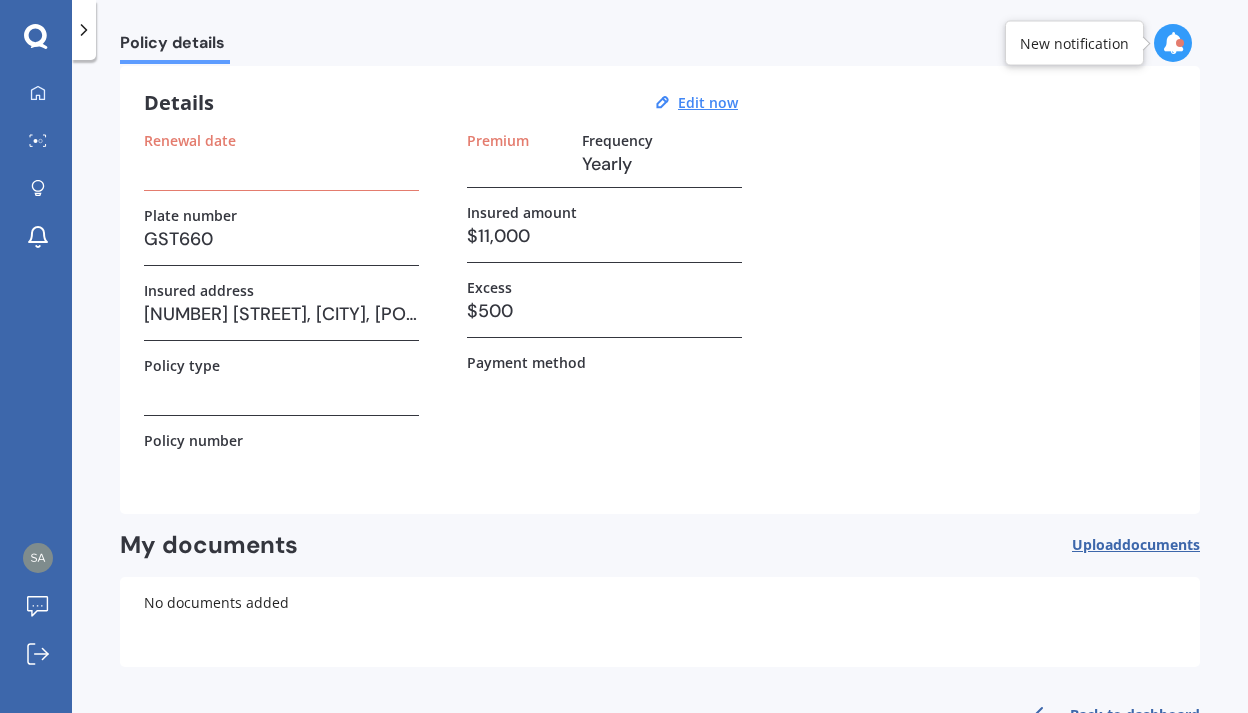 scroll, scrollTop: 0, scrollLeft: 0, axis: both 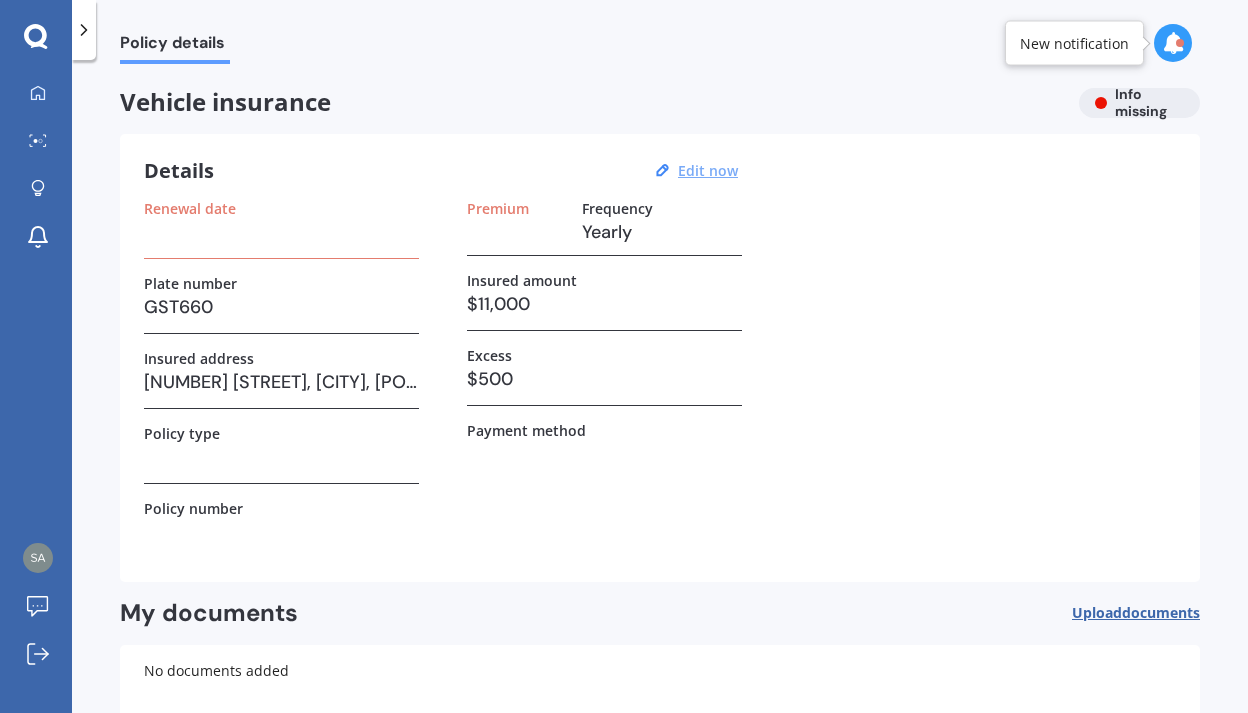 click on "Edit now" at bounding box center (708, 170) 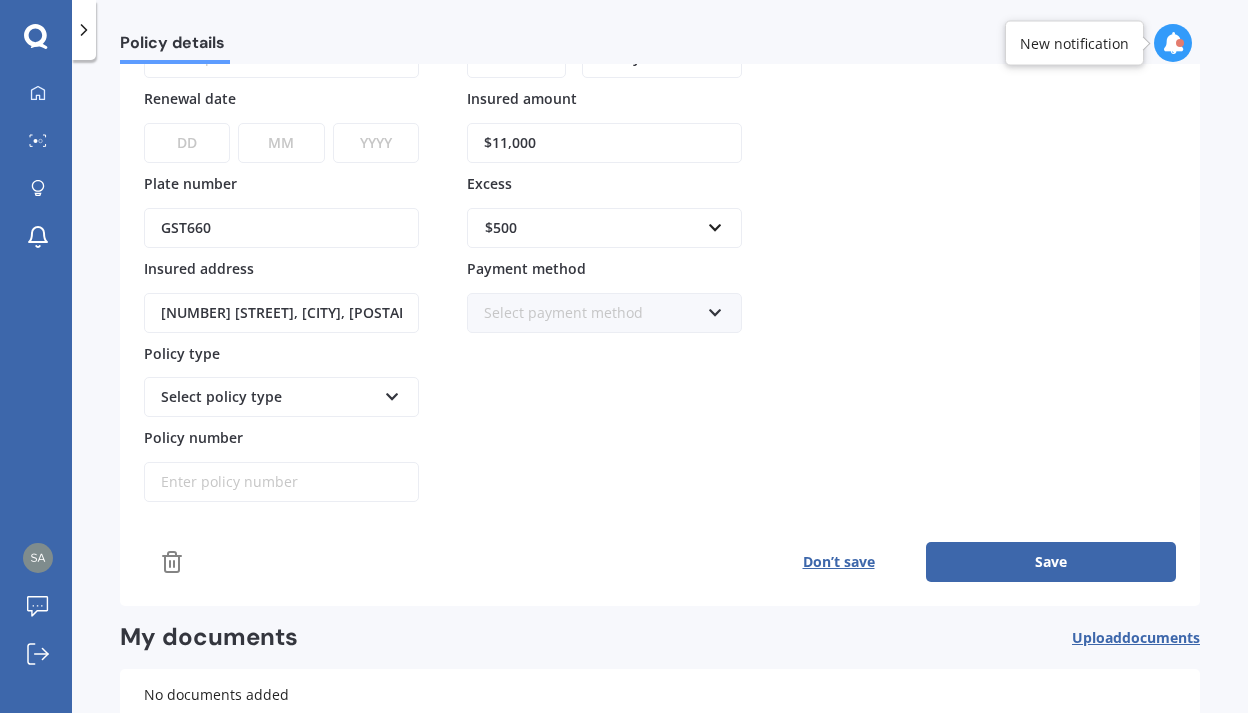 scroll, scrollTop: 297, scrollLeft: 0, axis: vertical 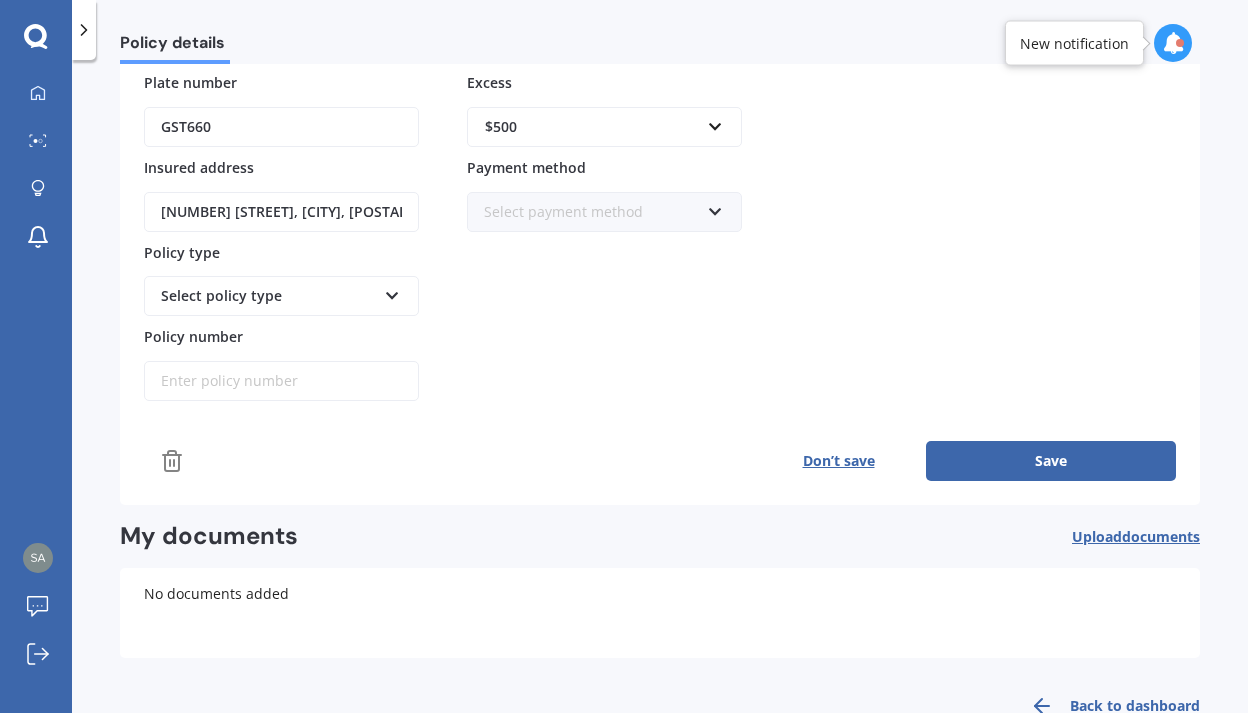click on "Select policy type" at bounding box center [268, 296] 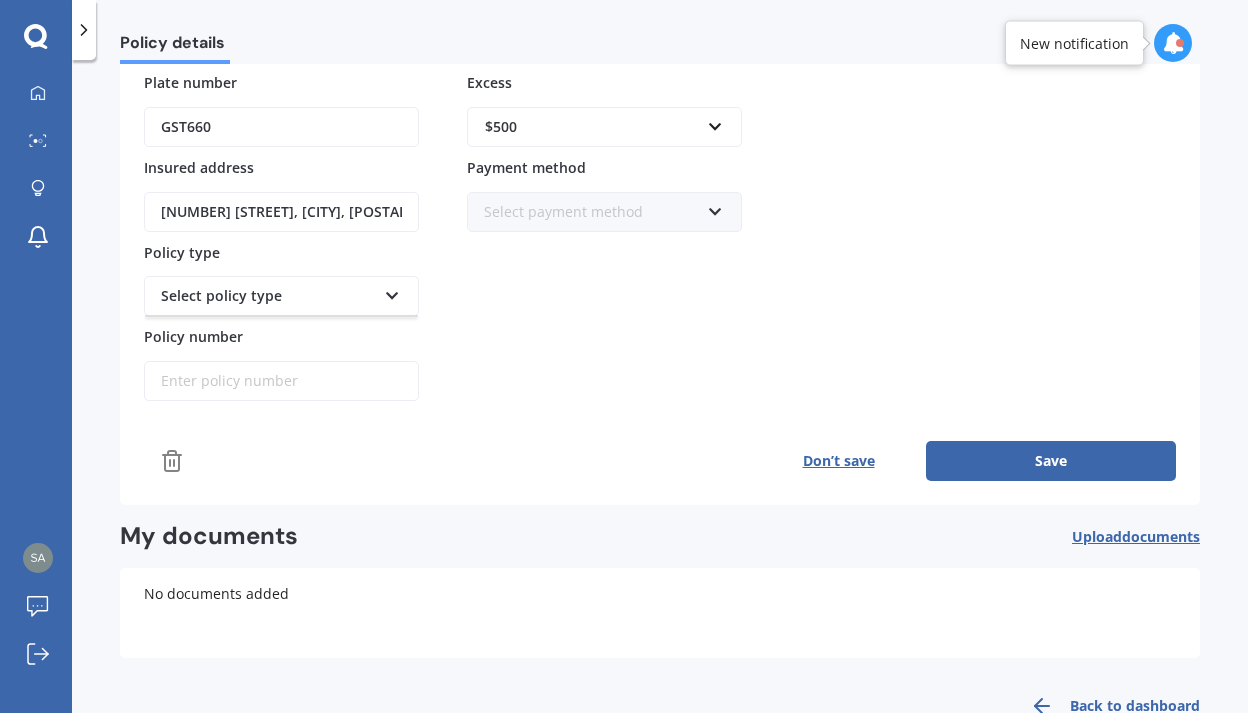 click on "Select policy type" at bounding box center (268, 296) 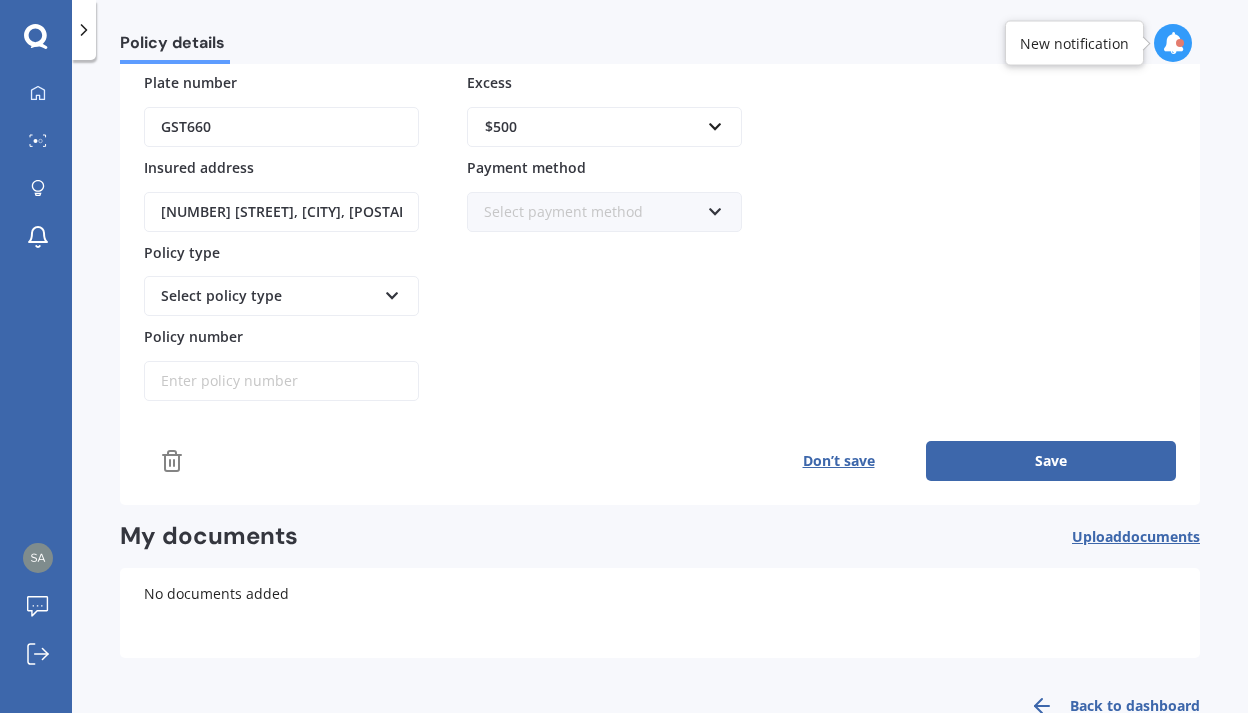 click at bounding box center [392, 292] 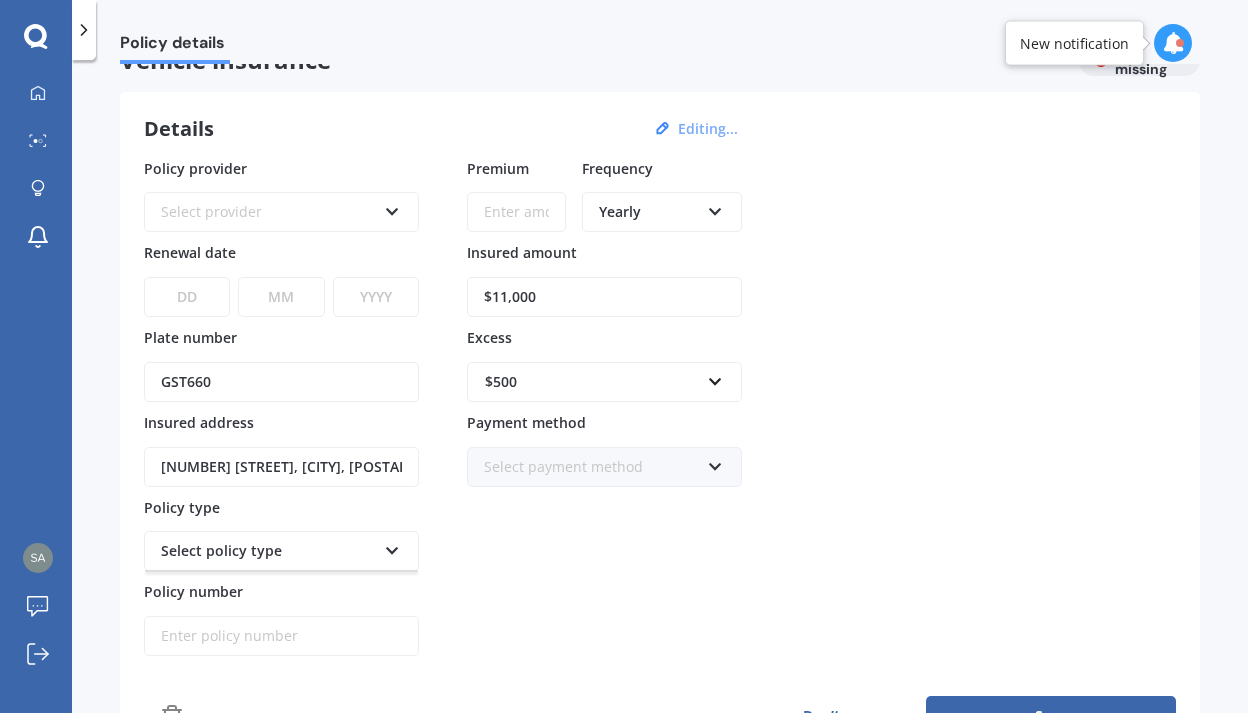 scroll, scrollTop: 0, scrollLeft: 0, axis: both 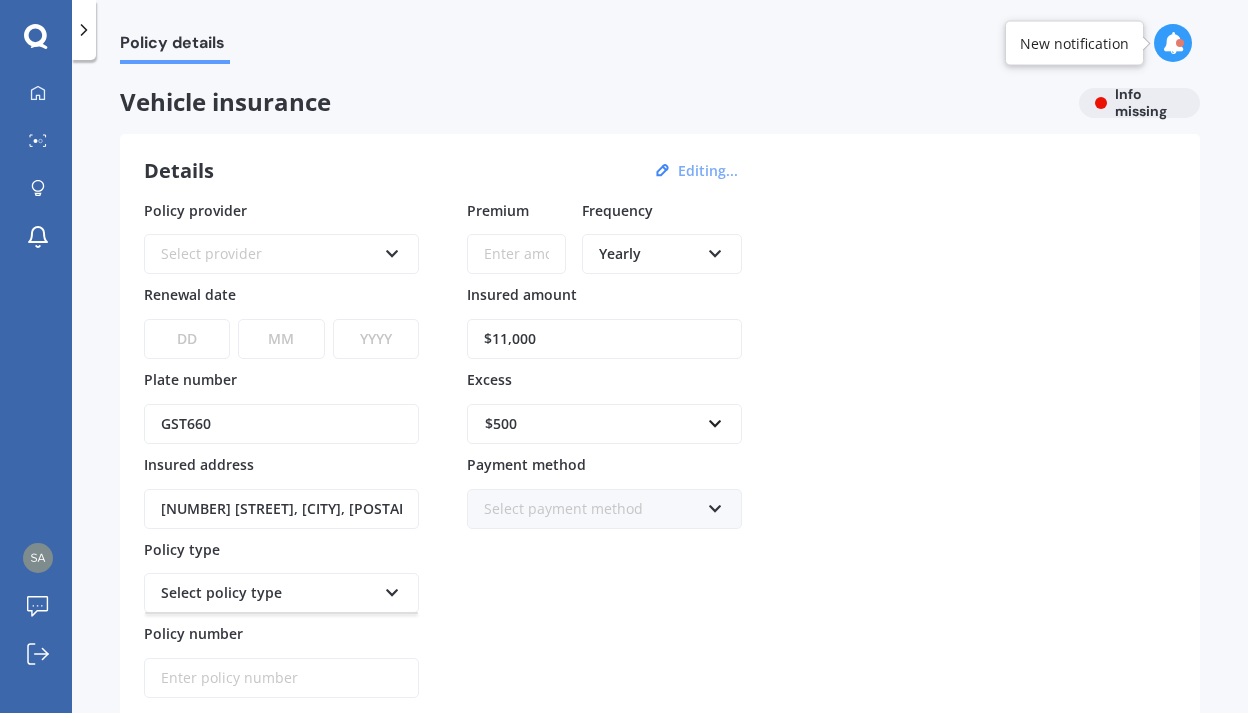 click 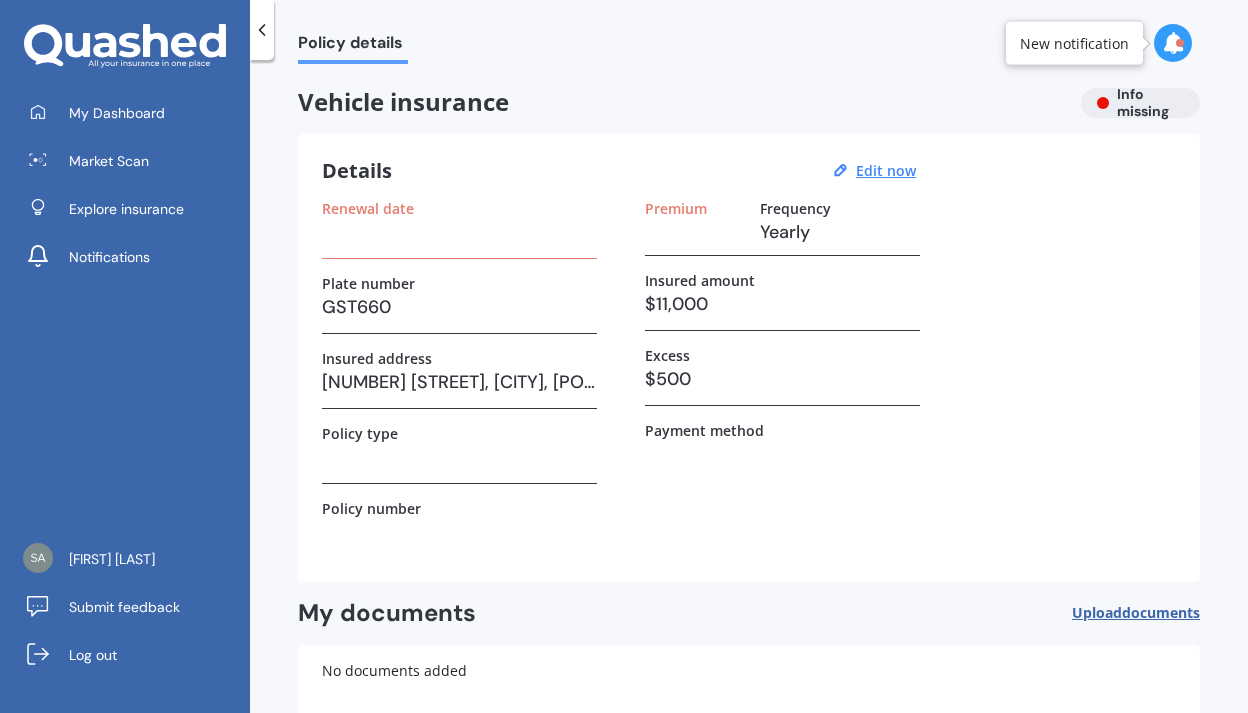 click 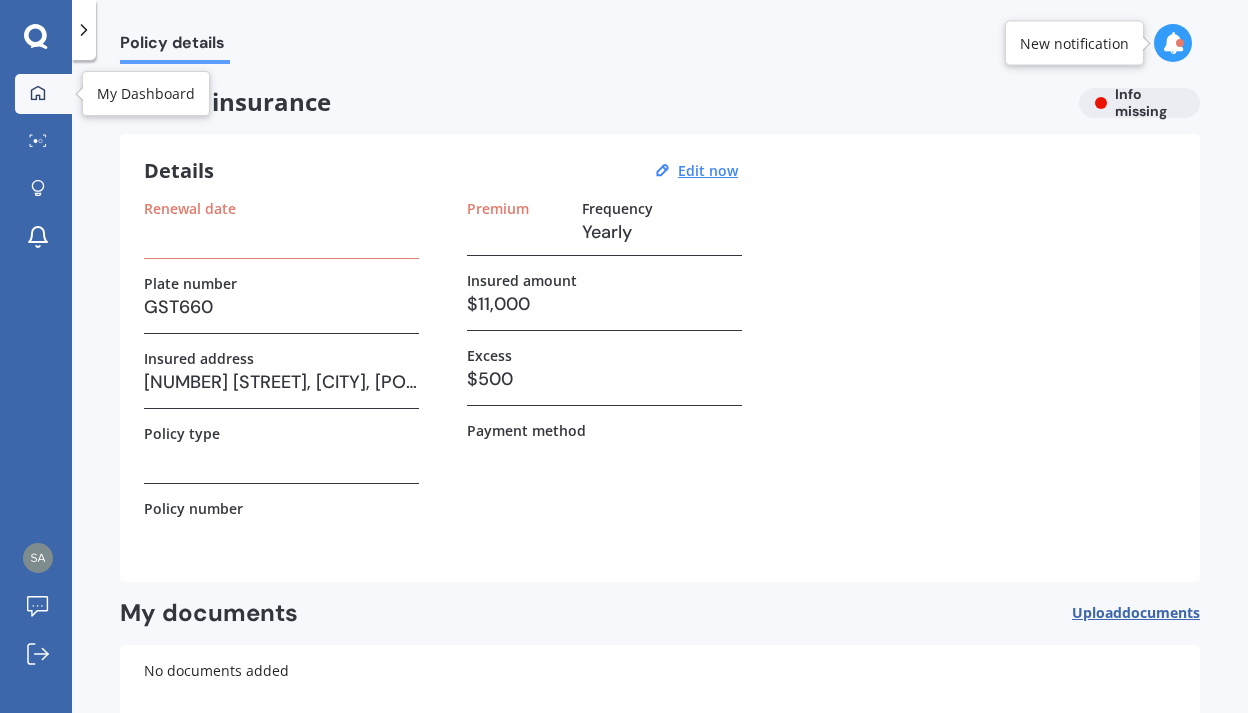 click 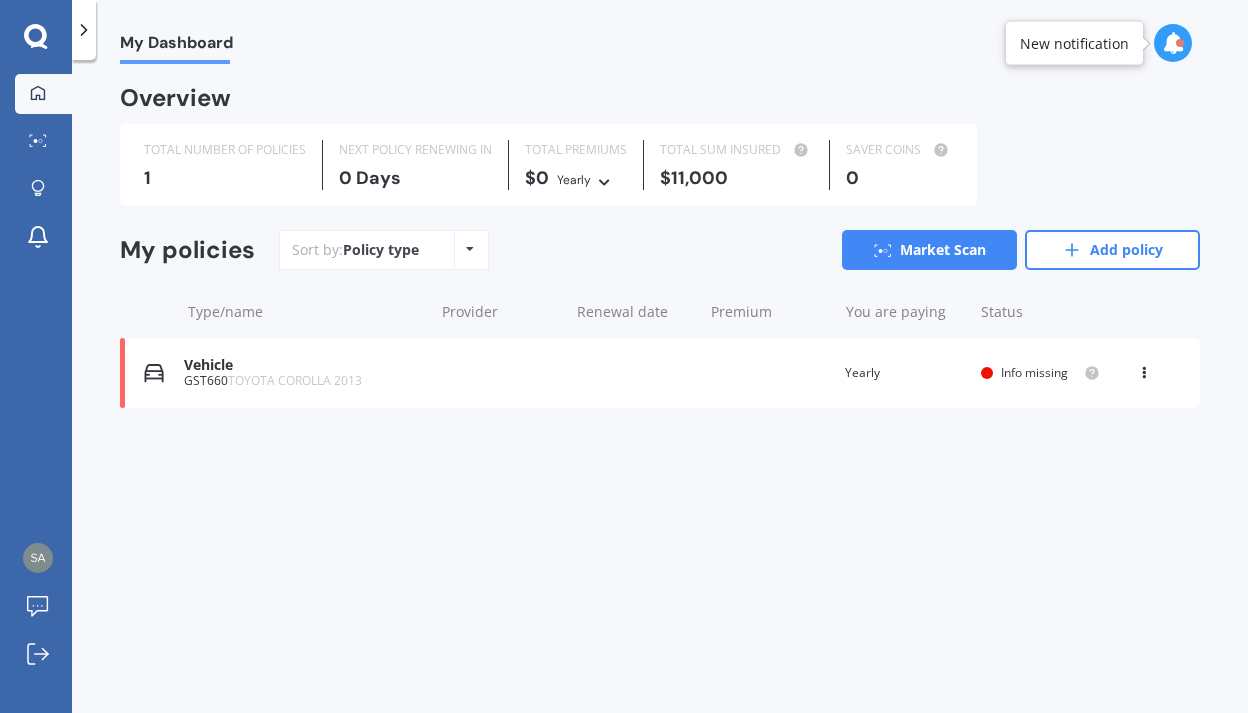 click on "View option View policy Delete" at bounding box center (1146, 373) 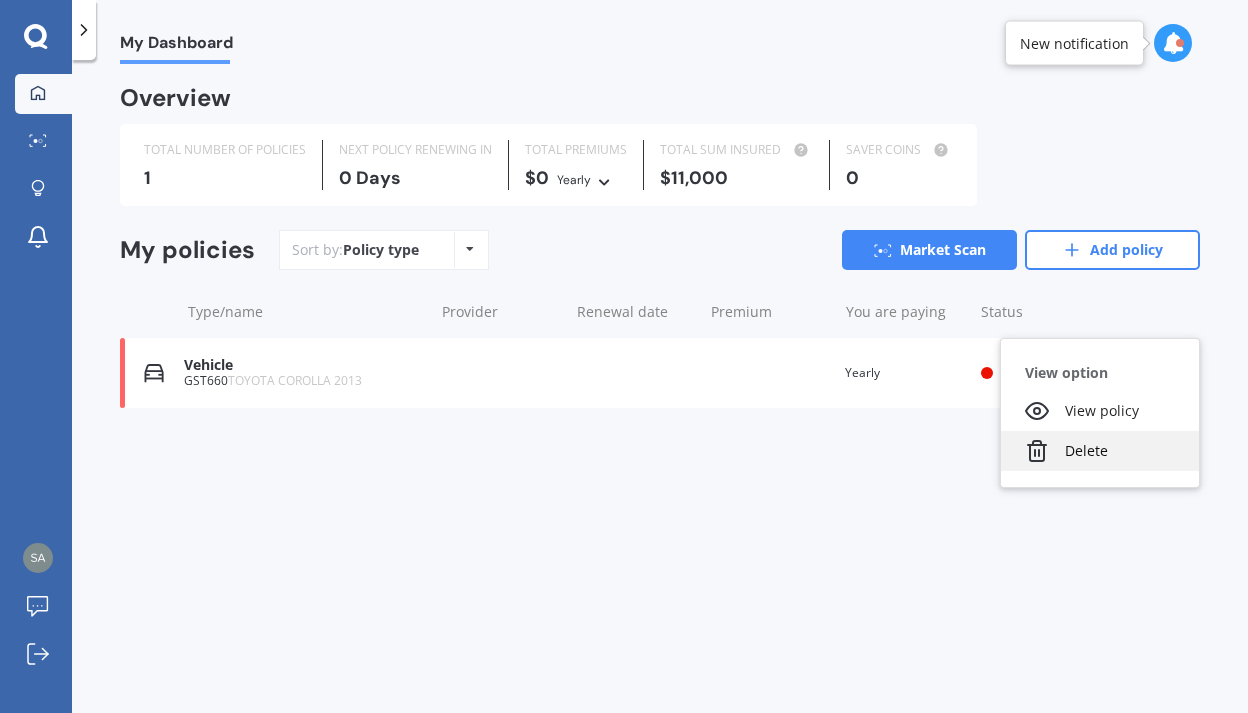 click on "Delete" at bounding box center (1100, 451) 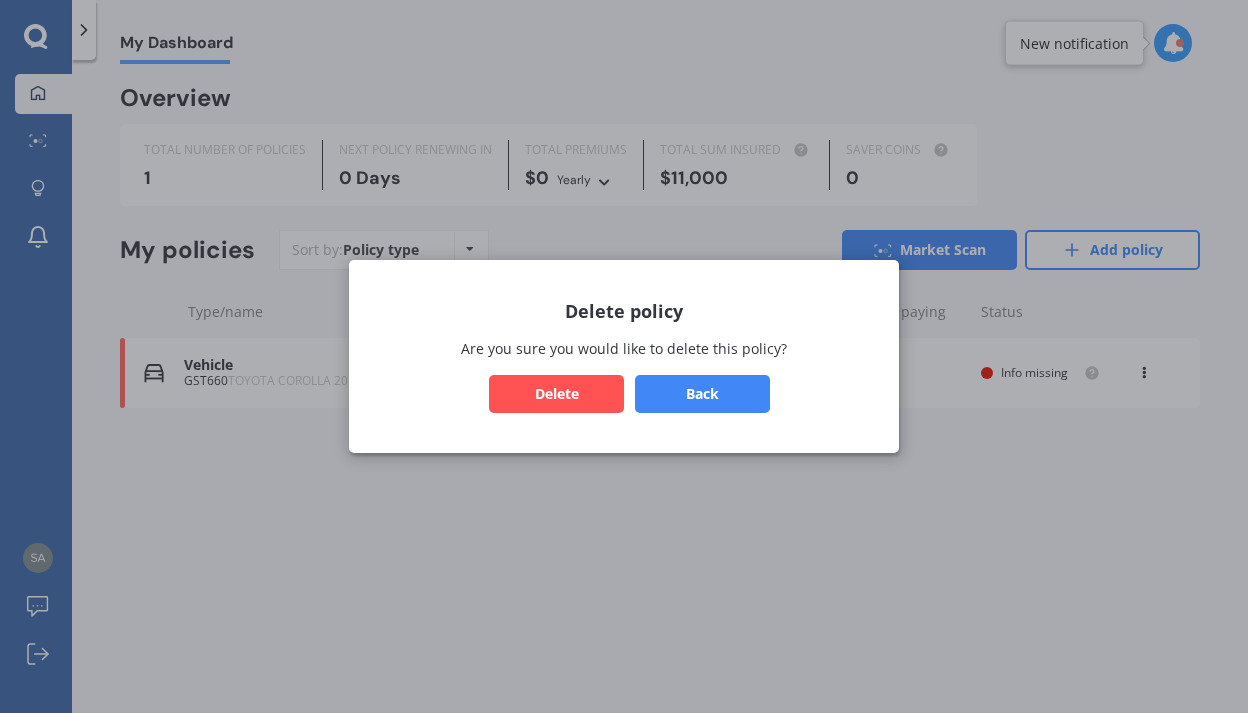 click on "Delete policy Are you sure you would like to delete this policy? Back Delete" at bounding box center (624, 356) 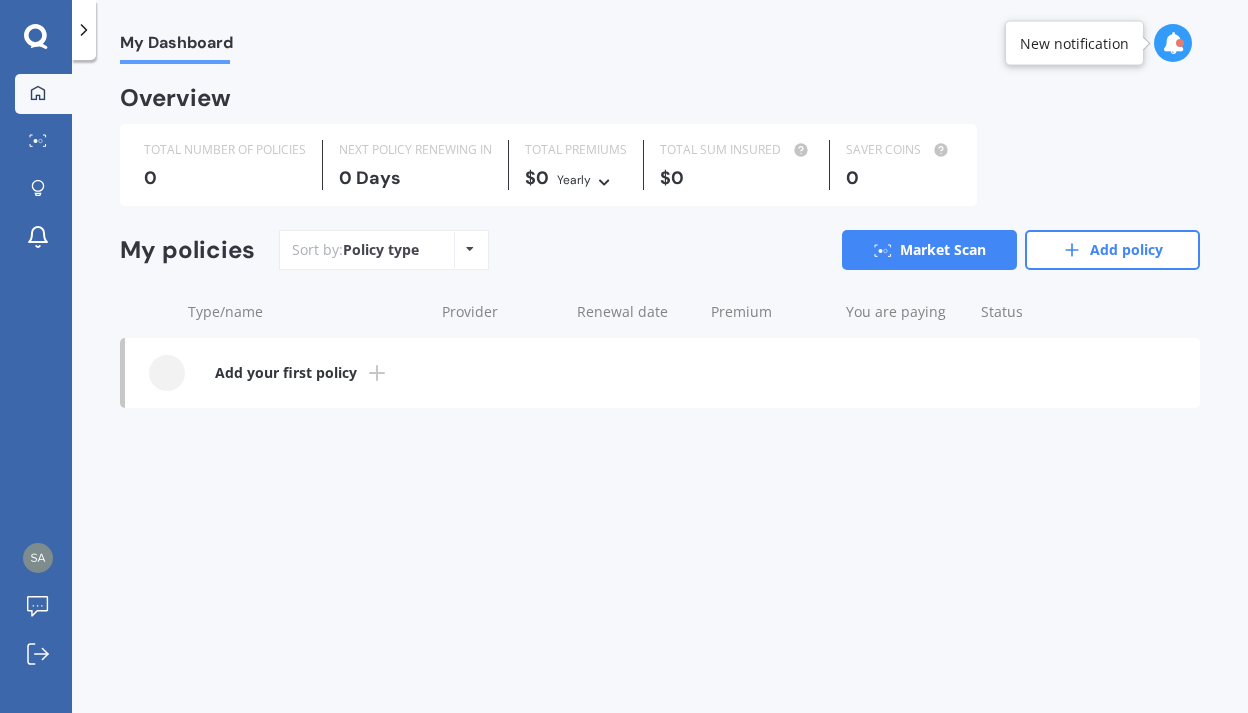 click on "Add your first policy" at bounding box center (286, 373) 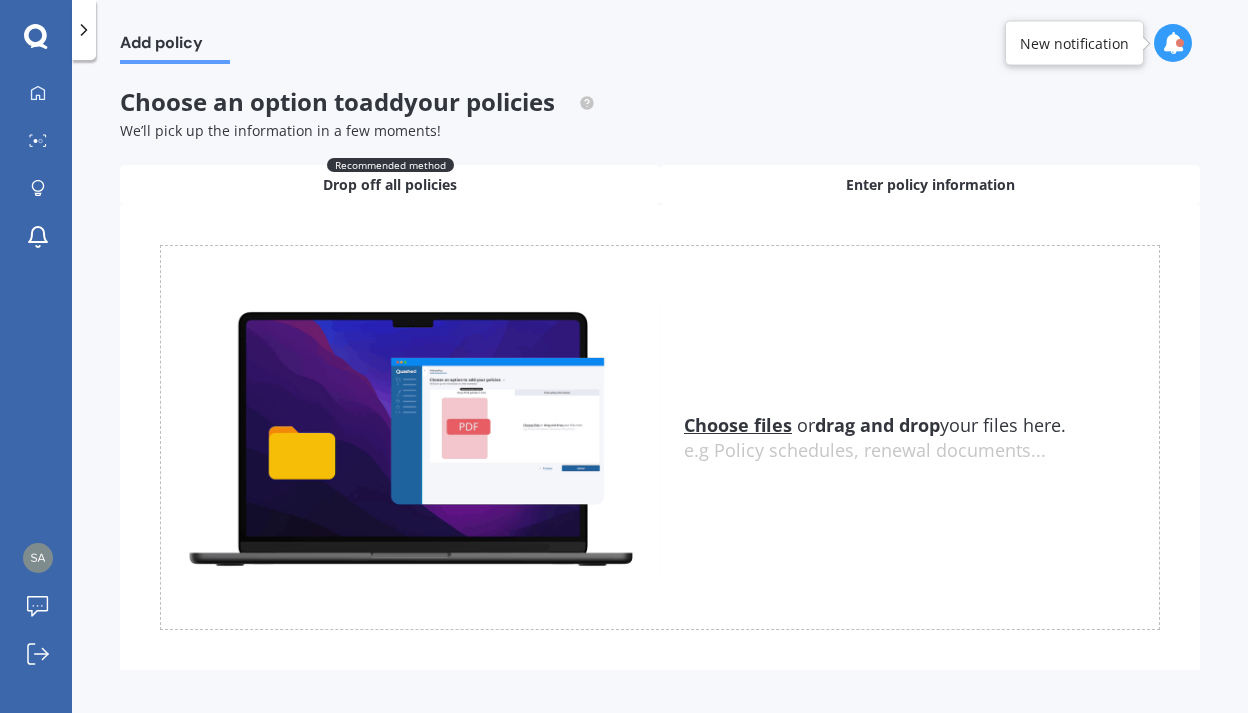 click on "Enter policy information" at bounding box center (930, 185) 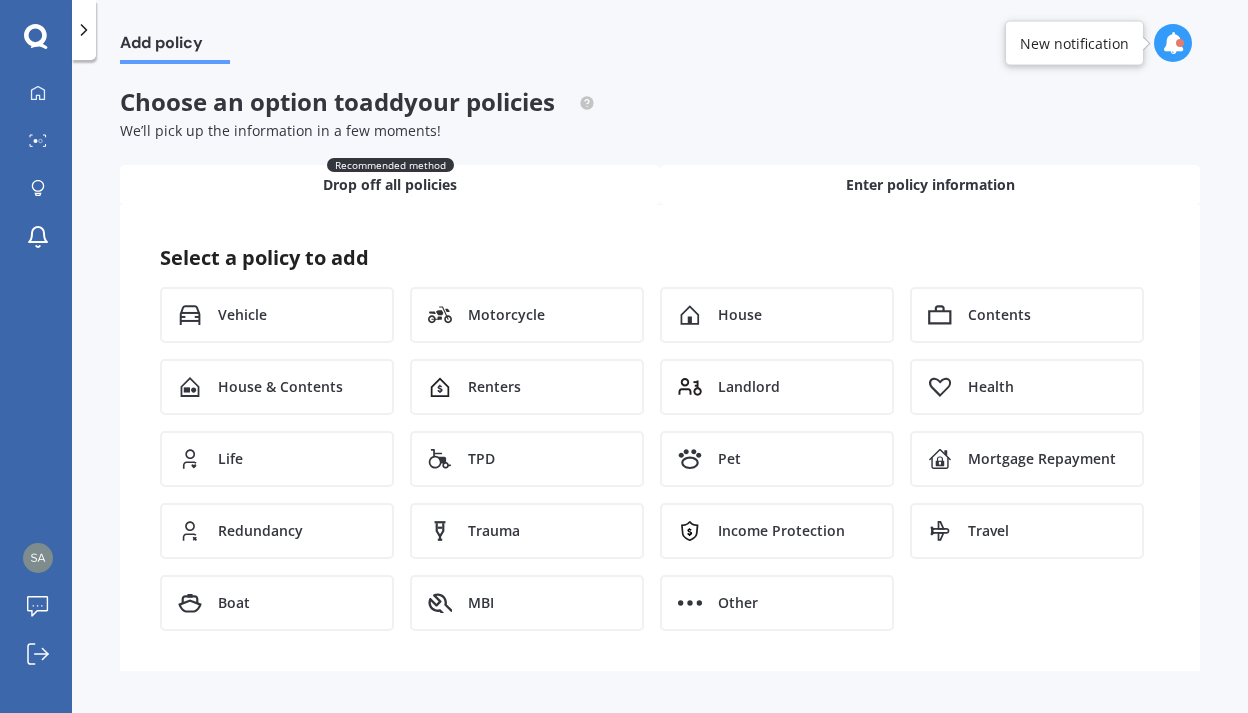 click on "Drop off all policies" at bounding box center (390, 185) 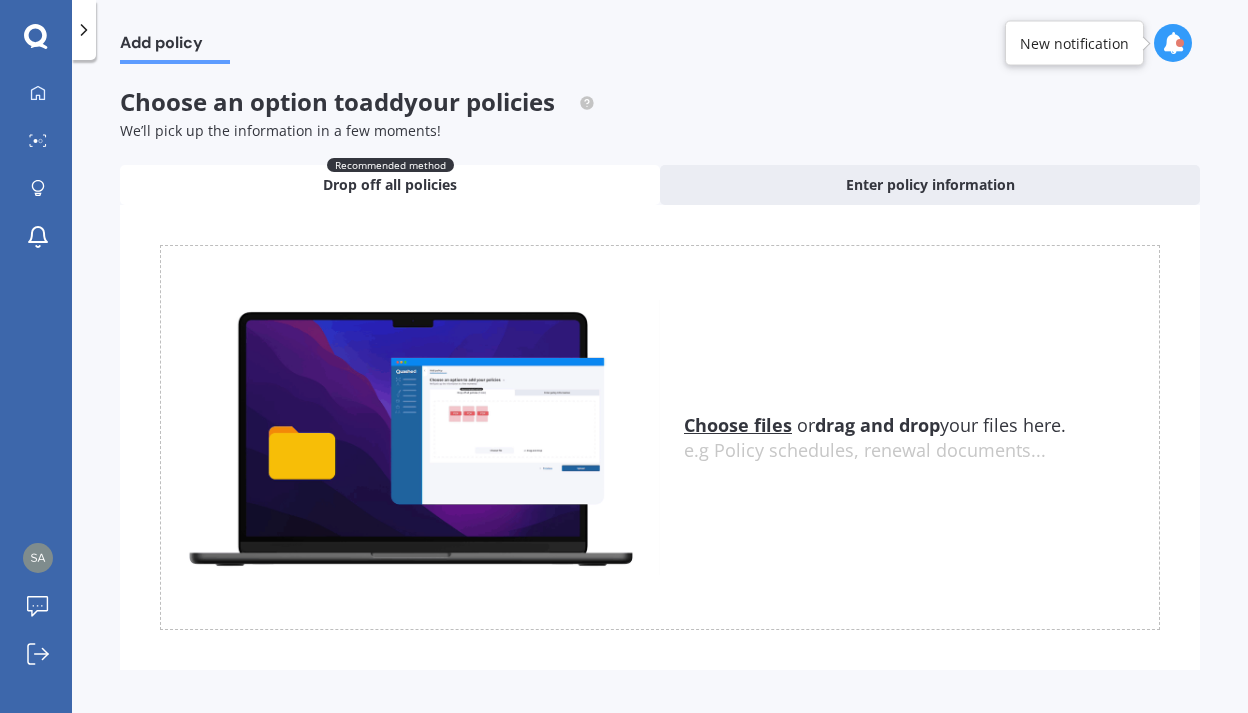 click on "Choose files" at bounding box center (738, 425) 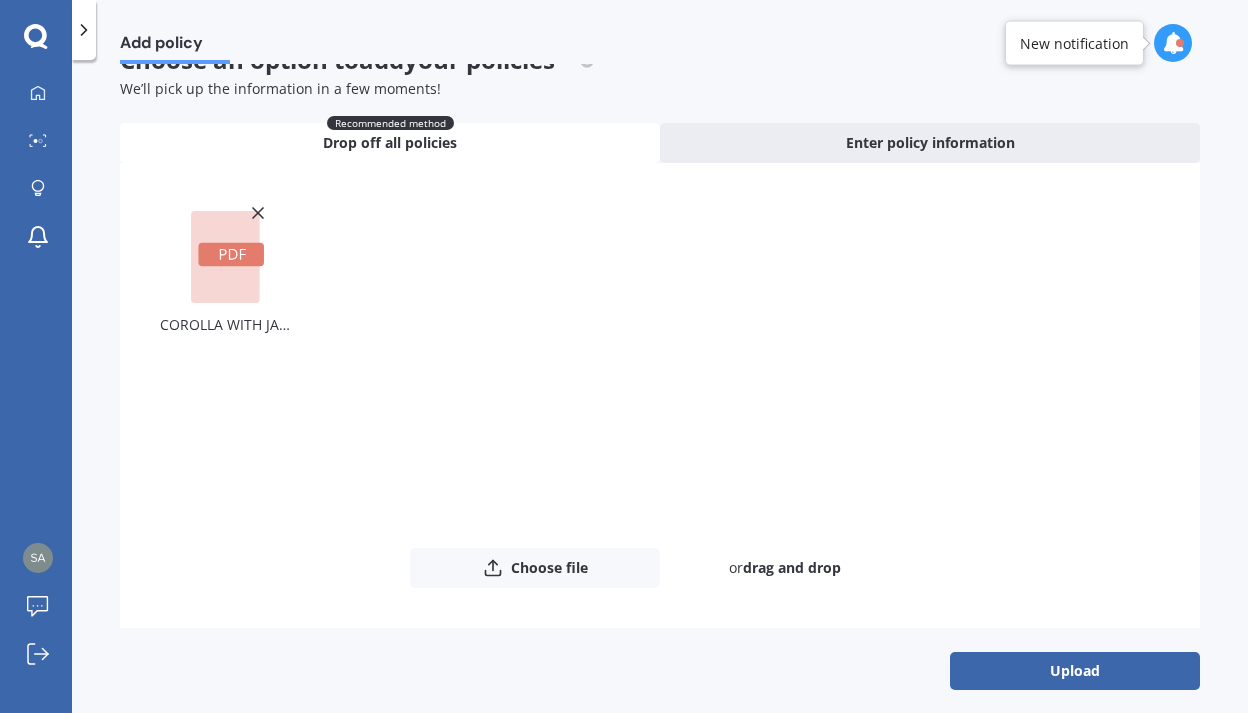 scroll, scrollTop: 55, scrollLeft: 0, axis: vertical 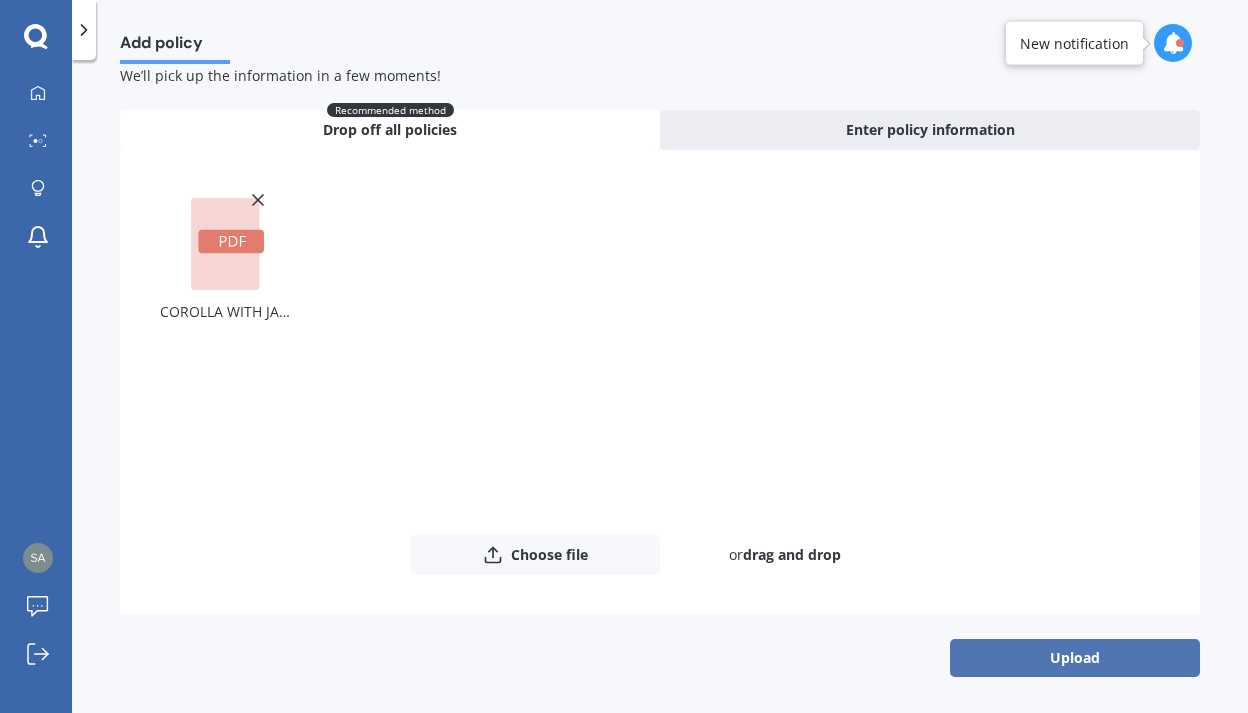 click on "Upload" at bounding box center [1075, 658] 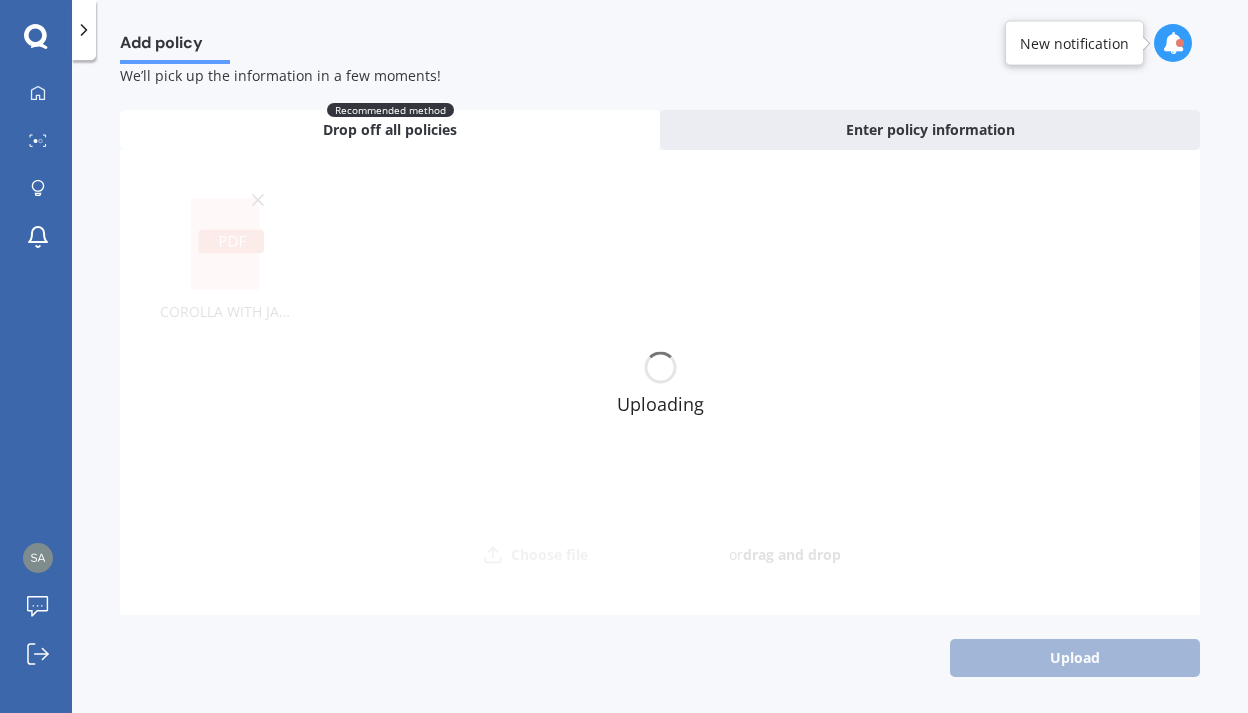 scroll, scrollTop: 0, scrollLeft: 0, axis: both 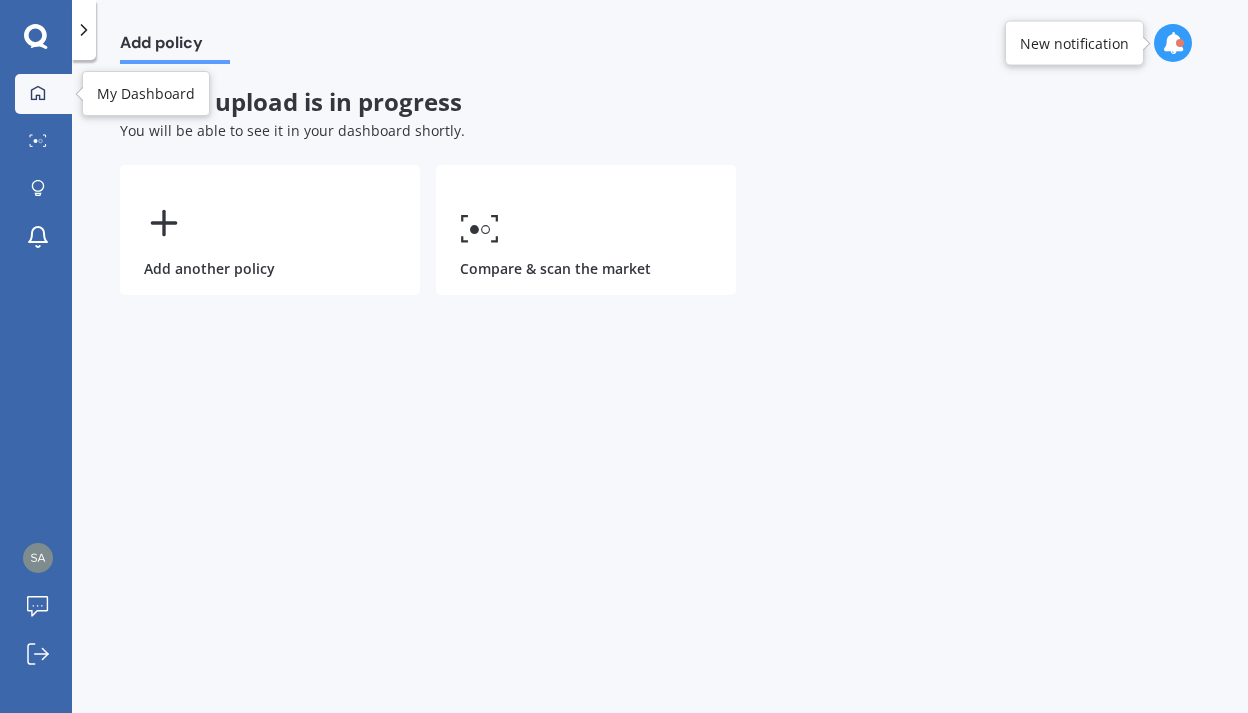 click 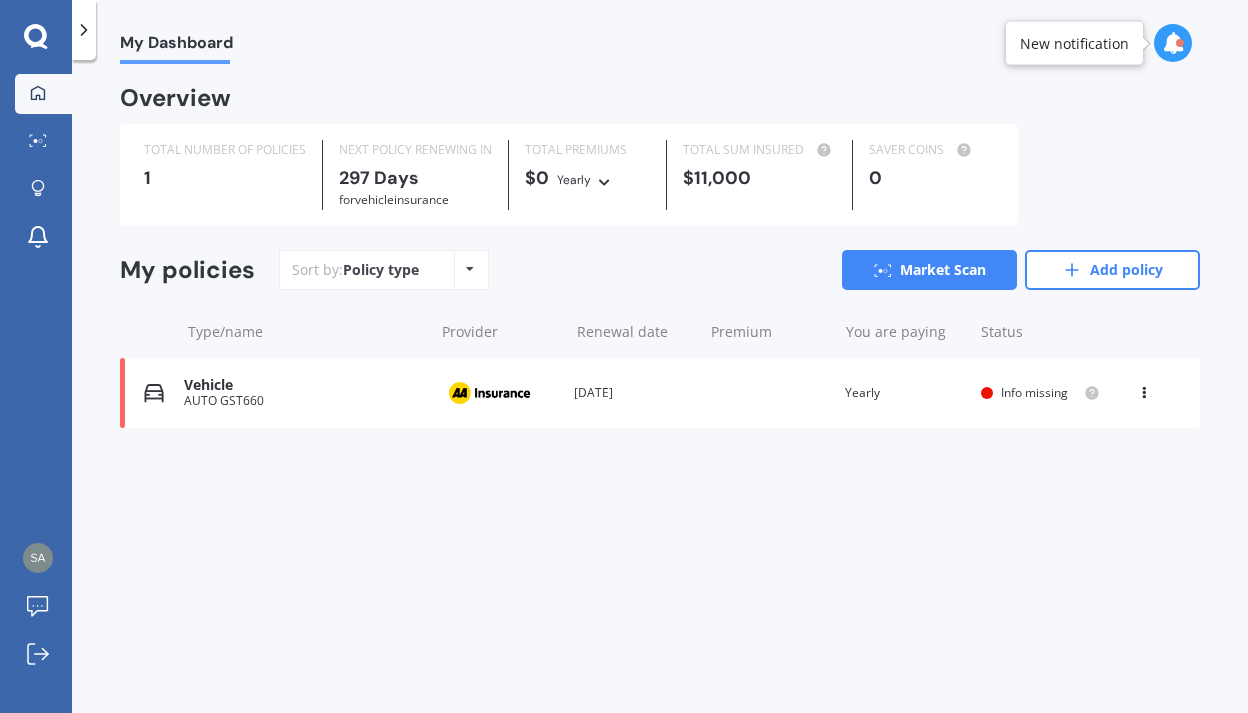click at bounding box center (1144, 389) 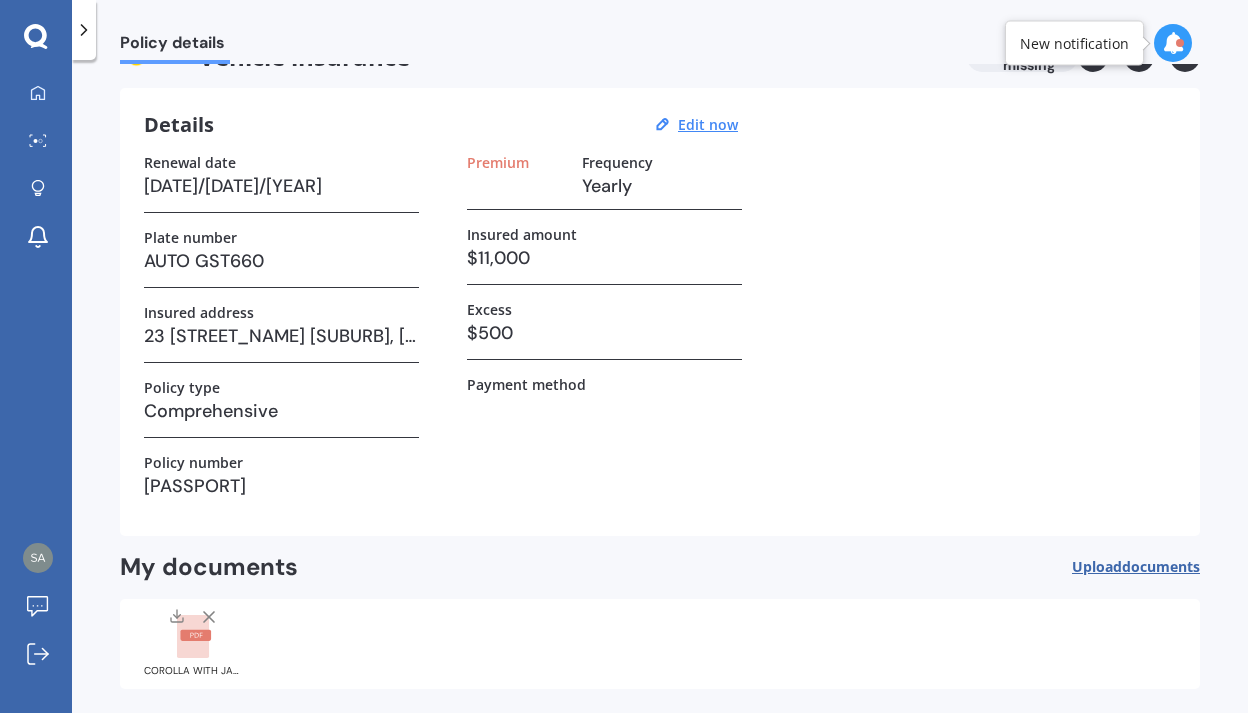 scroll, scrollTop: 129, scrollLeft: 0, axis: vertical 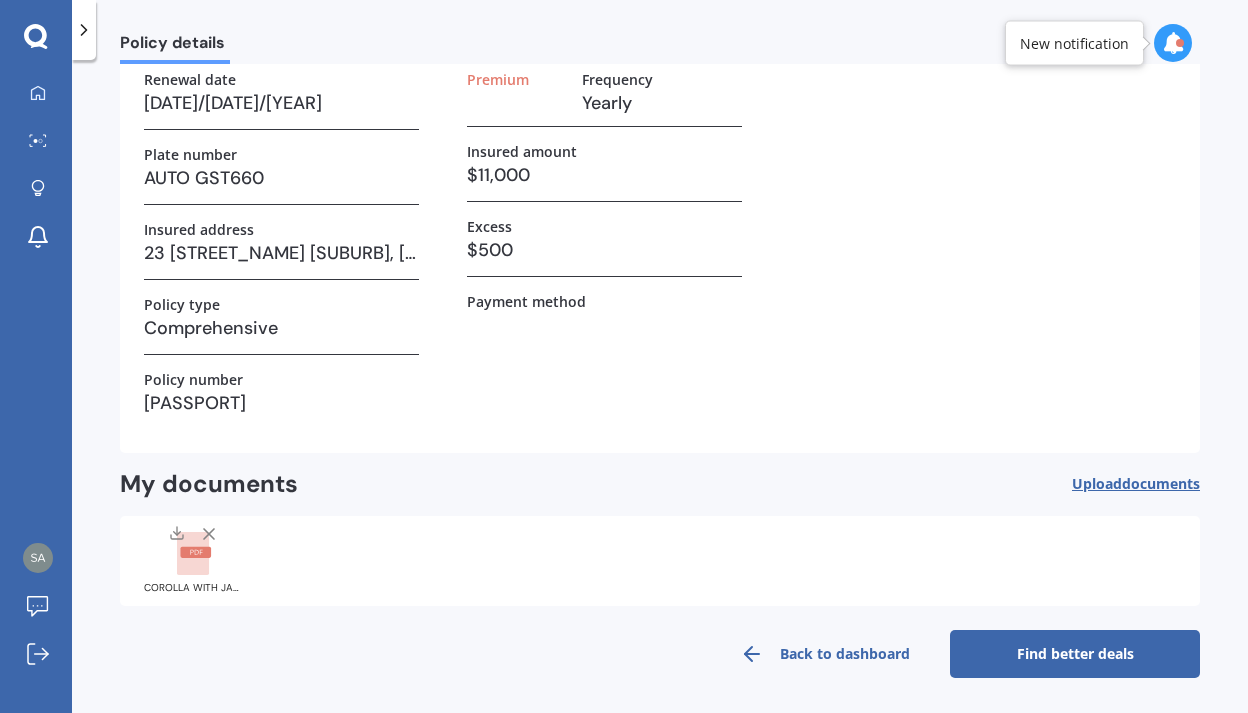 click on "Find better deals" at bounding box center (1075, 654) 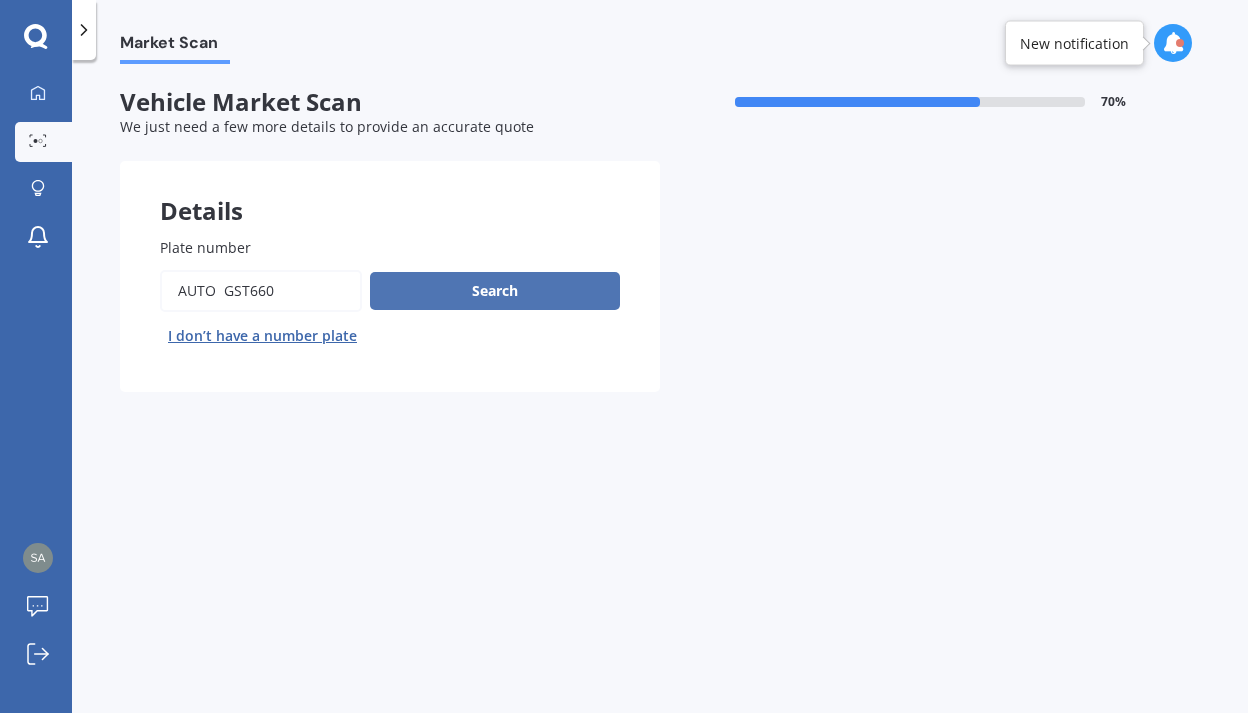 click on "Search" at bounding box center [495, 291] 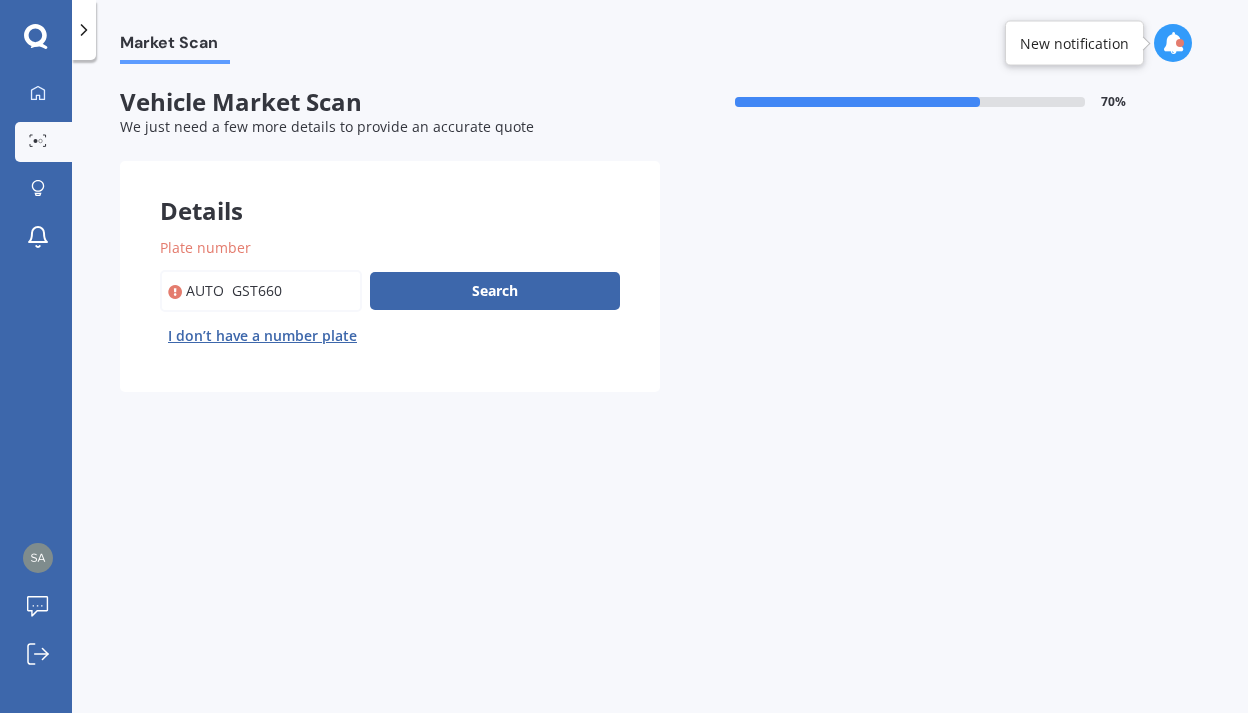 drag, startPoint x: 313, startPoint y: 296, endPoint x: 301, endPoint y: 293, distance: 12.369317 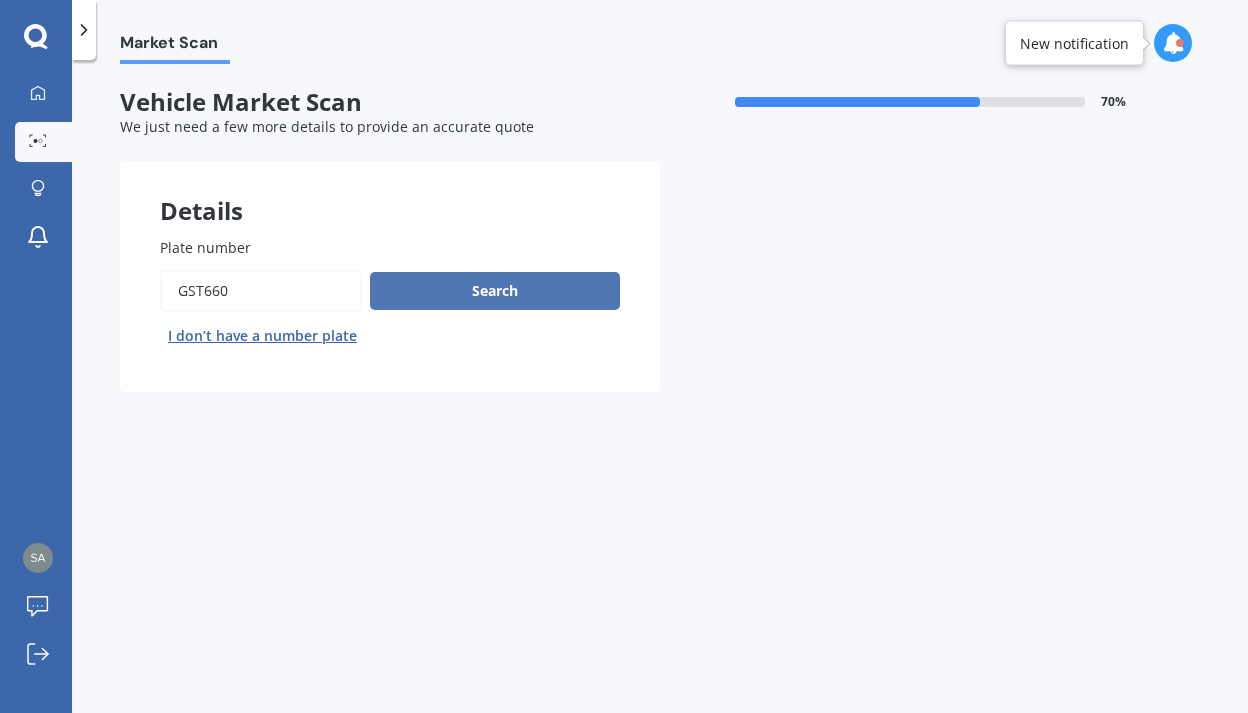 type on "GST660" 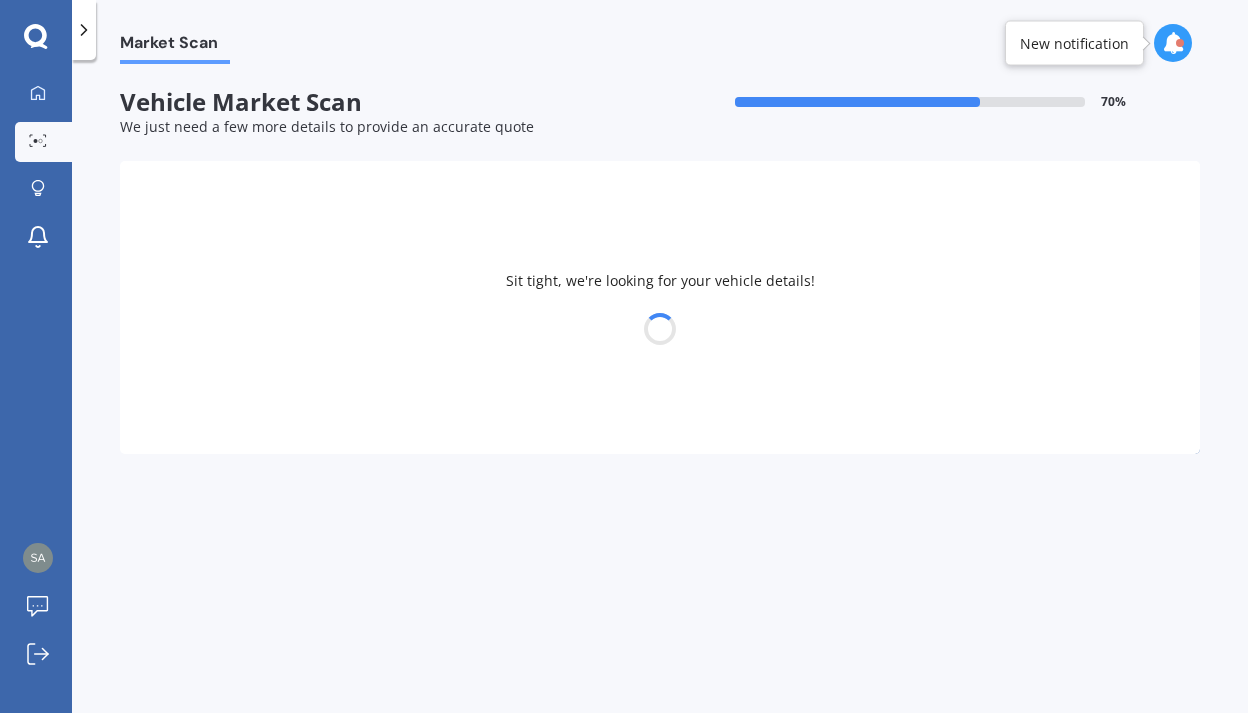select on "TOYOTA" 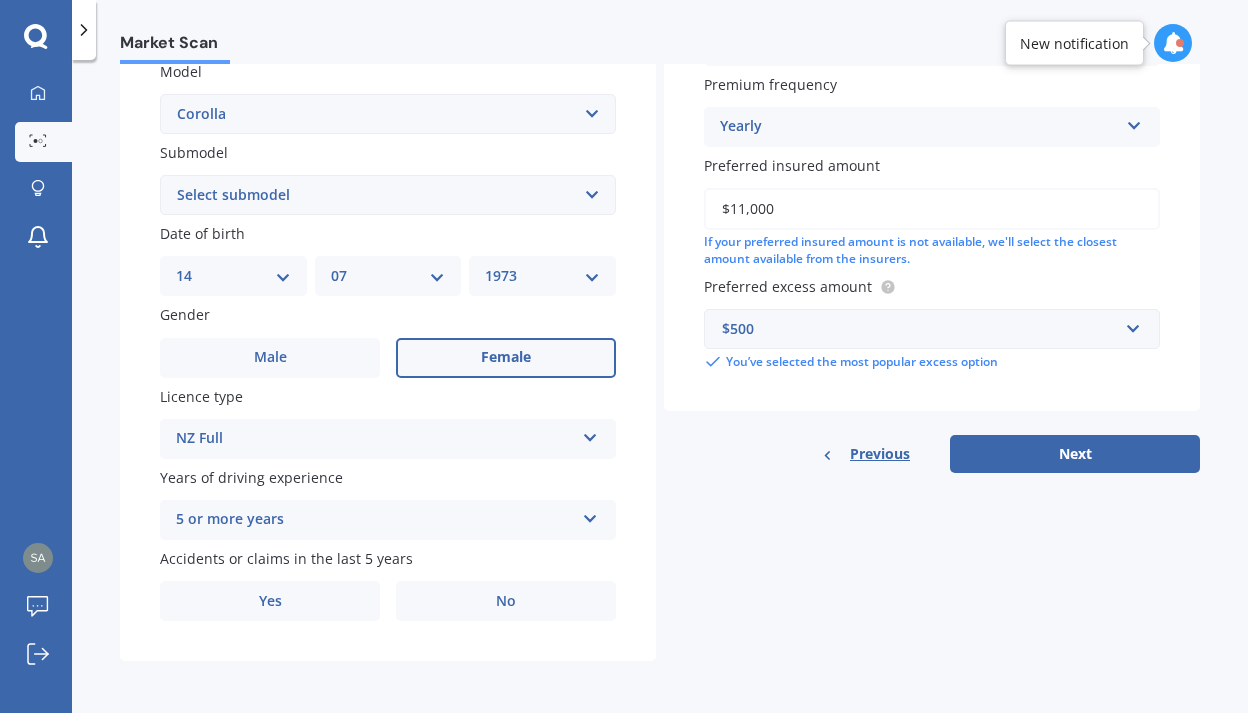 scroll, scrollTop: 0, scrollLeft: 0, axis: both 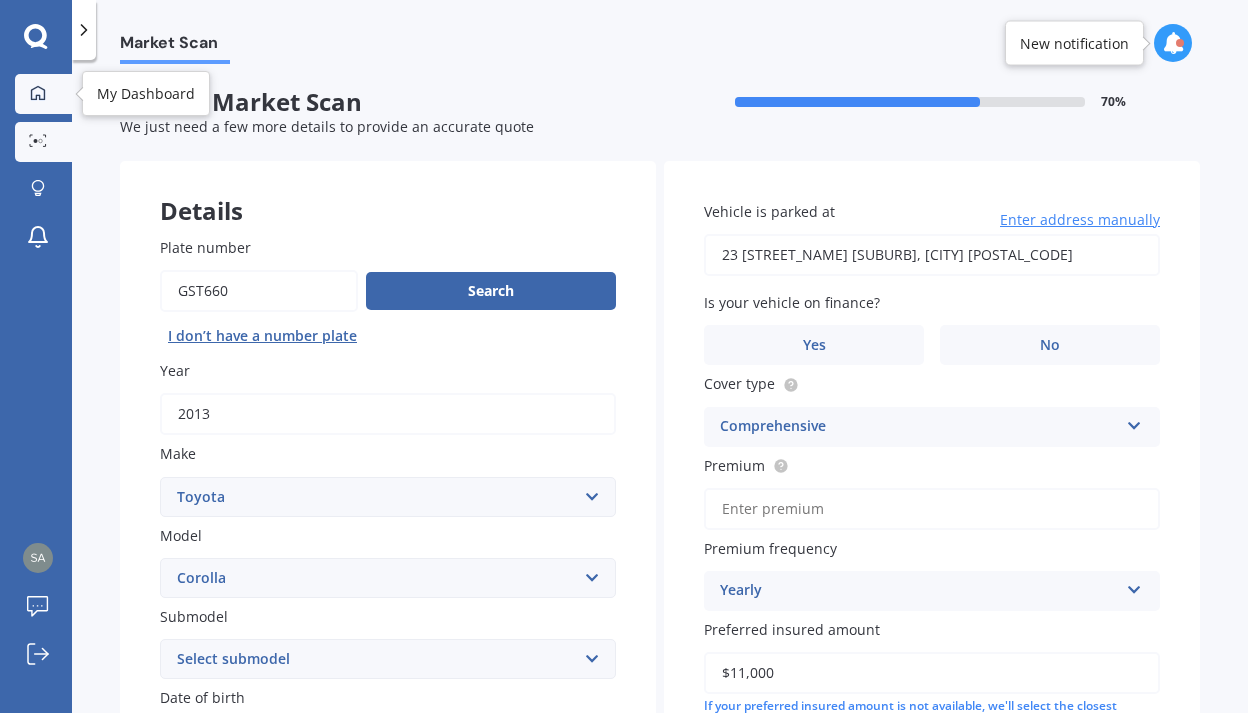 click at bounding box center (38, 94) 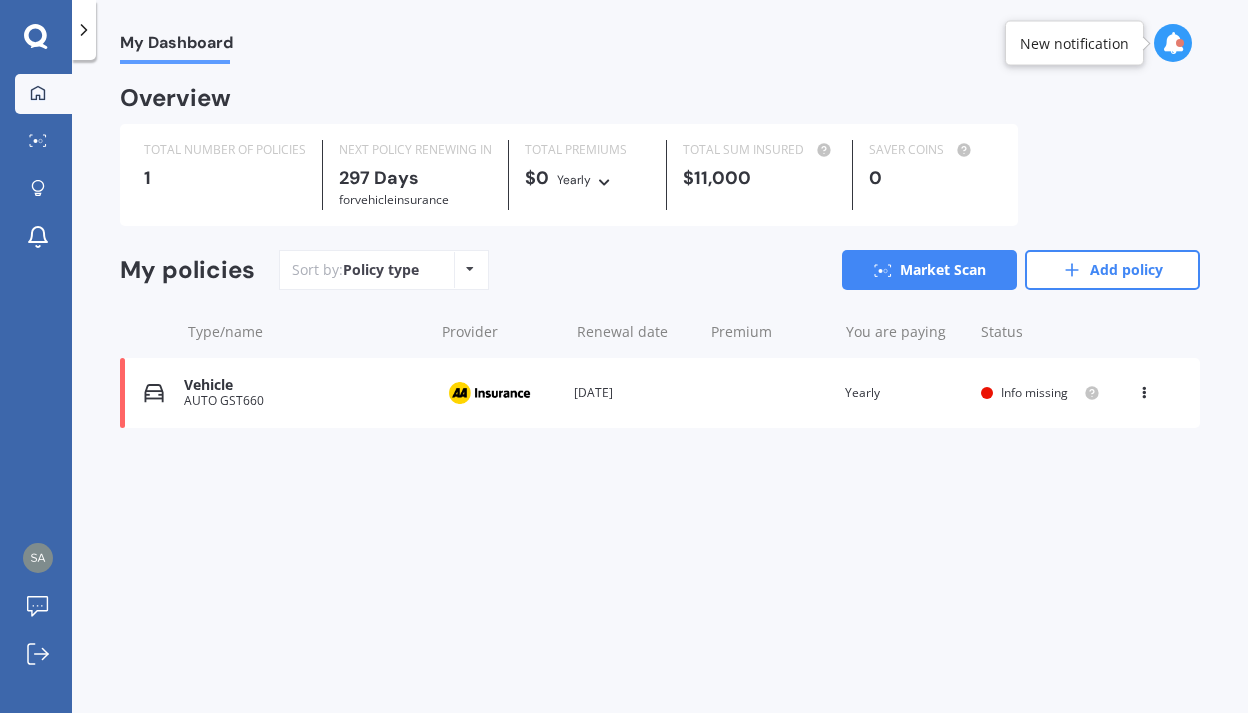 click on "AUTO  GST660" at bounding box center (303, 401) 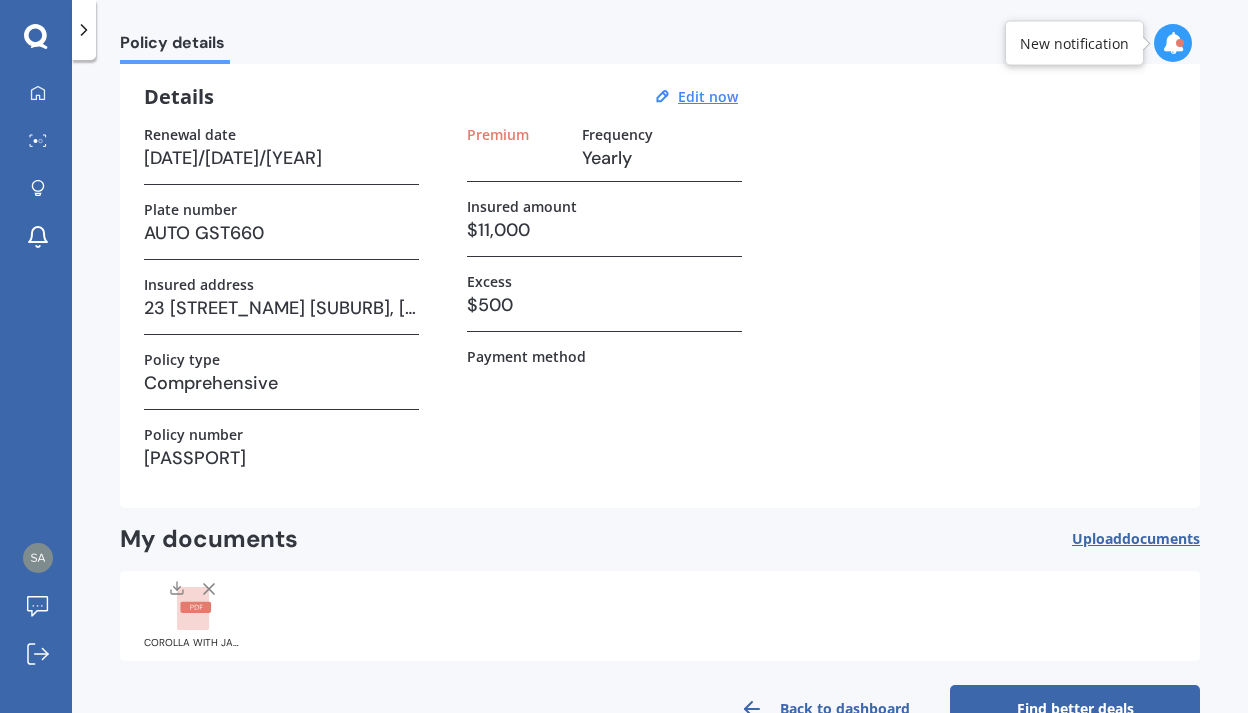 scroll, scrollTop: 0, scrollLeft: 0, axis: both 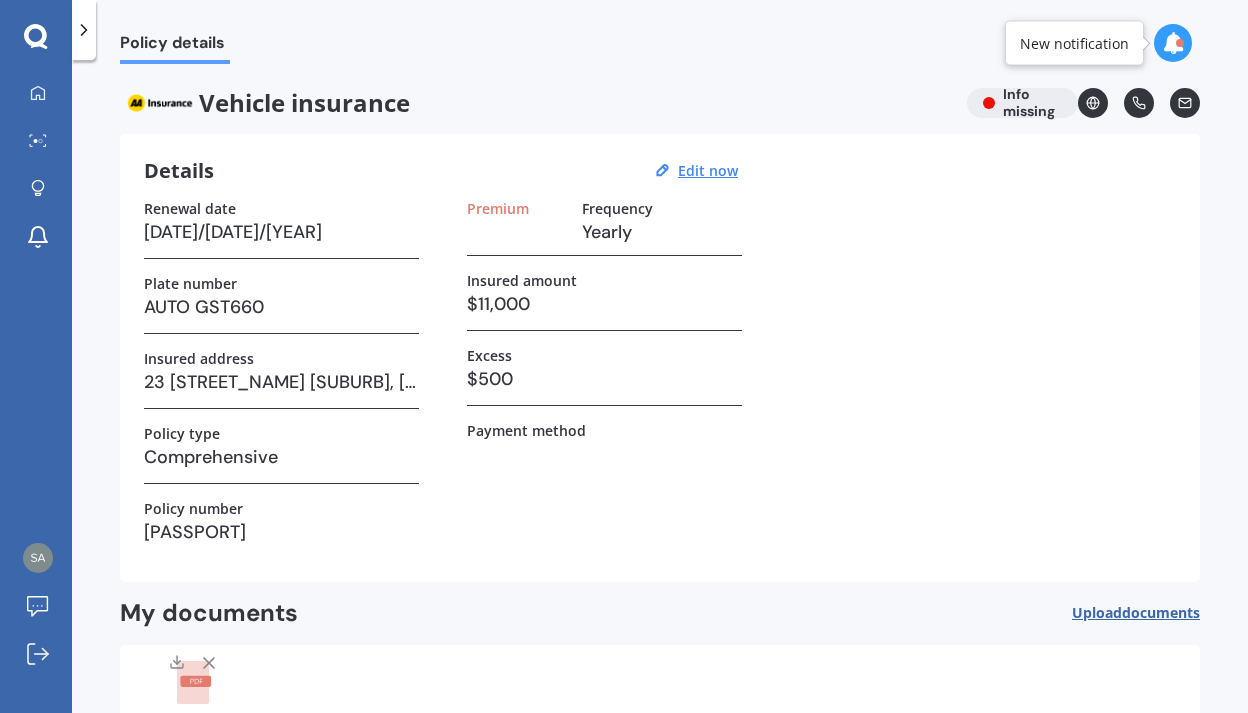 click on "Vehicle insurance Info missing" at bounding box center [660, 103] 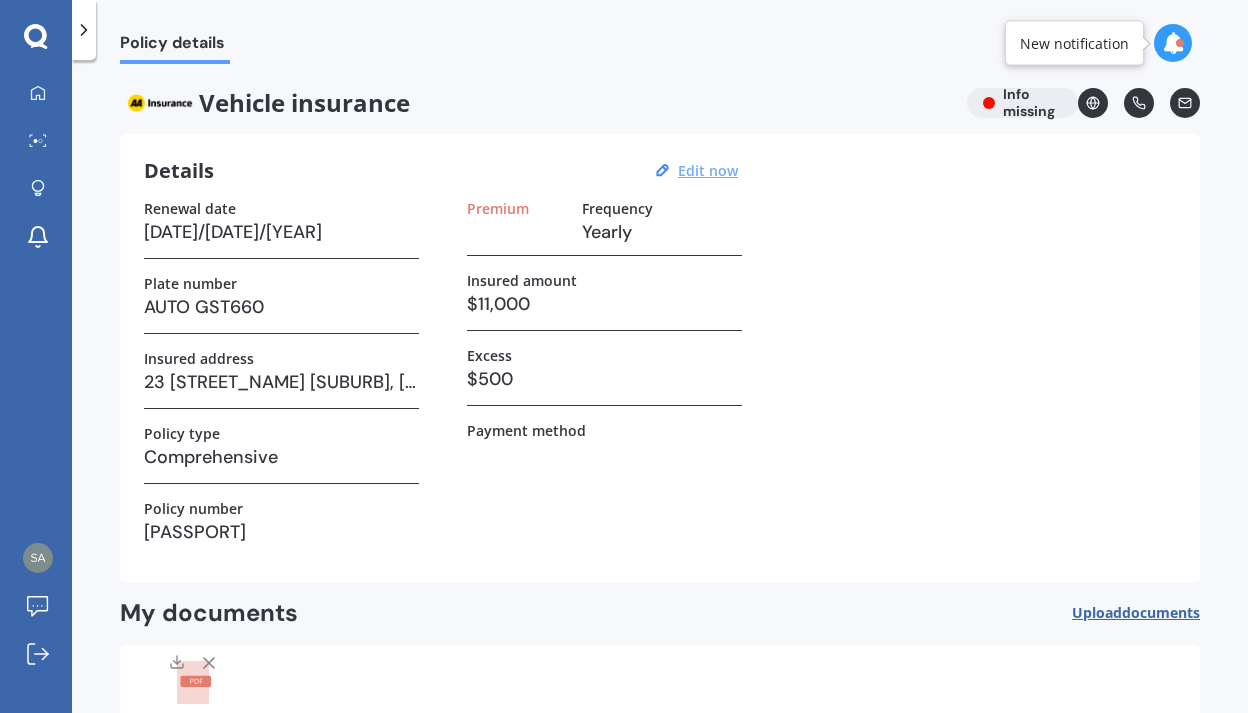 click on "Edit now" at bounding box center (708, 170) 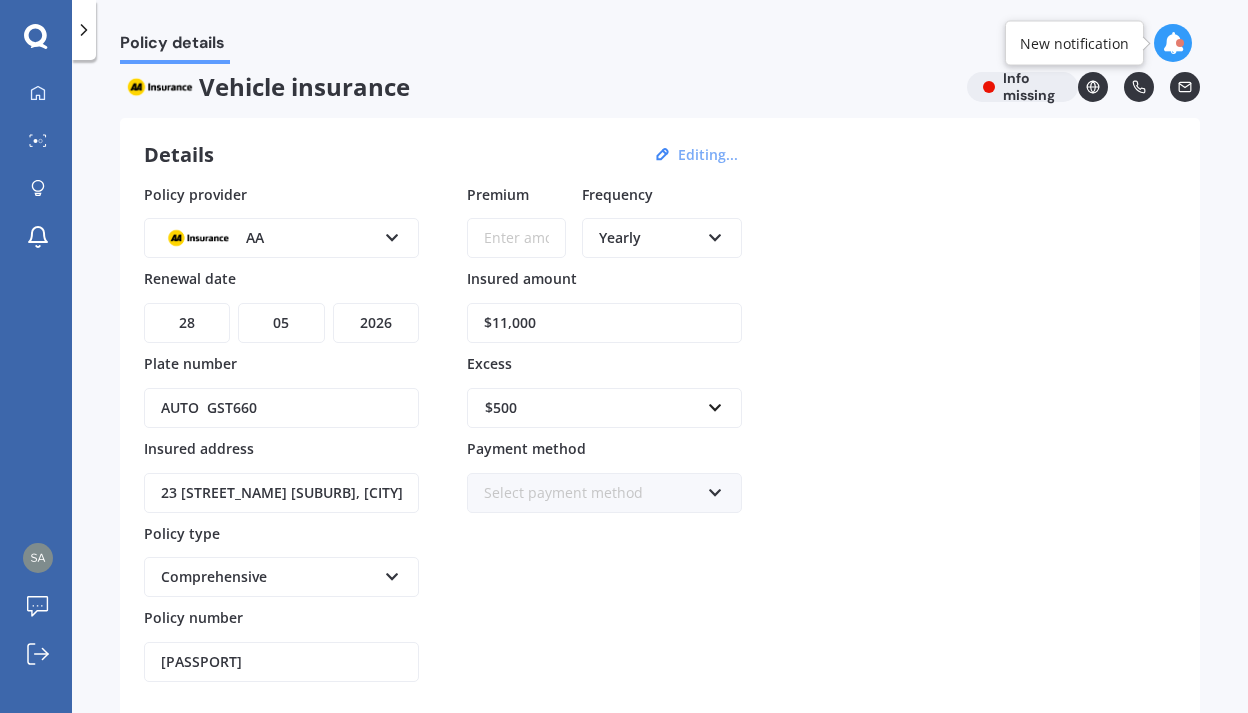 scroll, scrollTop: 18, scrollLeft: 0, axis: vertical 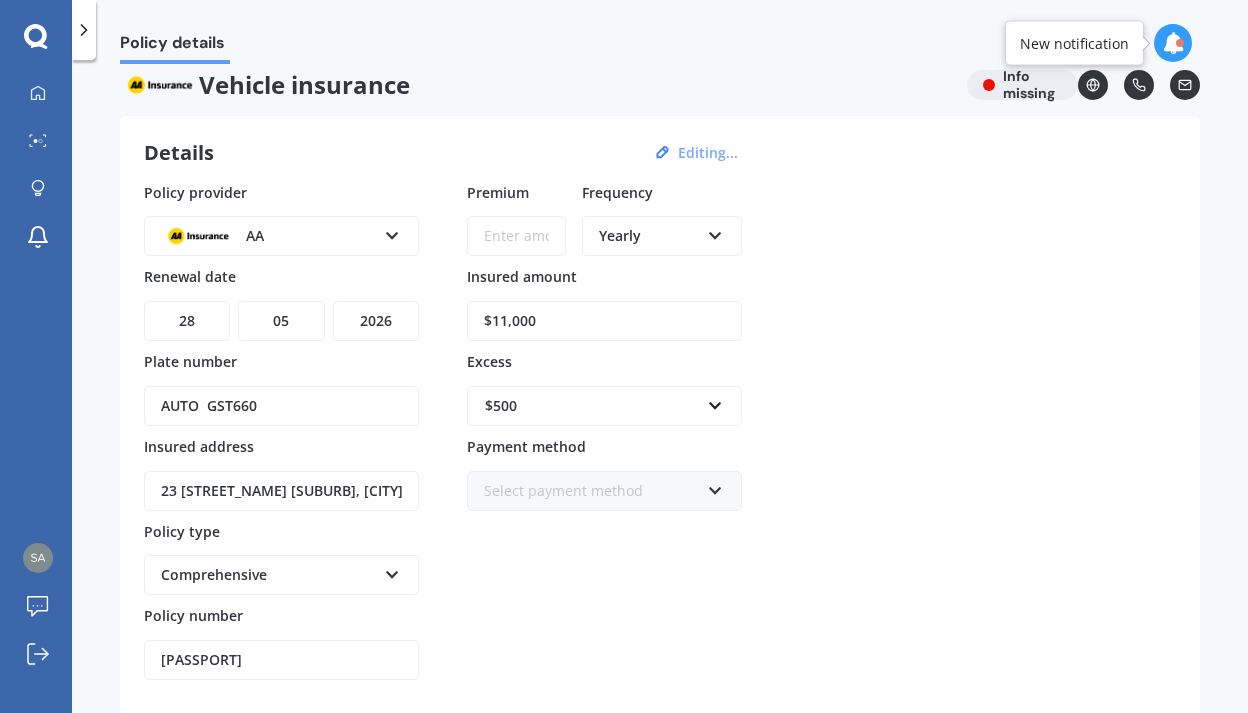 click on "Premium" at bounding box center [516, 236] 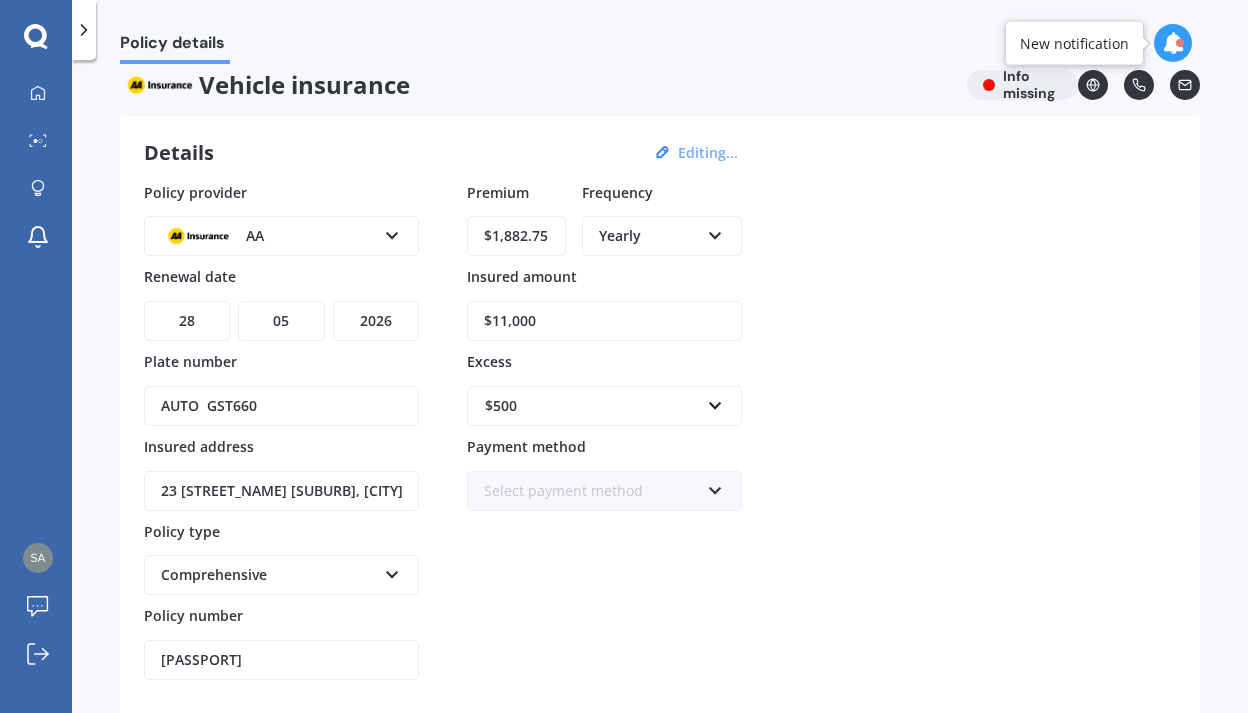 type on "$1,882.75" 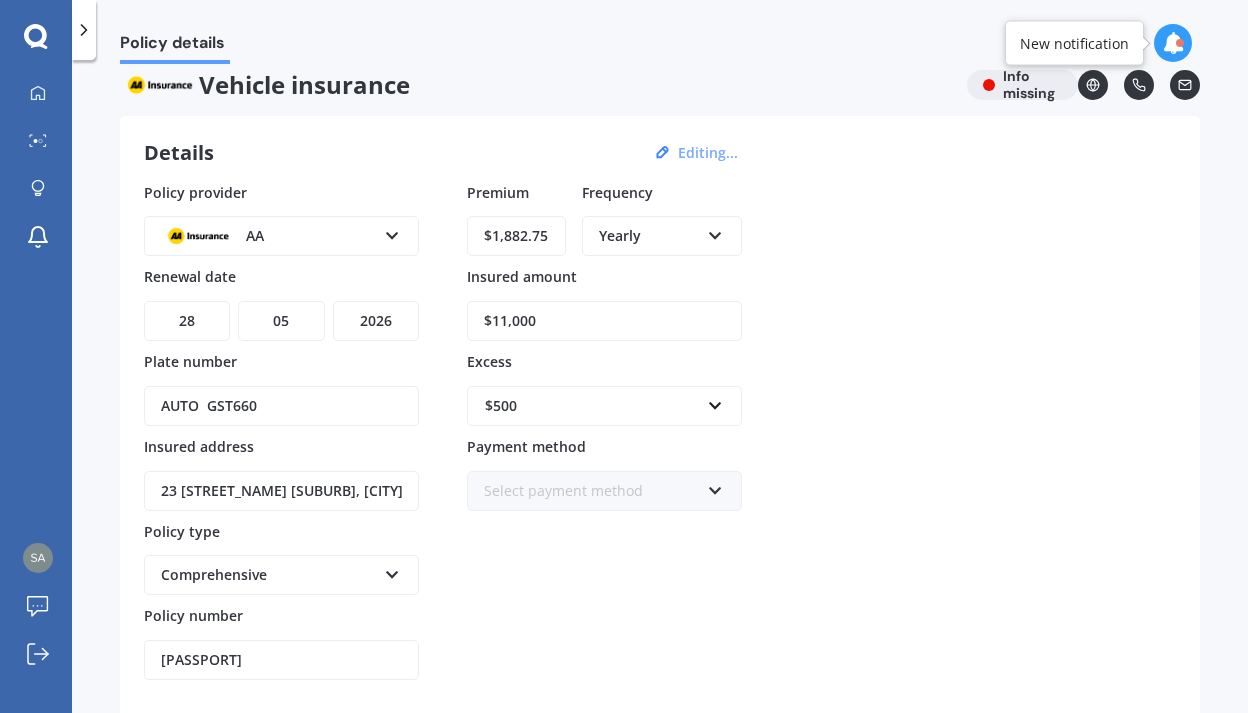 click on "Premium $[AMOUNT] Frequency Yearly Yearly Six-Monthly Quarterly Monthly Fortnightly Weekly Insured amount $[AMOUNT] Excess $[AMOUNT] $[AMOUNT] $[AMOUNT] $[AMOUNT] $[AMOUNT] $[AMOUNT] $[AMOUNT] Payment method Select payment method Direct debit - bank account Direct debit - credit/debit card Online payment Internet banking transfer Cheque" at bounding box center [604, 431] 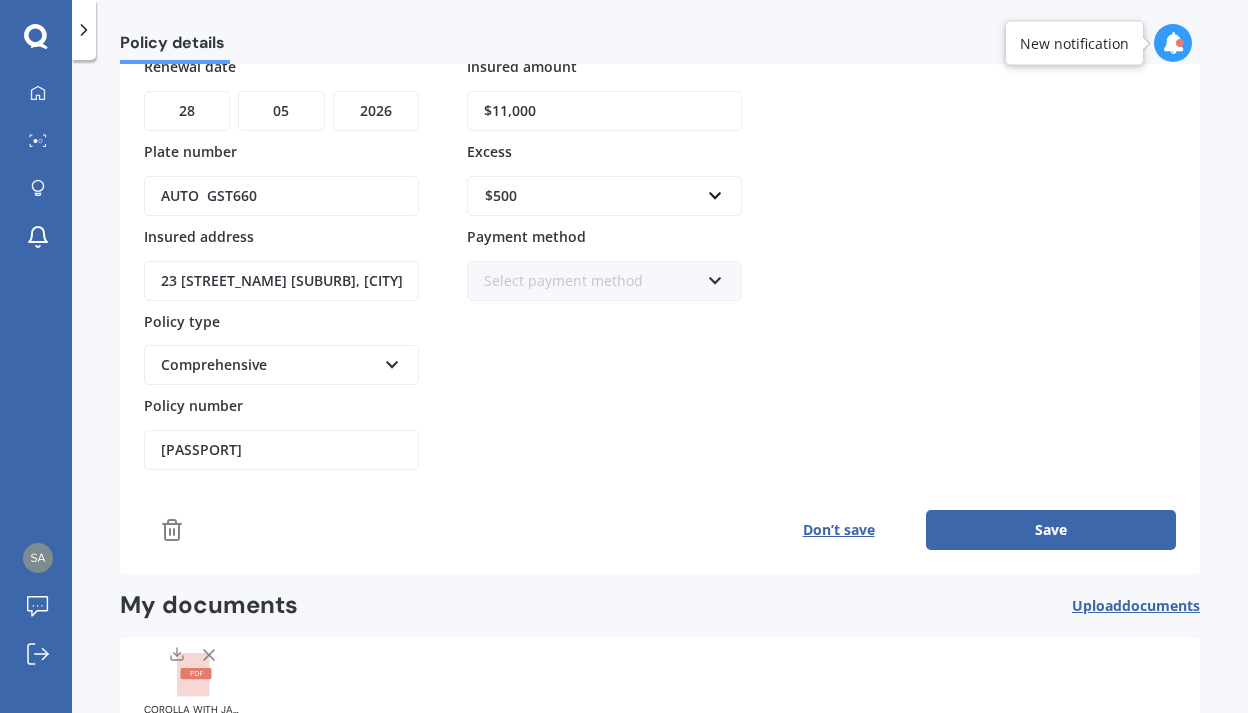 click on "Save" at bounding box center [1051, 530] 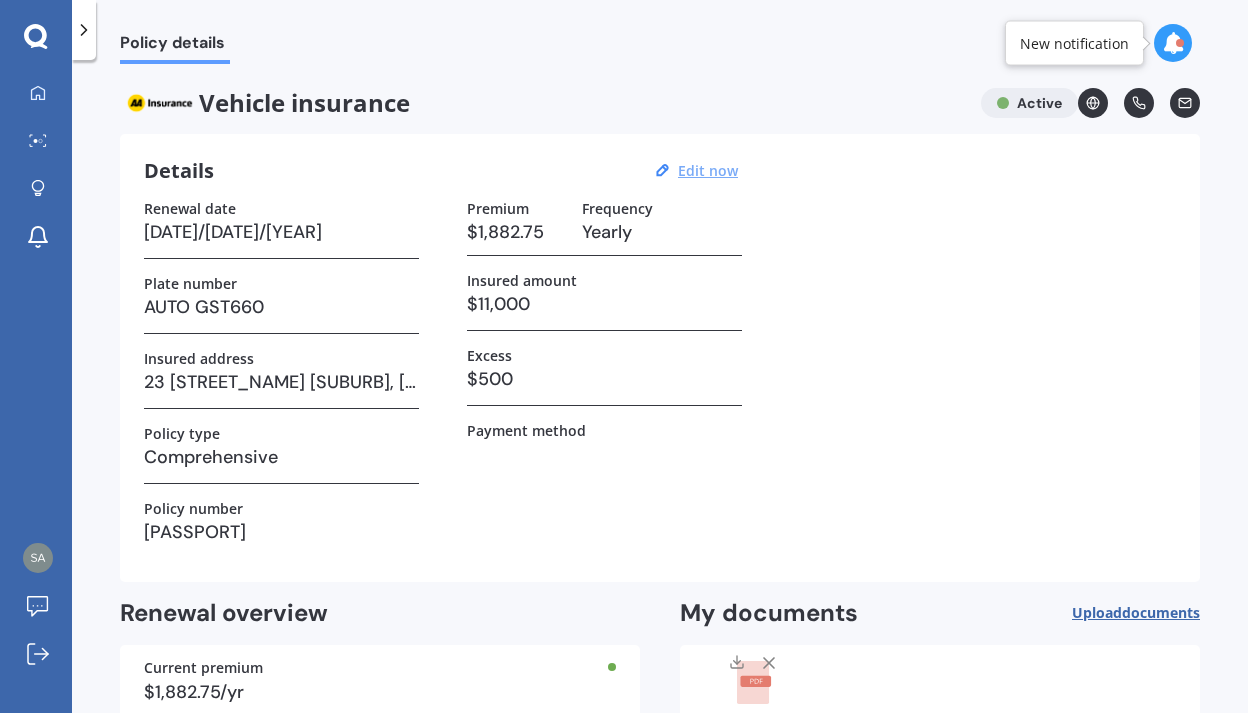scroll, scrollTop: 129, scrollLeft: 0, axis: vertical 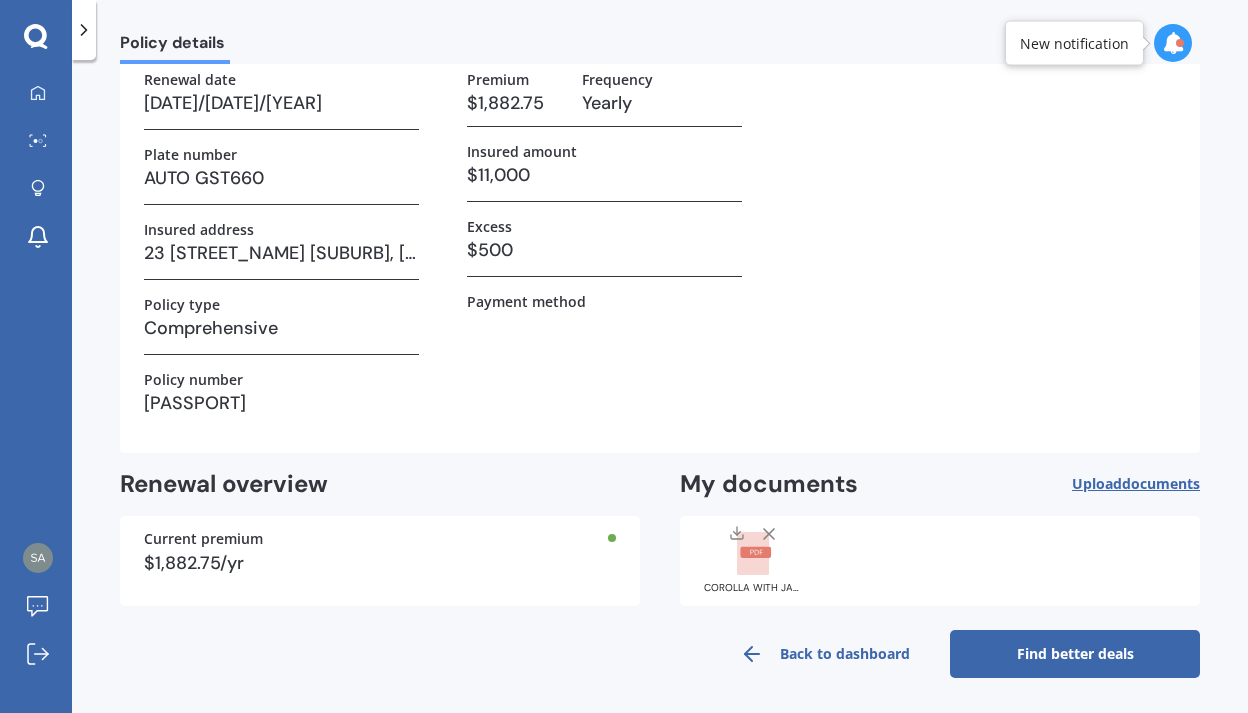 click on "Find better deals" at bounding box center (1075, 654) 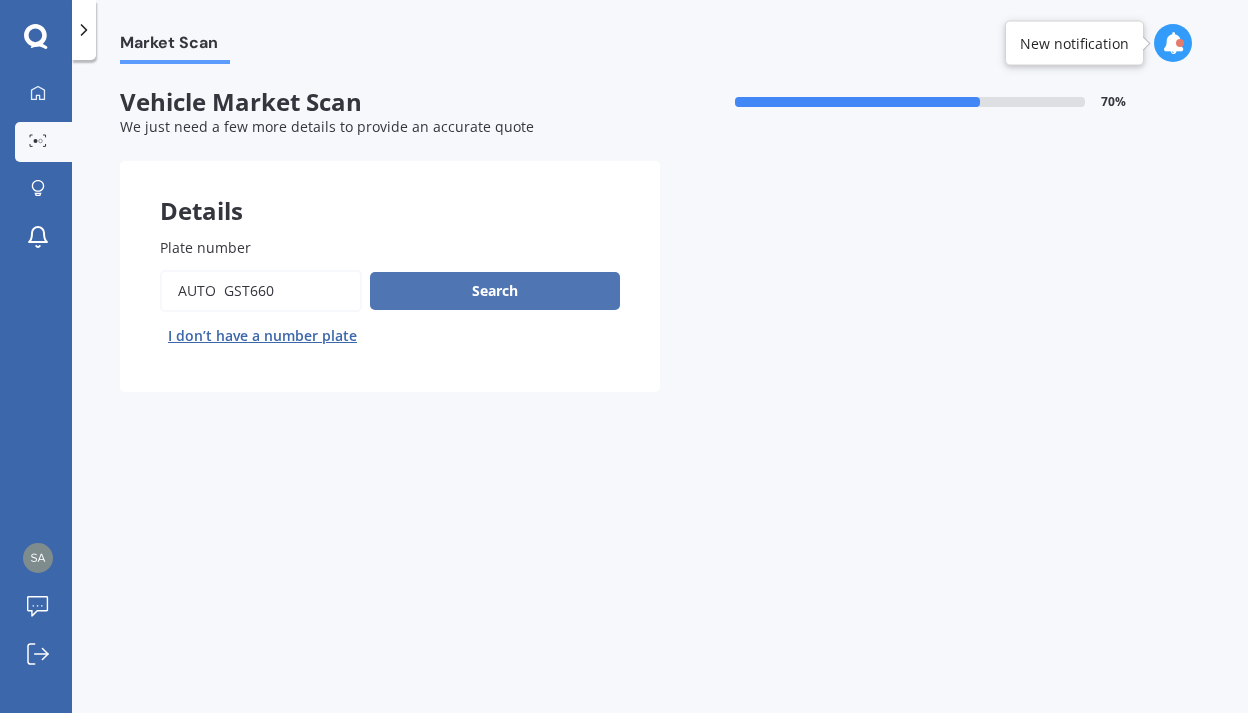 click on "Search" at bounding box center [495, 291] 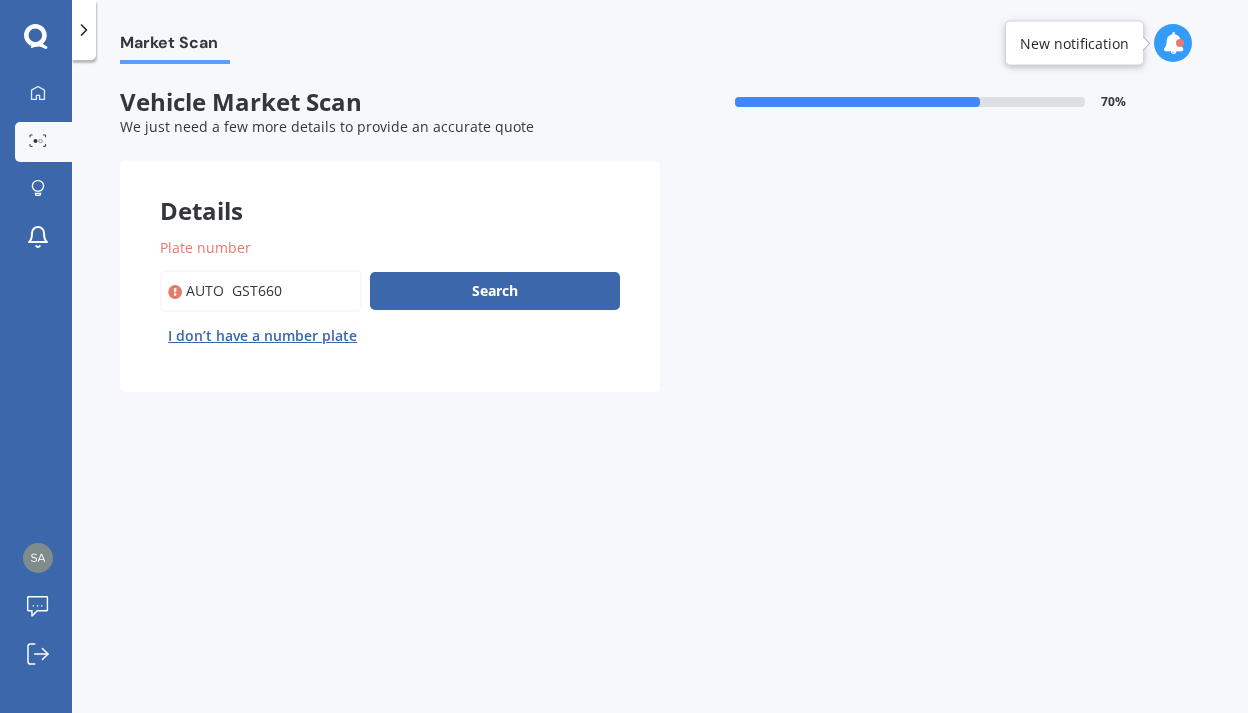 click on "Plate number" at bounding box center [261, 291] 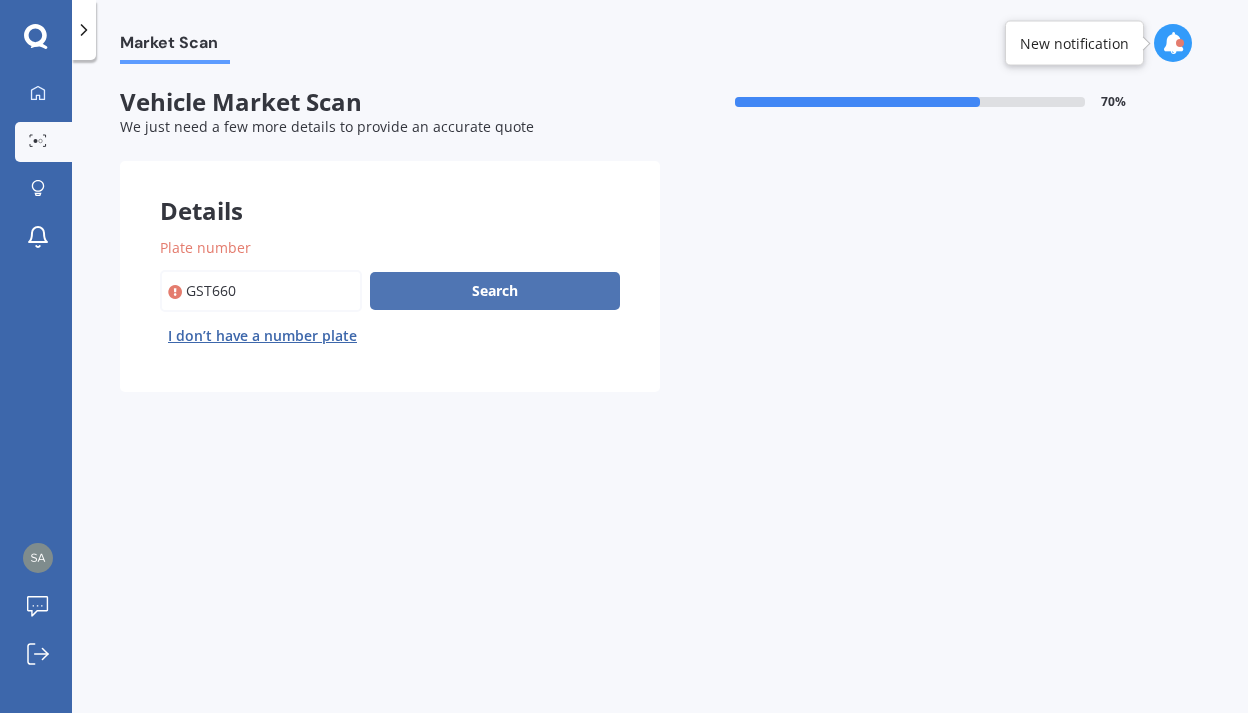 click on "Search" at bounding box center (495, 291) 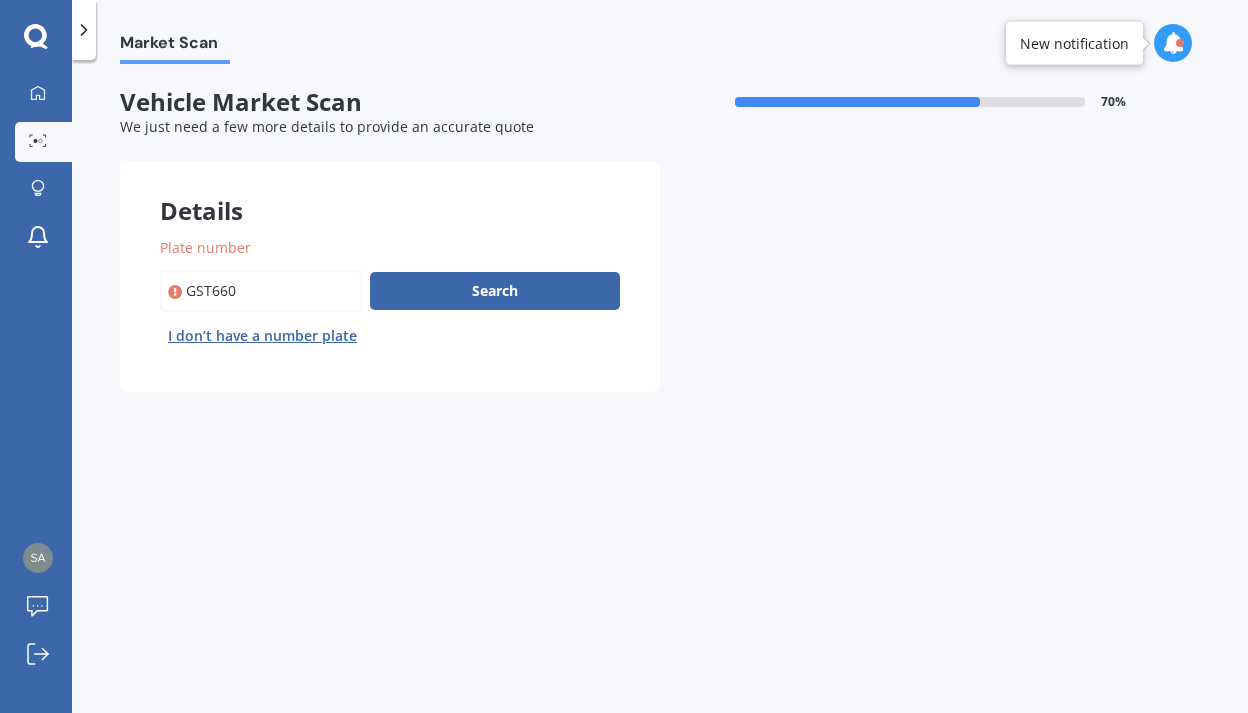 click on "Plate number" at bounding box center (261, 291) 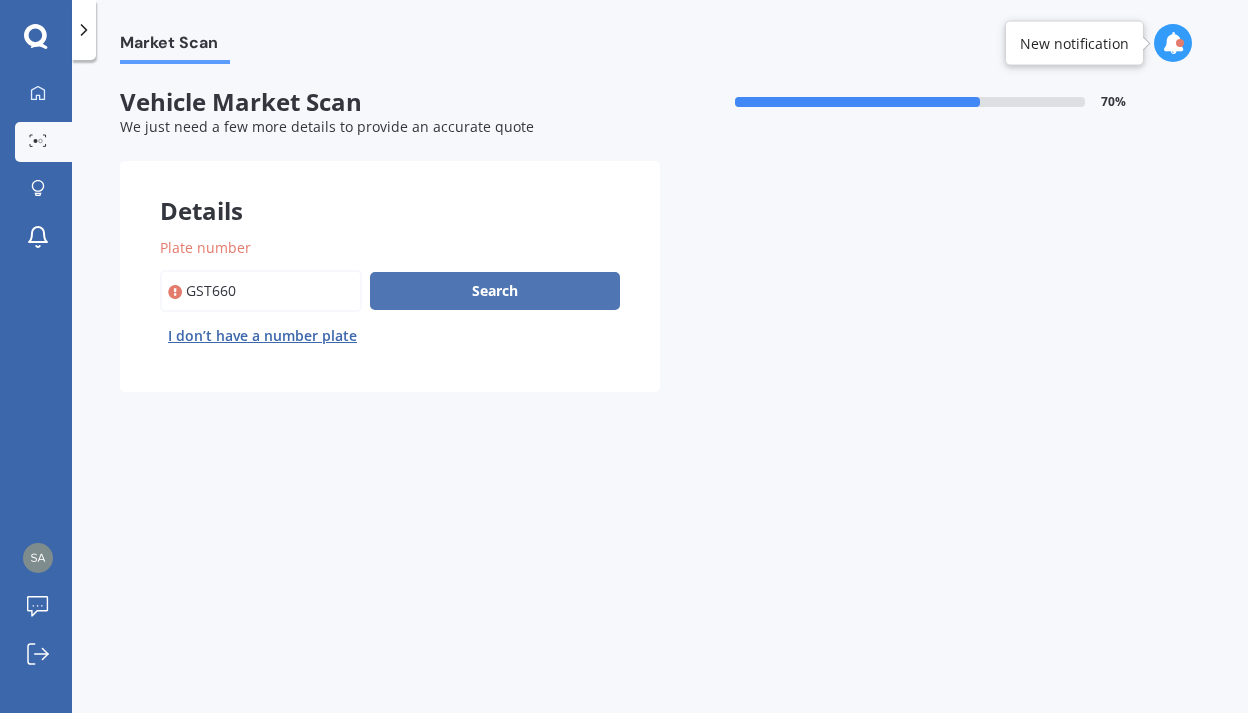 click on "Search" at bounding box center (495, 291) 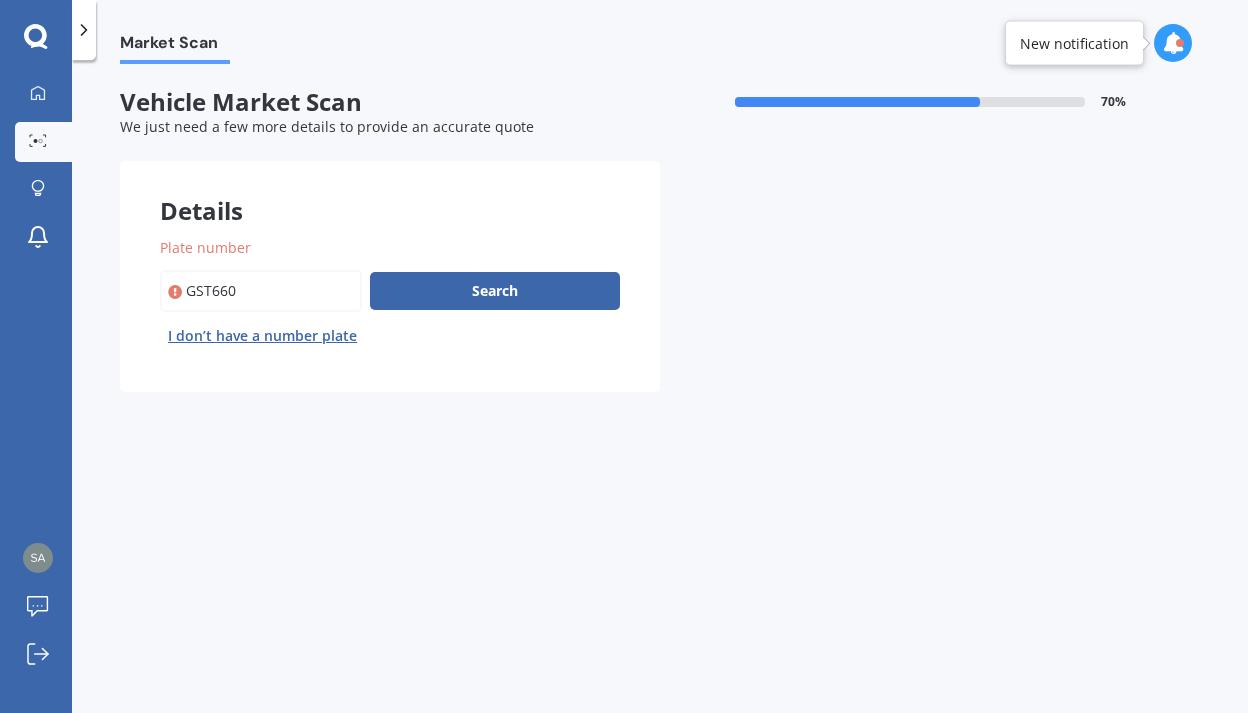 drag, startPoint x: 254, startPoint y: 293, endPoint x: 14, endPoint y: 284, distance: 240.16869 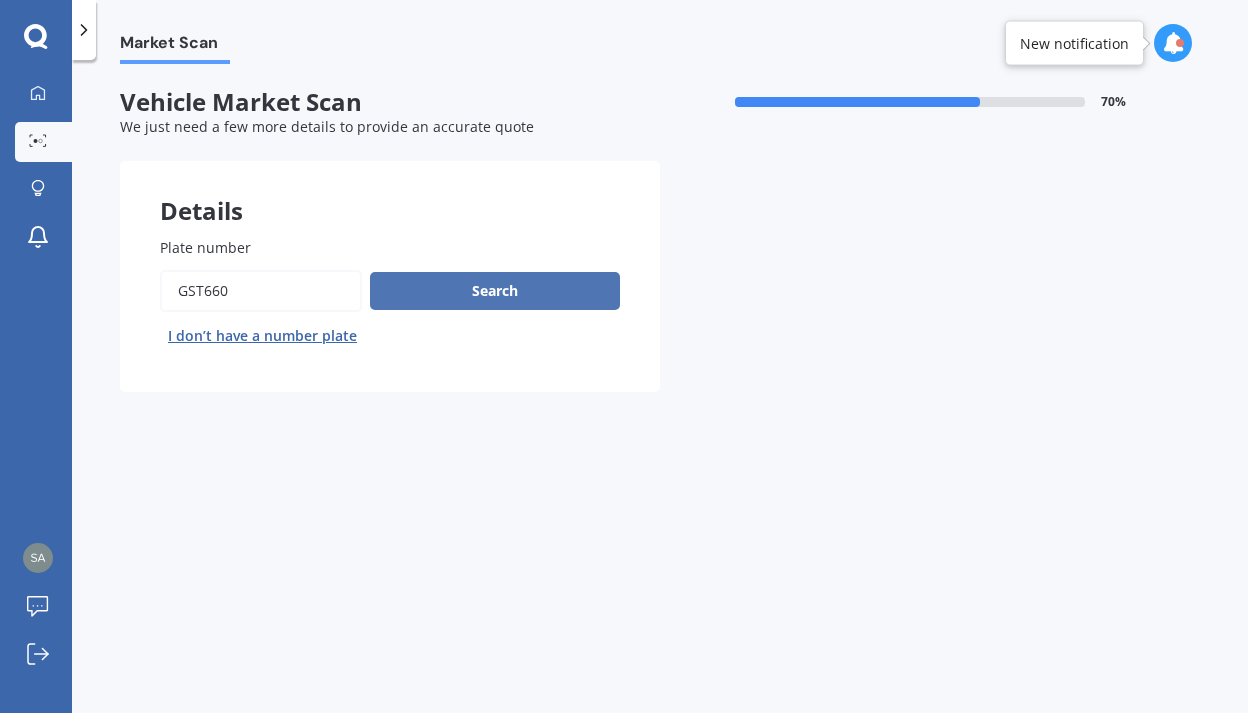 type on "GST660" 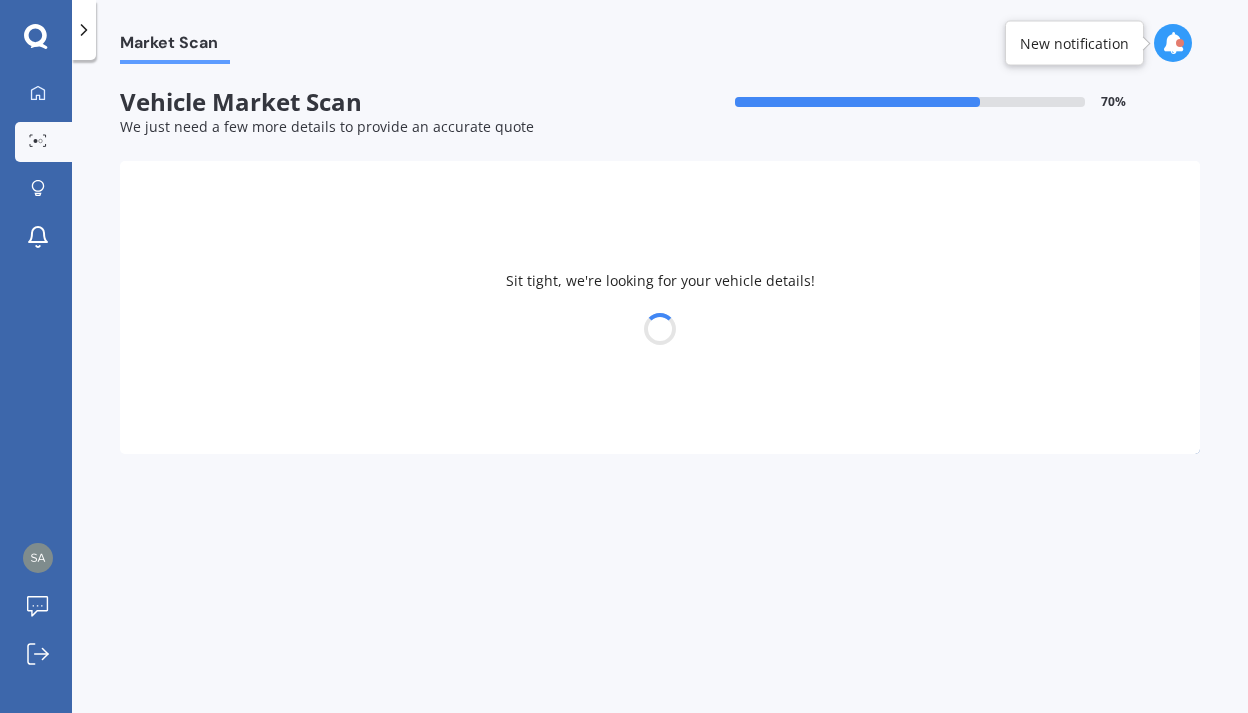 select on "TOYOTA" 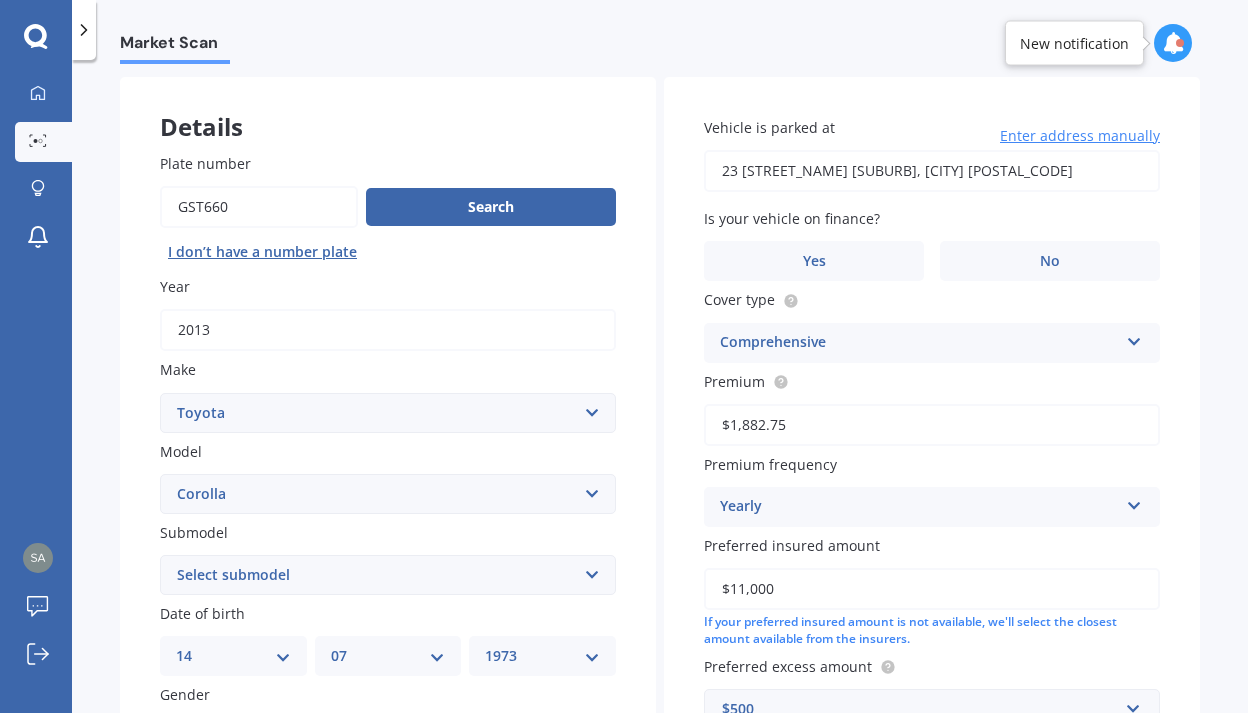 scroll, scrollTop: 88, scrollLeft: 0, axis: vertical 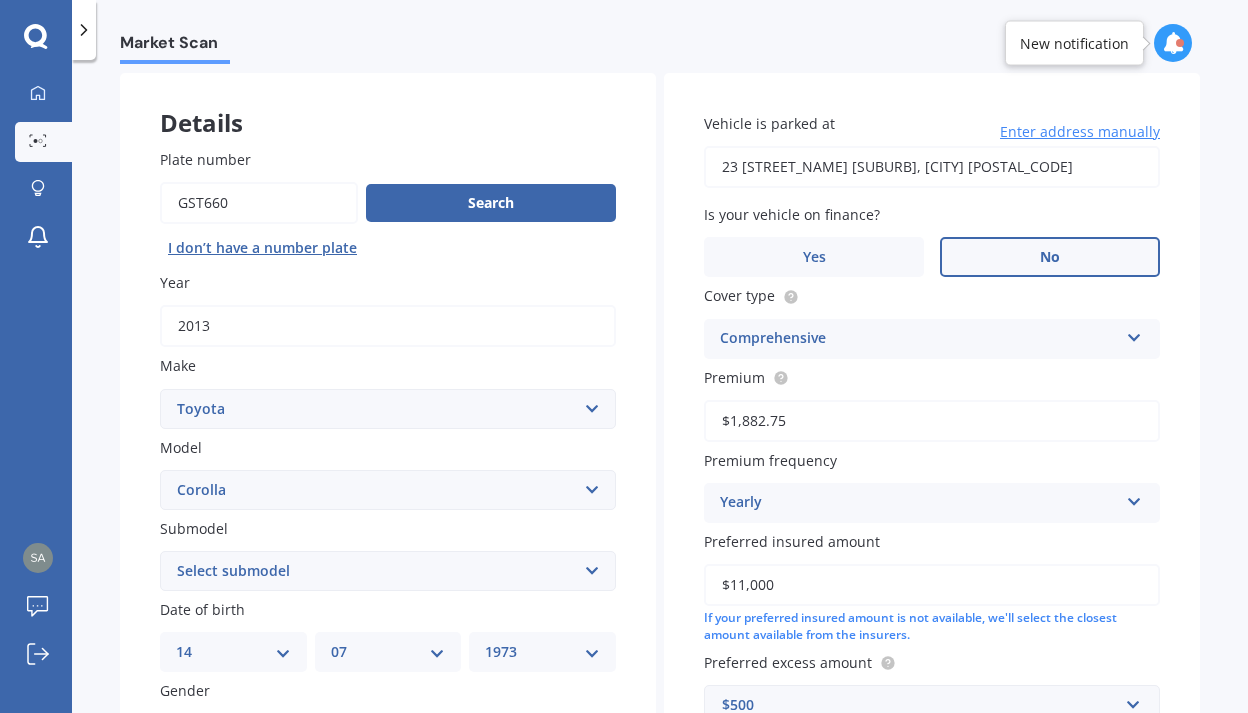 click on "No" at bounding box center (1050, 257) 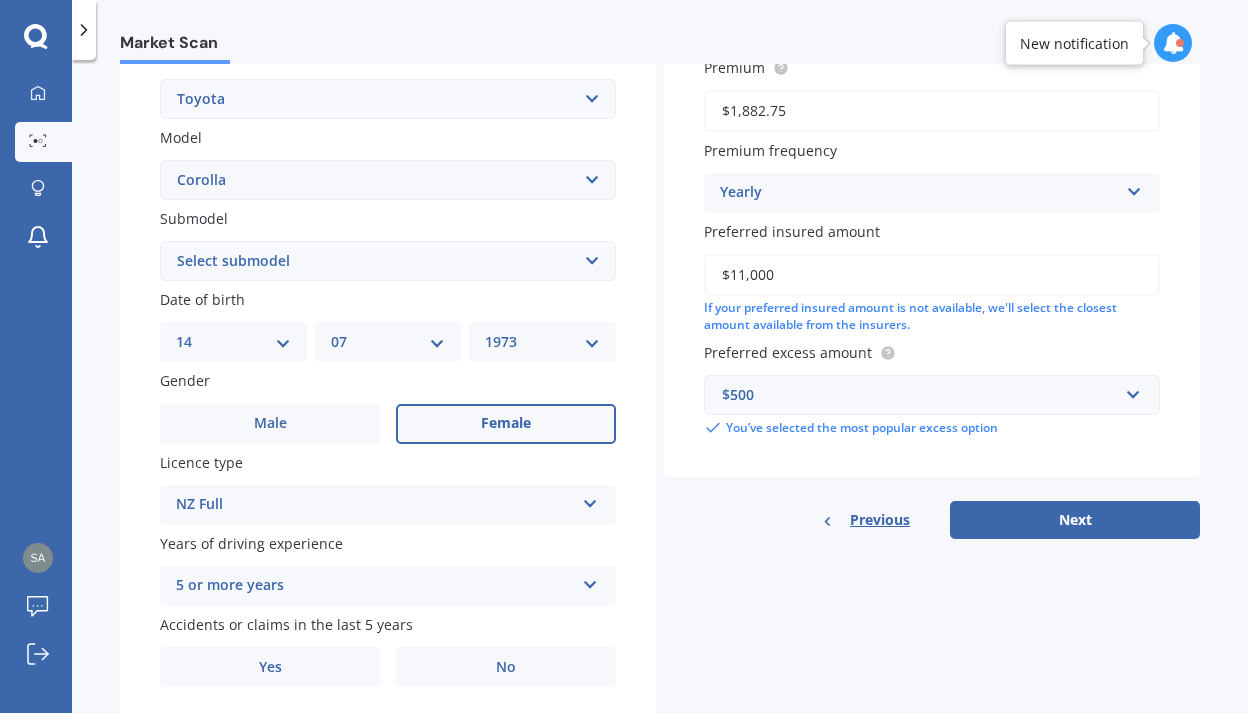 scroll, scrollTop: 396, scrollLeft: 0, axis: vertical 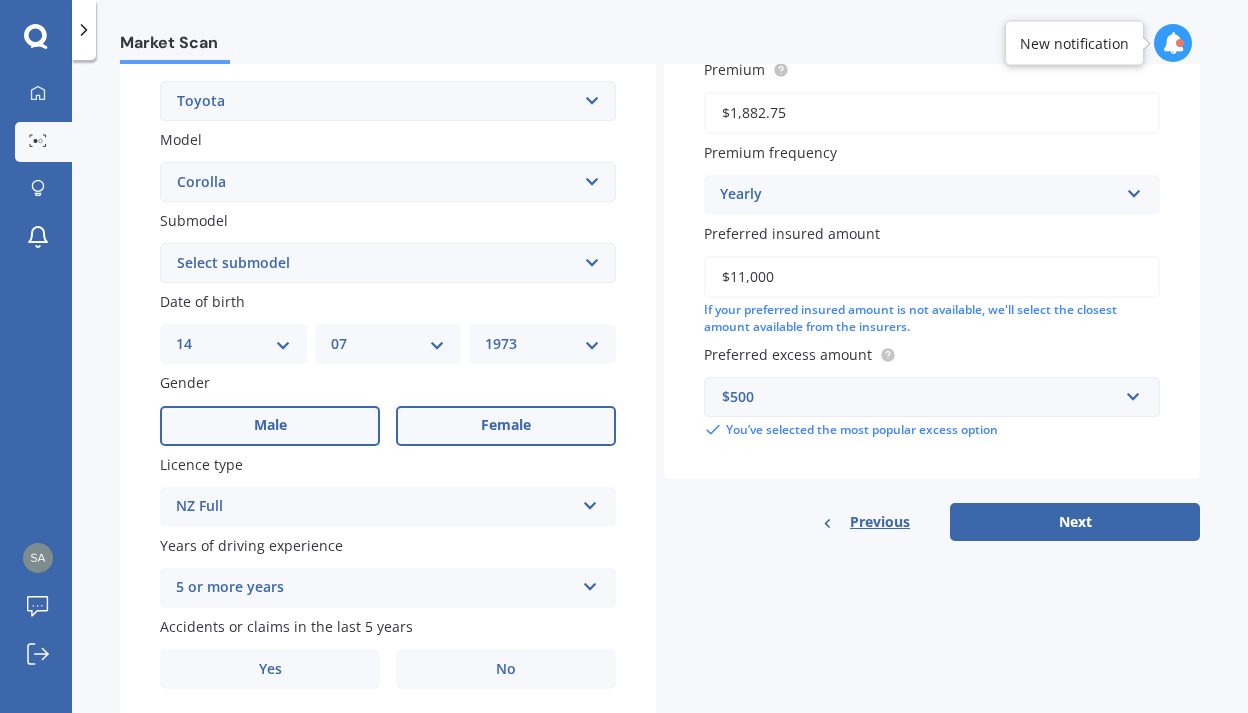 click on "Male" at bounding box center [270, 426] 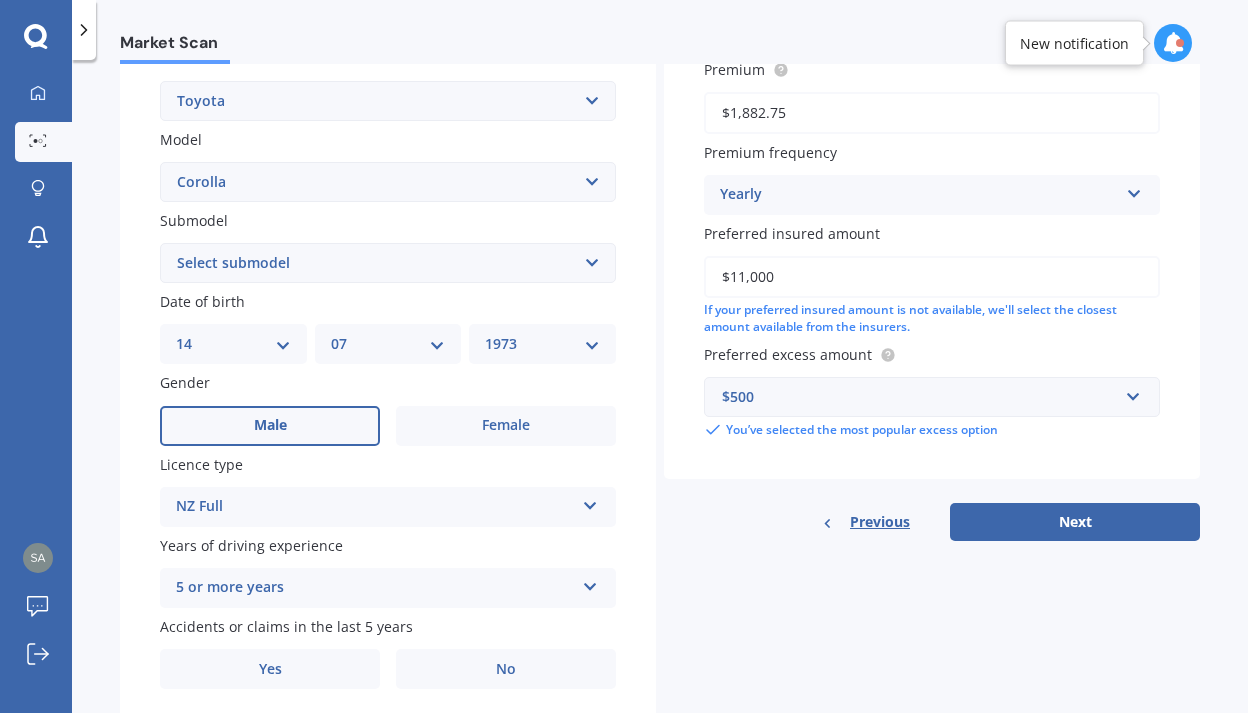 click on "NZ Full" at bounding box center (375, 507) 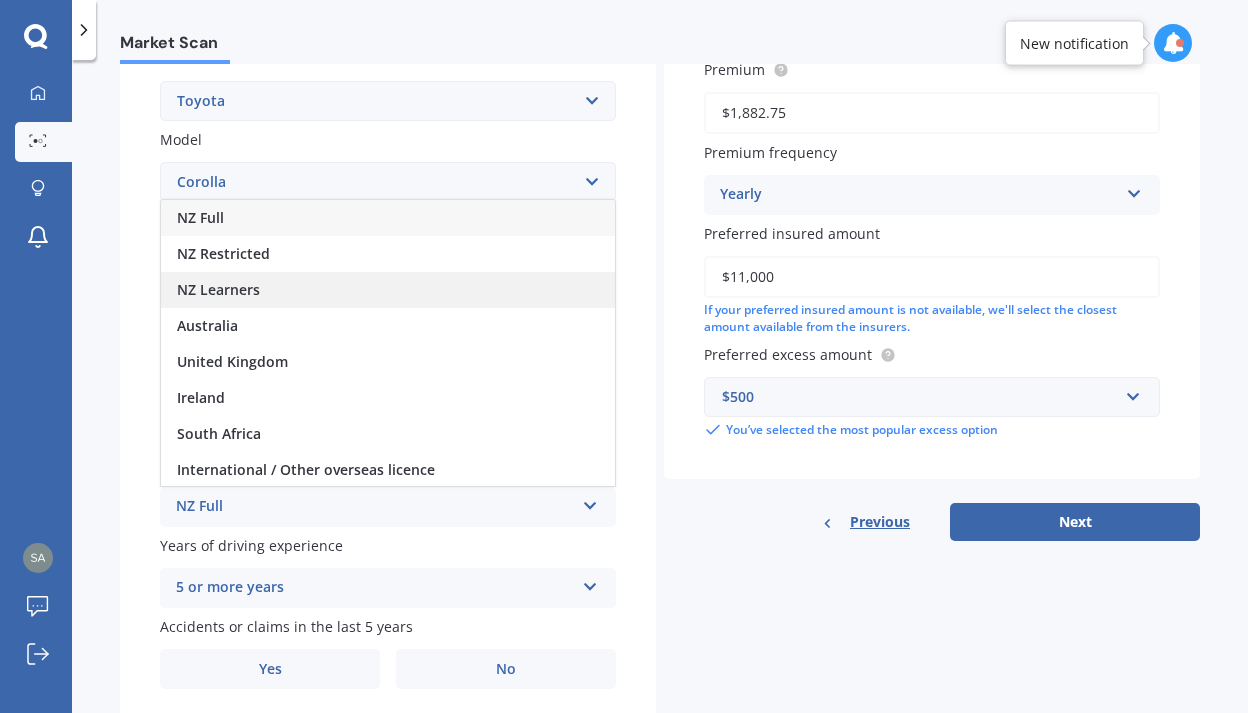 click on "NZ Learners" at bounding box center (388, 290) 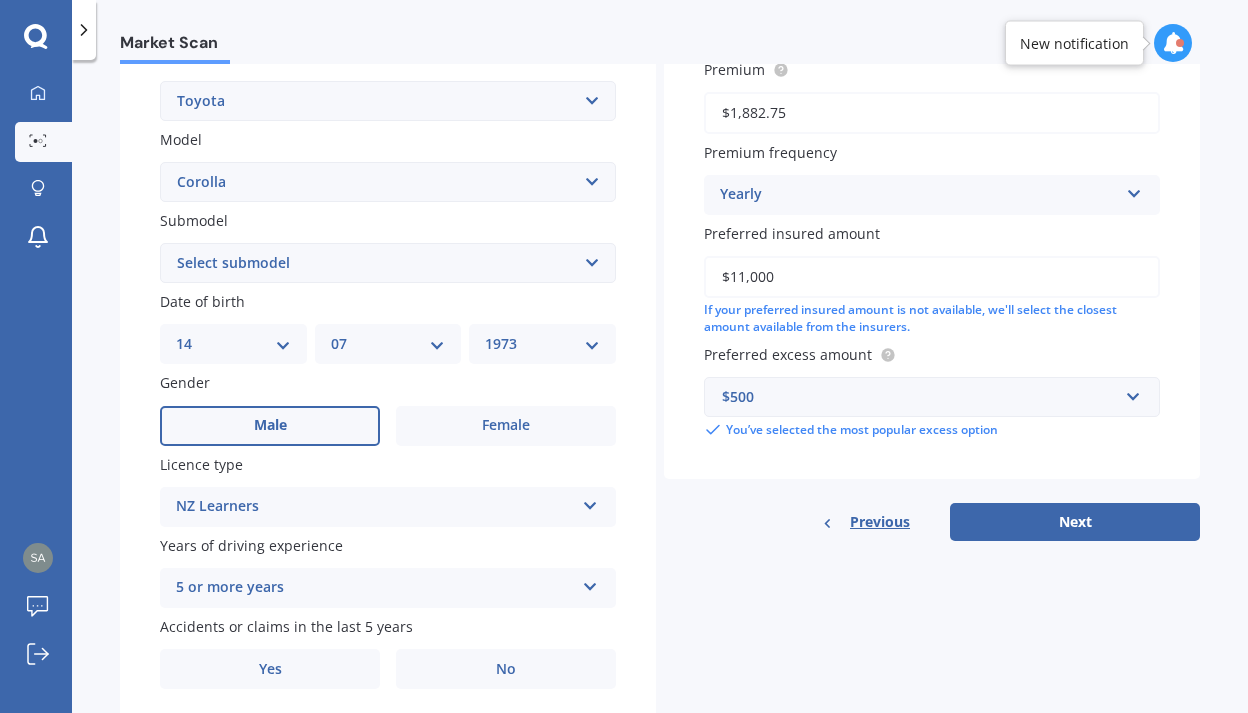 click on "DD 01 02 03 04 05 06 07 08 09 10 11 12 13 14 15 16 17 18 19 20 21 22 23 24 25 26 27 28 29 30 31" at bounding box center (233, 344) 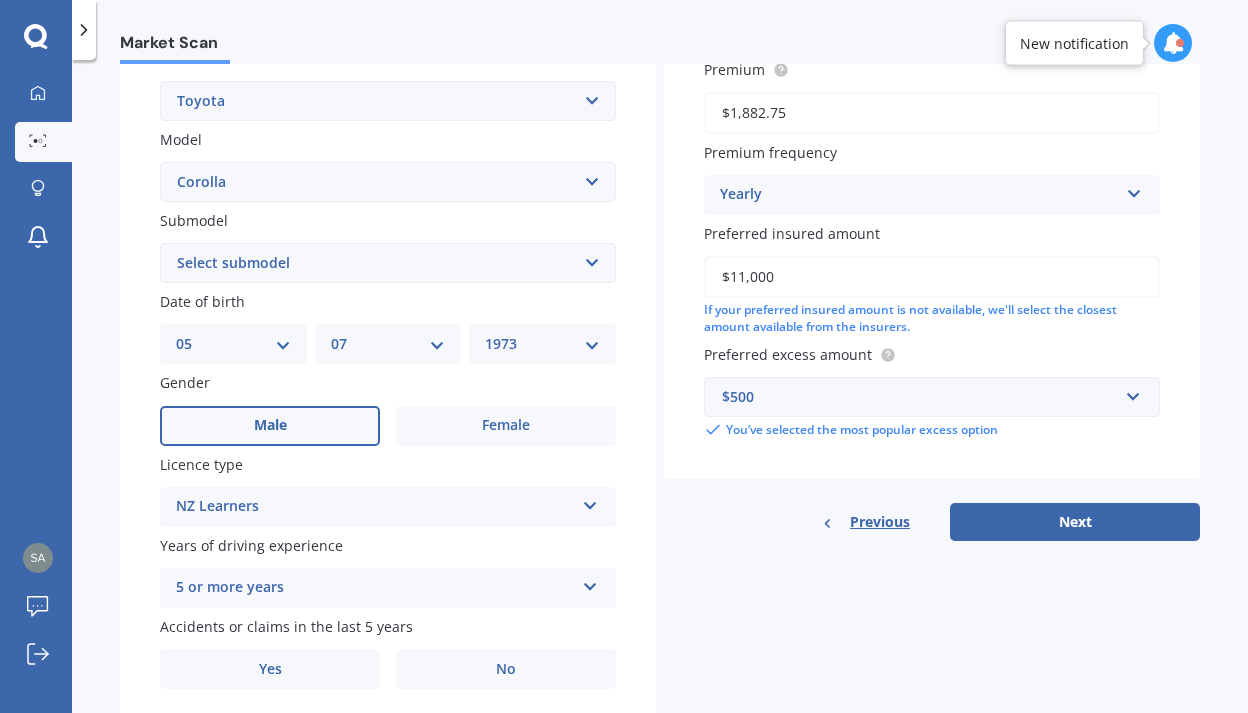 click on "MM 01 02 03 04 05 06 07 08 09 10 11 12" at bounding box center [388, 344] 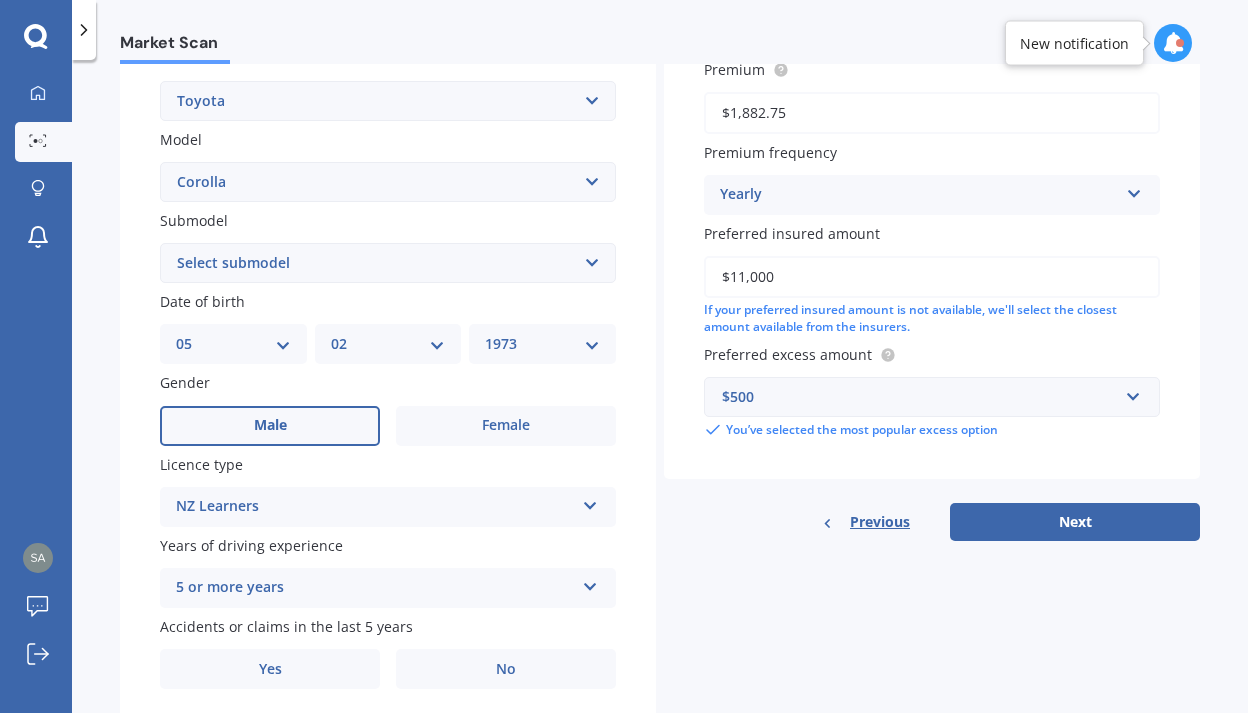 click on "YYYY 2025 2024 2023 2022 2021 2020 2019 2018 2017 2016 2015 2014 2013 2012 2011 2010 2009 2008 2007 2006 2005 2004 2003 2002 2001 2000 1999 1998 1997 1996 1995 1994 1993 1992 1991 1990 1989 1988 1987 1986 1985 1984 1983 1982 1981 1980 1979 1978 1977 1976 1975 1974 1973 1972 1971 1970 1969 1968 1967 1966 1965 1964 1963 1962 1961 1960 1959 1958 1957 1956 1955 1954 1953 1952 1951 1950 1949 1948 1947 1946 1945 1944 1943 1942 1941 1940 1939 1938 1937 1936 1935 1934 1933 1932 1931 1930 1929 1928 1927 1926" at bounding box center (542, 344) 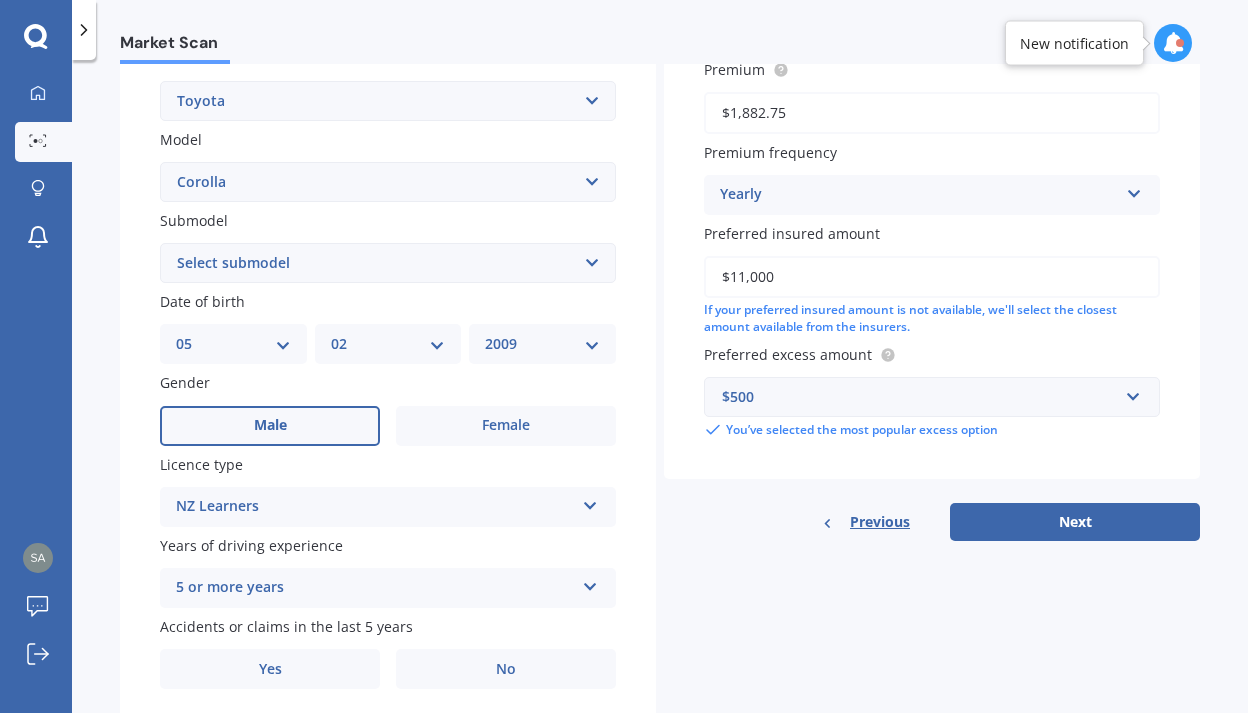 scroll, scrollTop: 469, scrollLeft: 0, axis: vertical 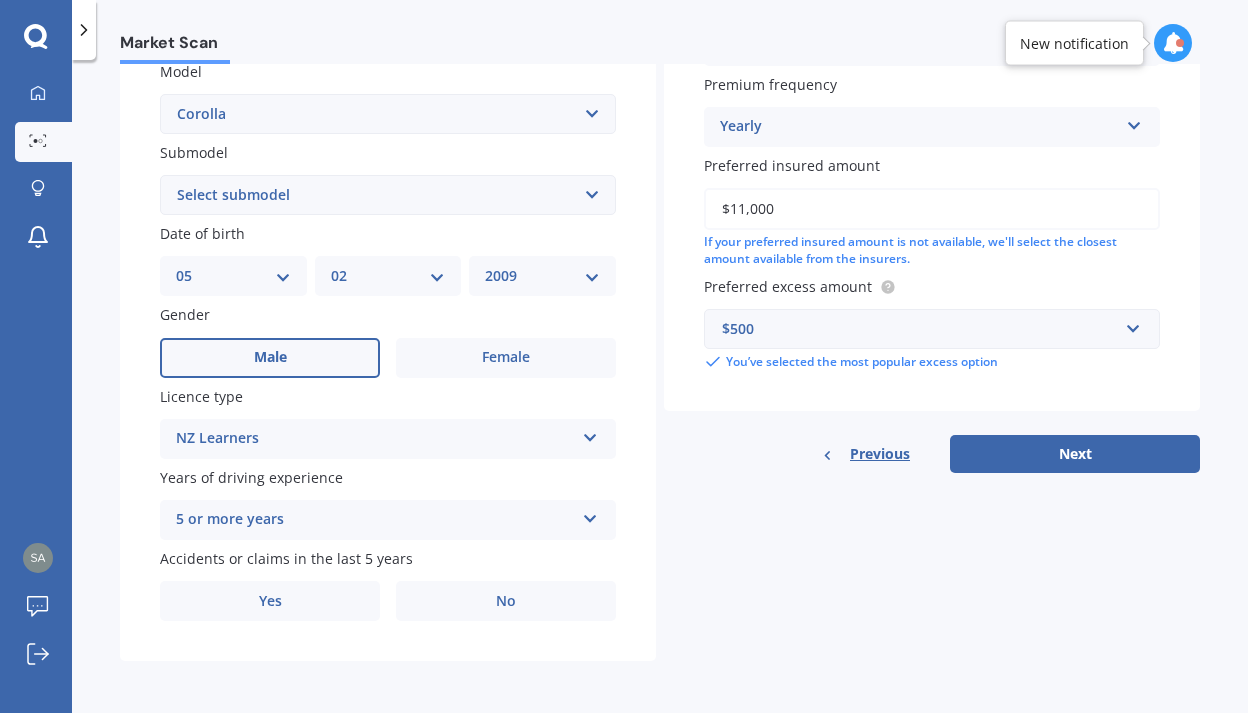 click on "5 or more years" at bounding box center [375, 520] 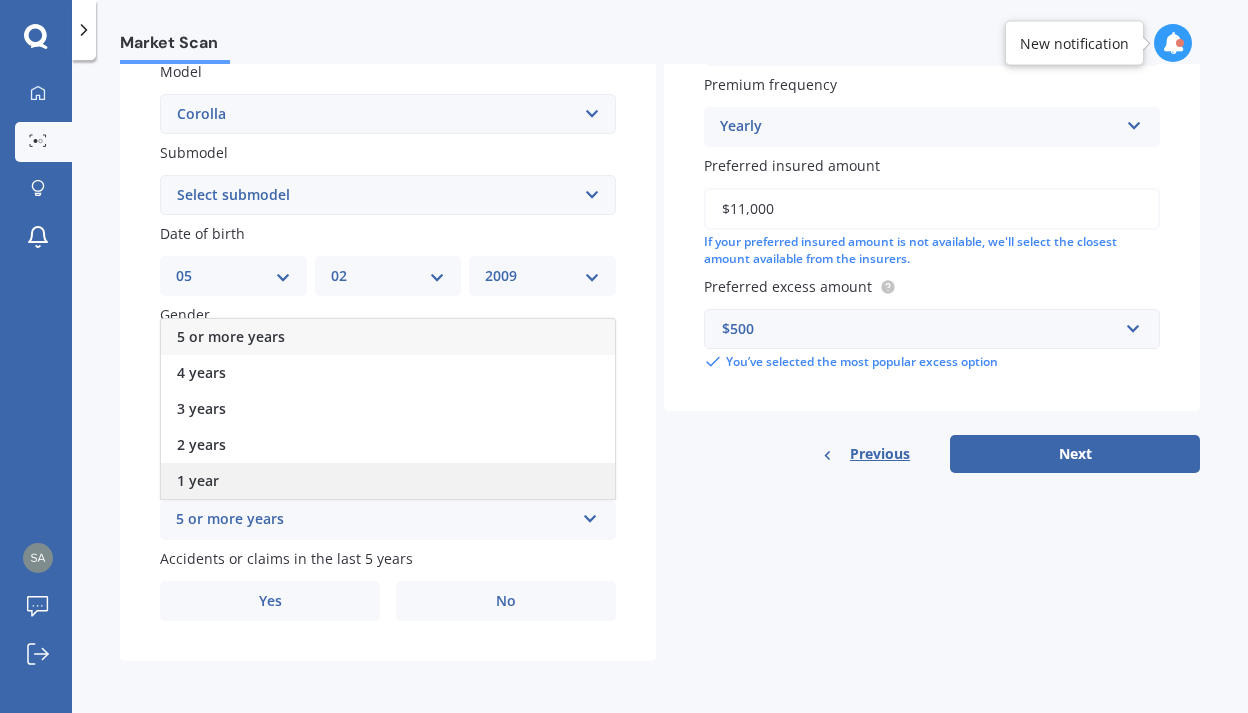 click on "1 year" at bounding box center [388, 481] 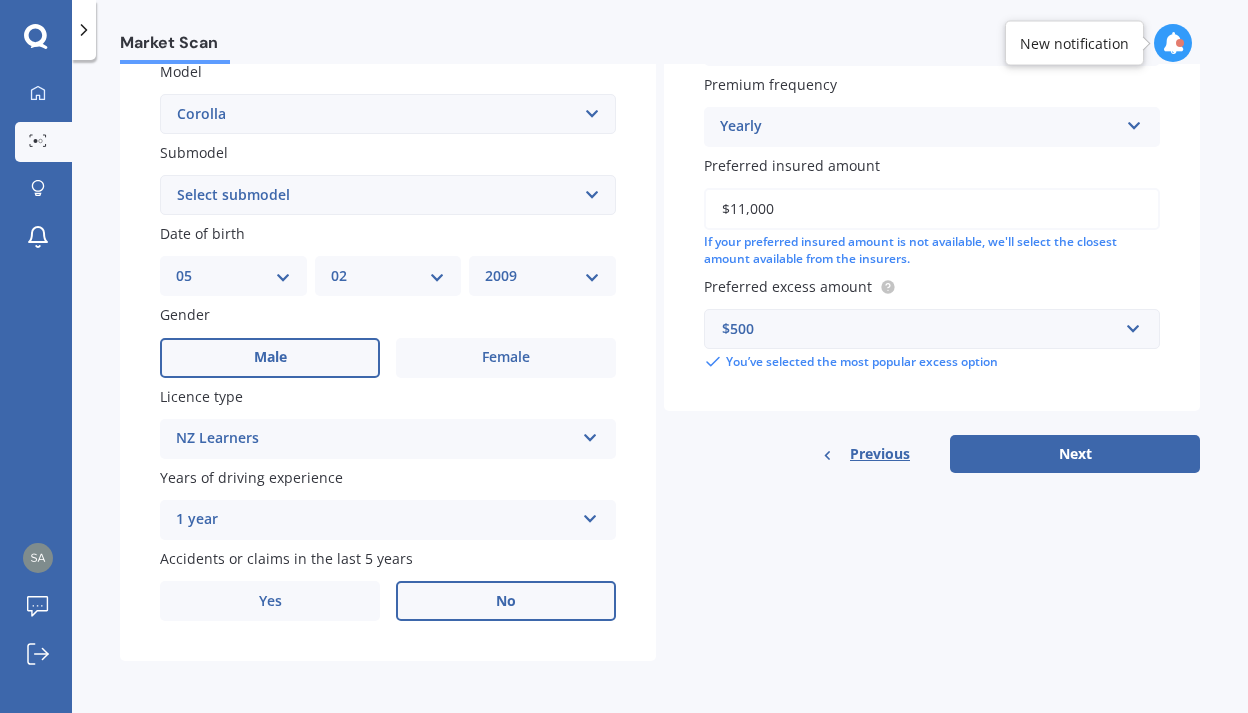 click on "No" at bounding box center (506, 601) 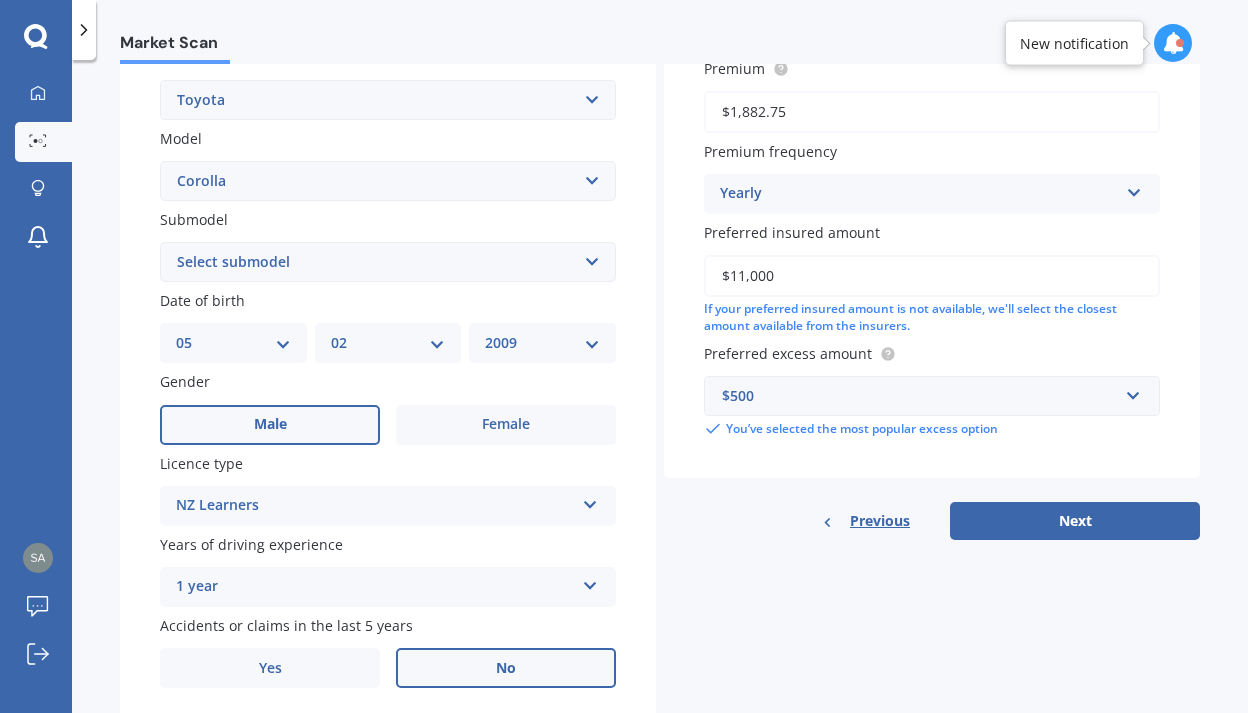 scroll, scrollTop: 381, scrollLeft: 0, axis: vertical 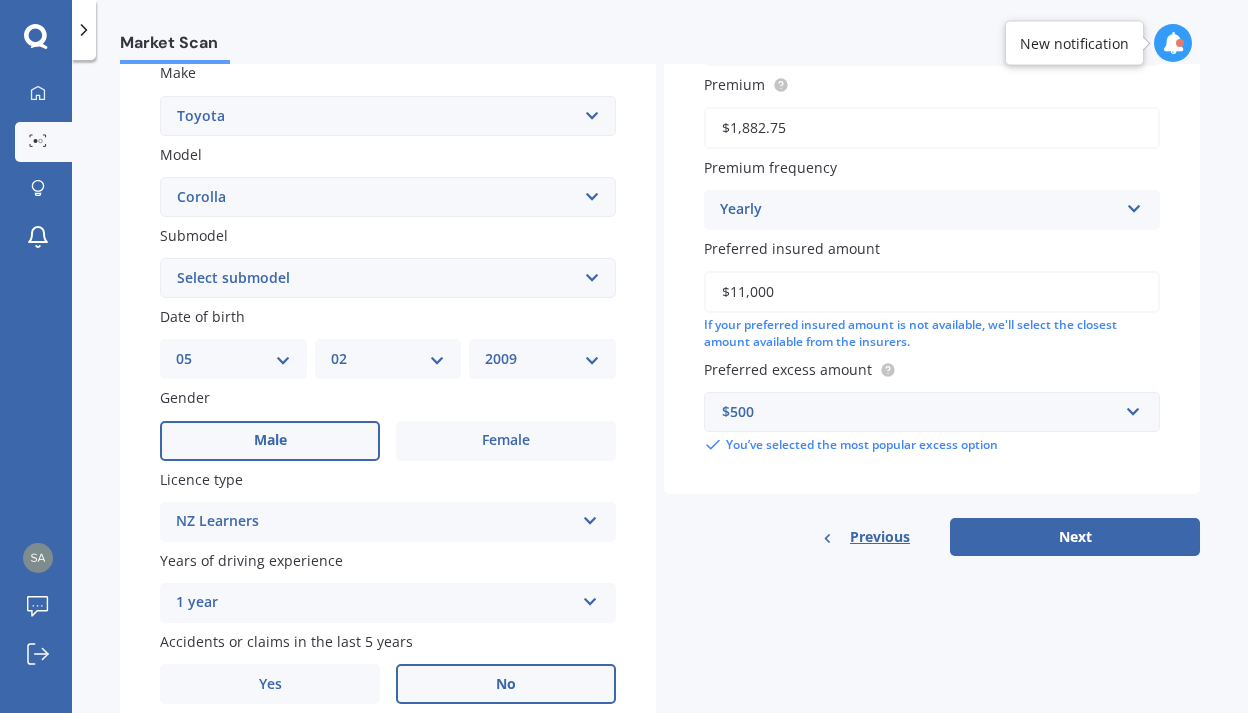 click on "Select submodel (All other) Axio Diesel Fielder 2WD Fielder 4WD FXGT GL GLX 1.8 GLX Sedan GS GTI GTI Sports GX 1.6 GX 1.8 GX CVT Hatch GX Sedan GX Wagon auto GX Wagon manual Hatch Hybrid Hybrid Levin 1.6 Levin SX Hatch Levin ZR Hatch Runx SE 1.5 Sportivo Non Turbo 1.8 Litre Sportivo Turbo 1.8 Litre Sprinter Sprinter GT Touring 4WD wagon Touring S/W Touring Wagon Hybrid TS 1.8 Van XL ZR Sedan" at bounding box center (388, 278) 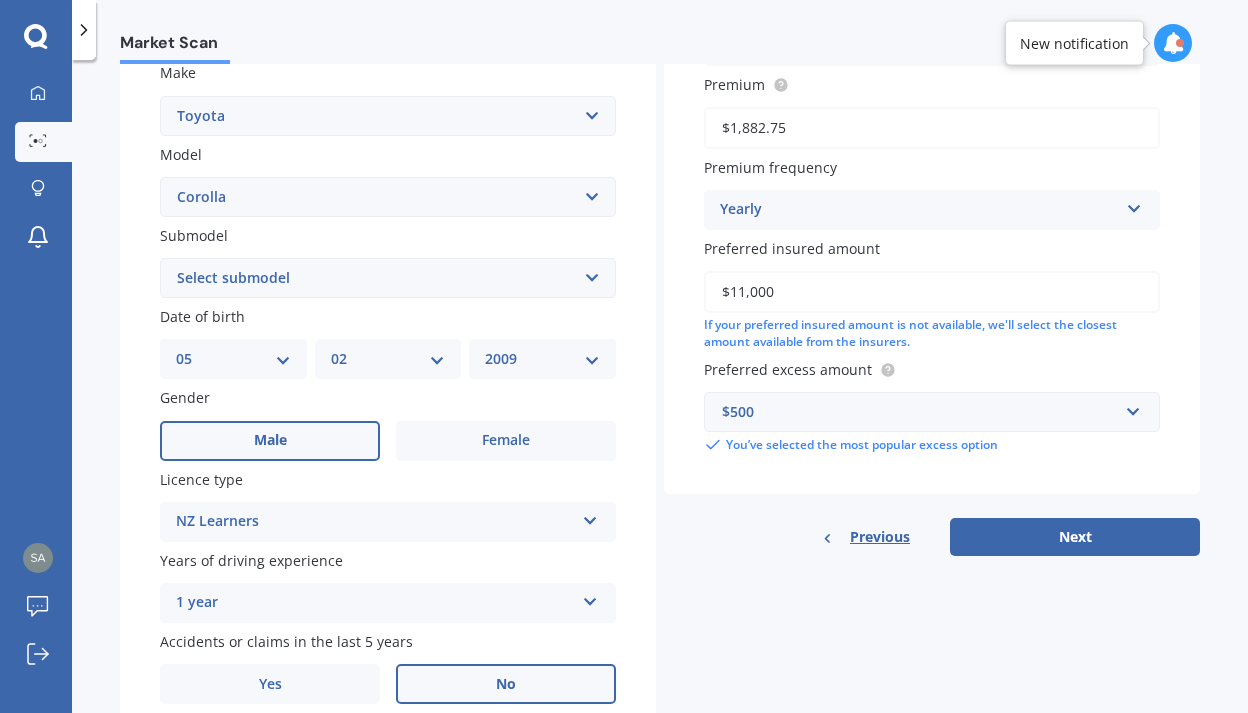 select on "GX 1.8" 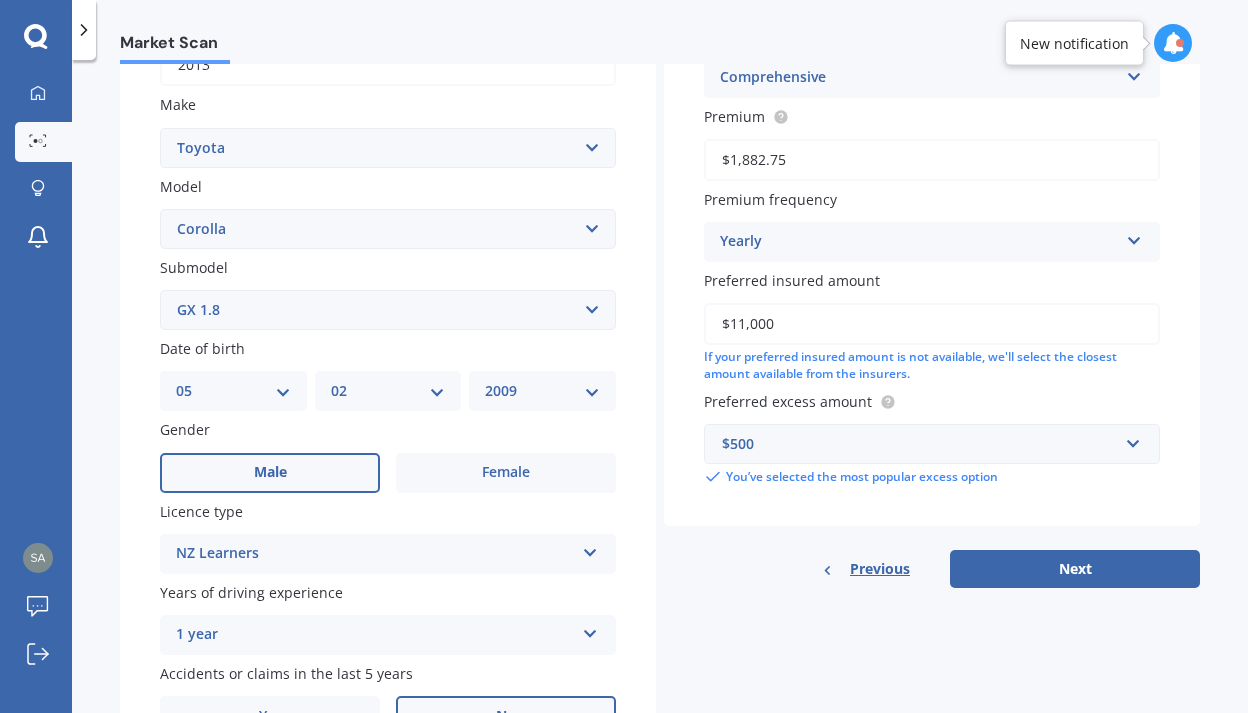 scroll, scrollTop: 425, scrollLeft: 0, axis: vertical 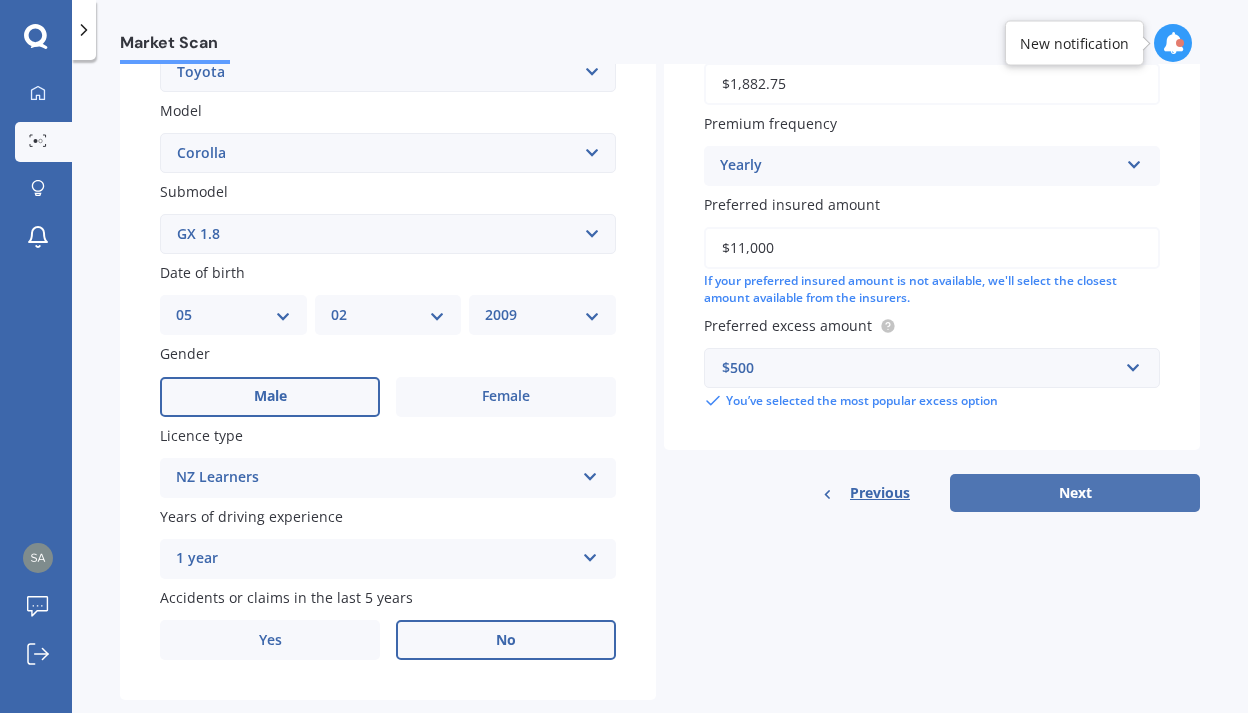 click on "Next" at bounding box center [1075, 493] 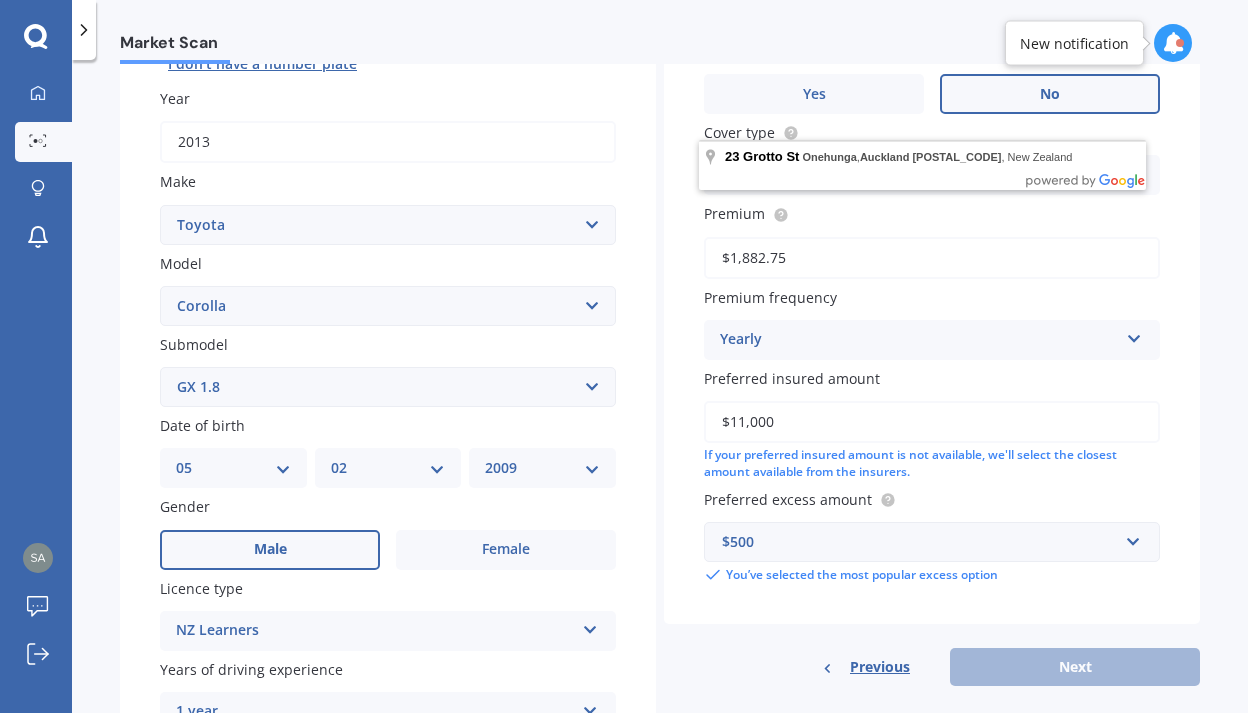 scroll, scrollTop: 276, scrollLeft: 0, axis: vertical 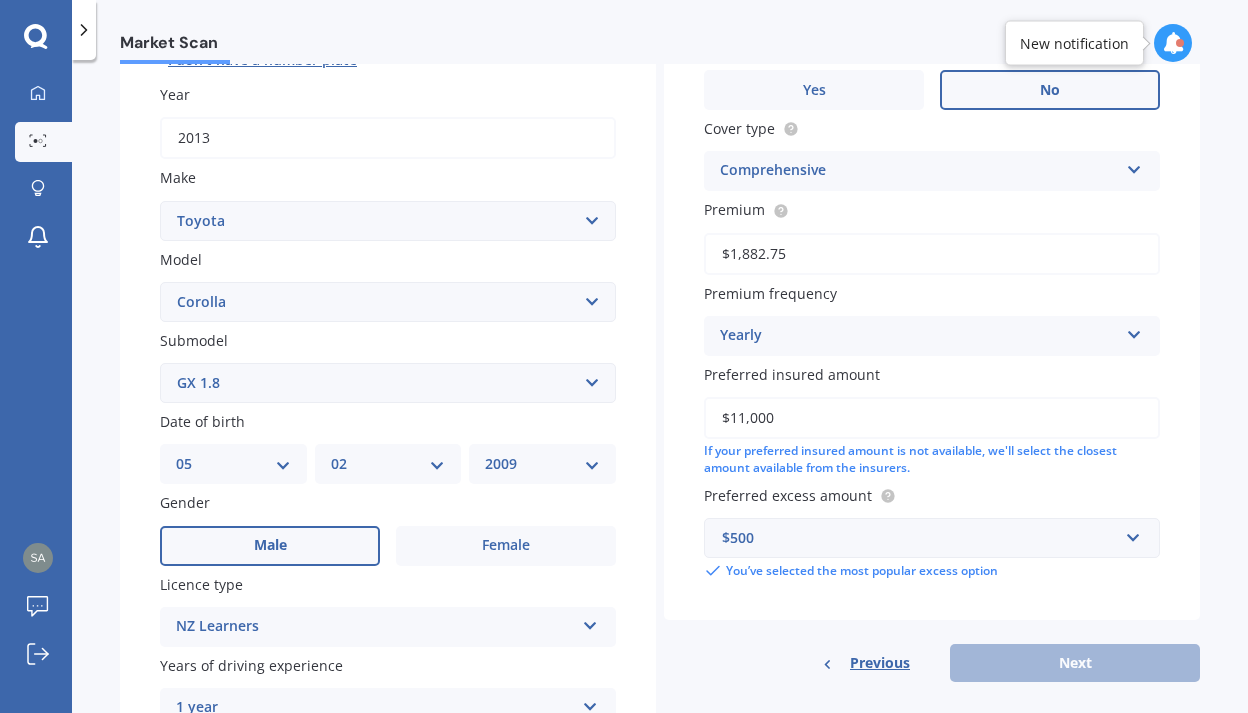 type on "[NUMBER] [STREET], [CITY], [POSTAL_CODE]" 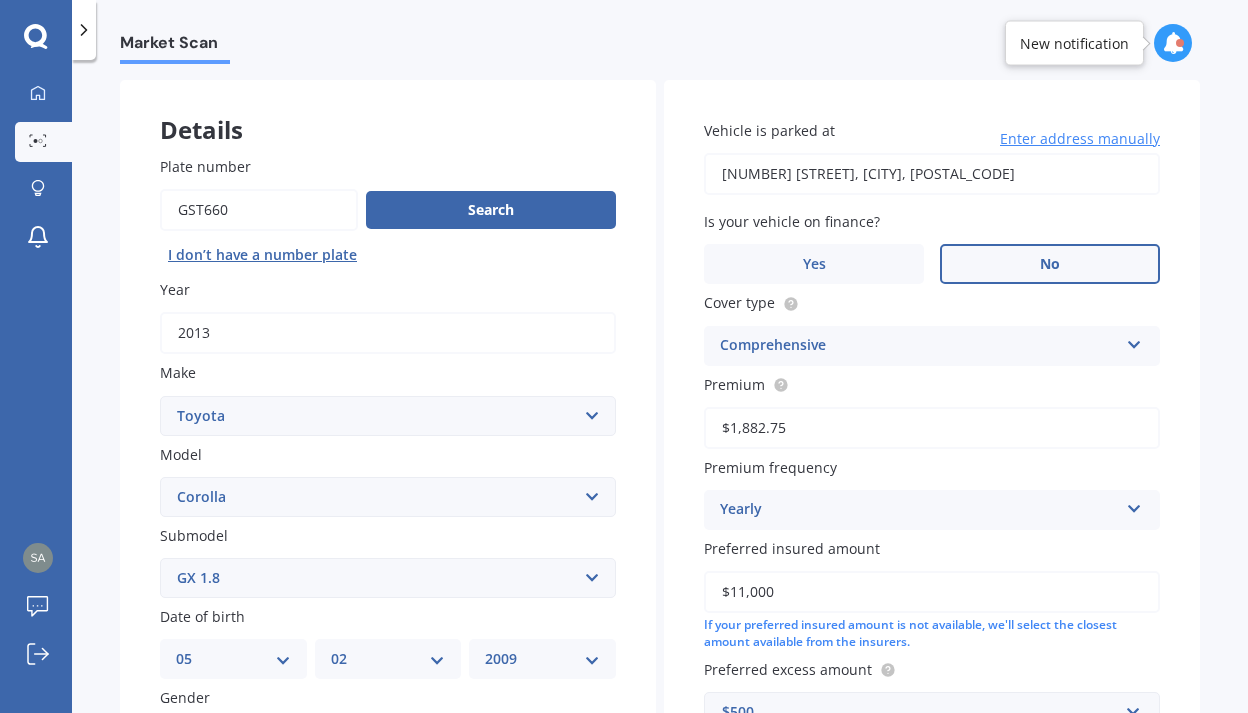 scroll, scrollTop: 0, scrollLeft: 0, axis: both 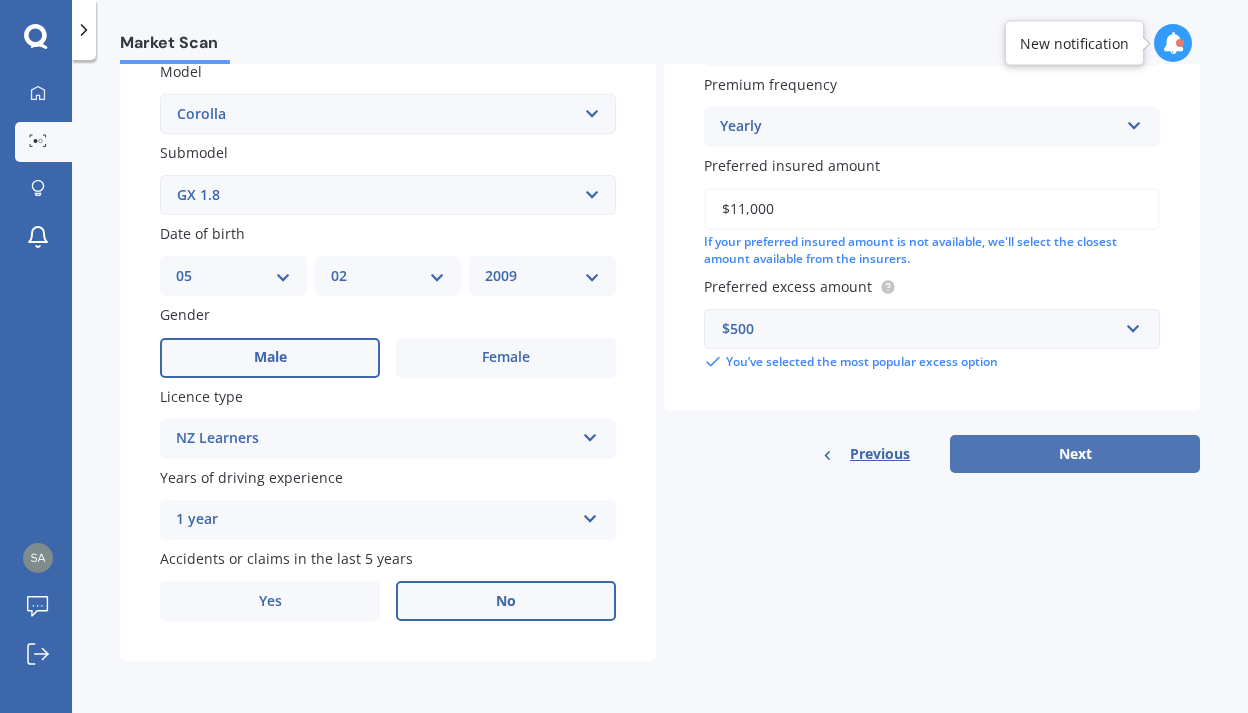 click on "Next" at bounding box center (1075, 454) 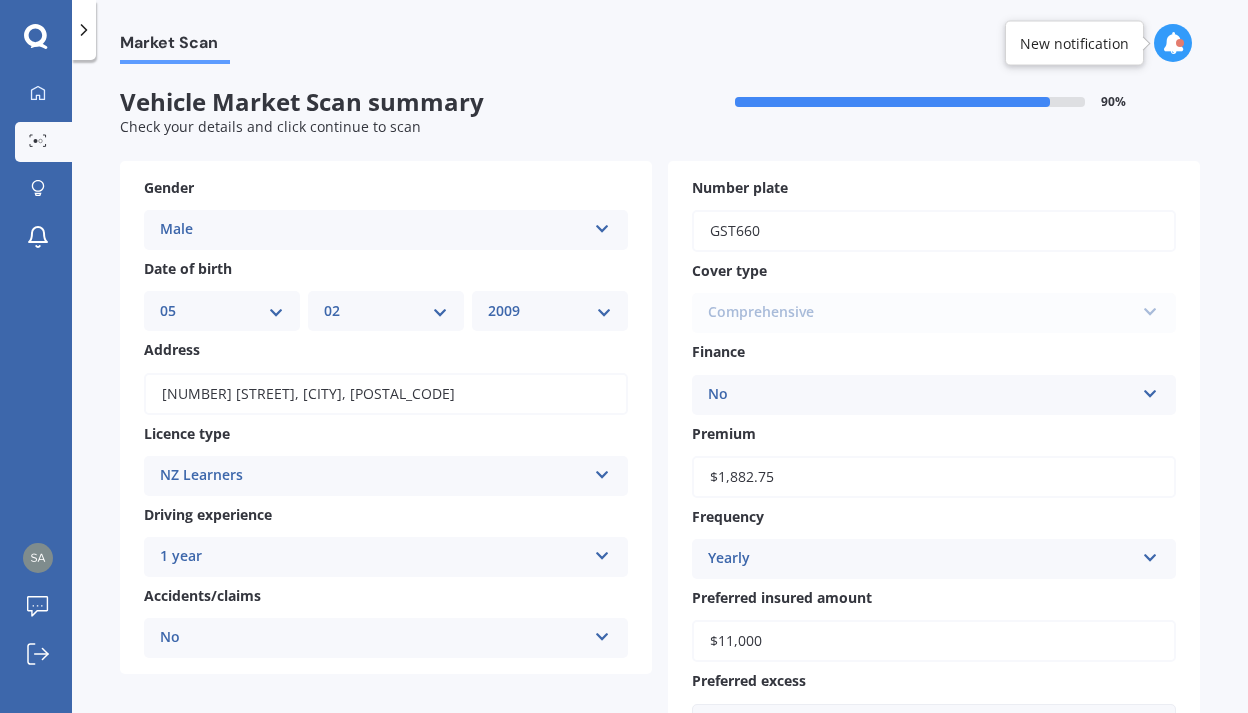 scroll, scrollTop: 405, scrollLeft: 0, axis: vertical 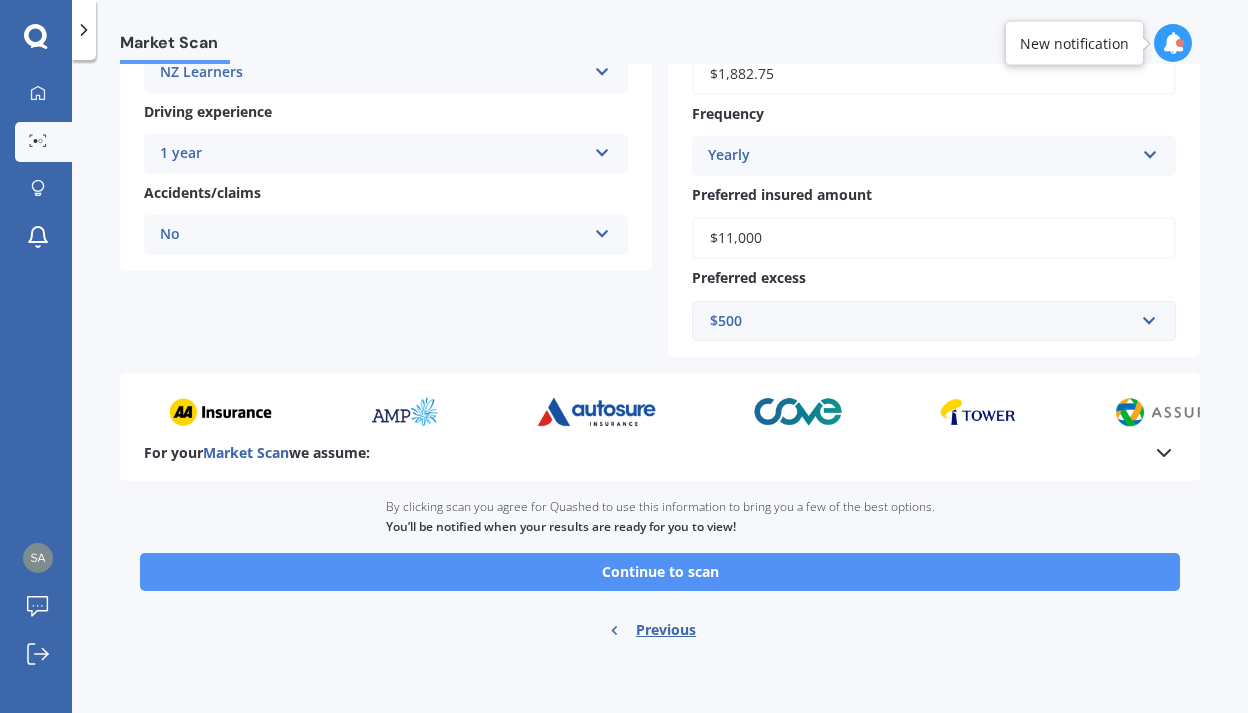 click on "Continue to scan" at bounding box center (660, 572) 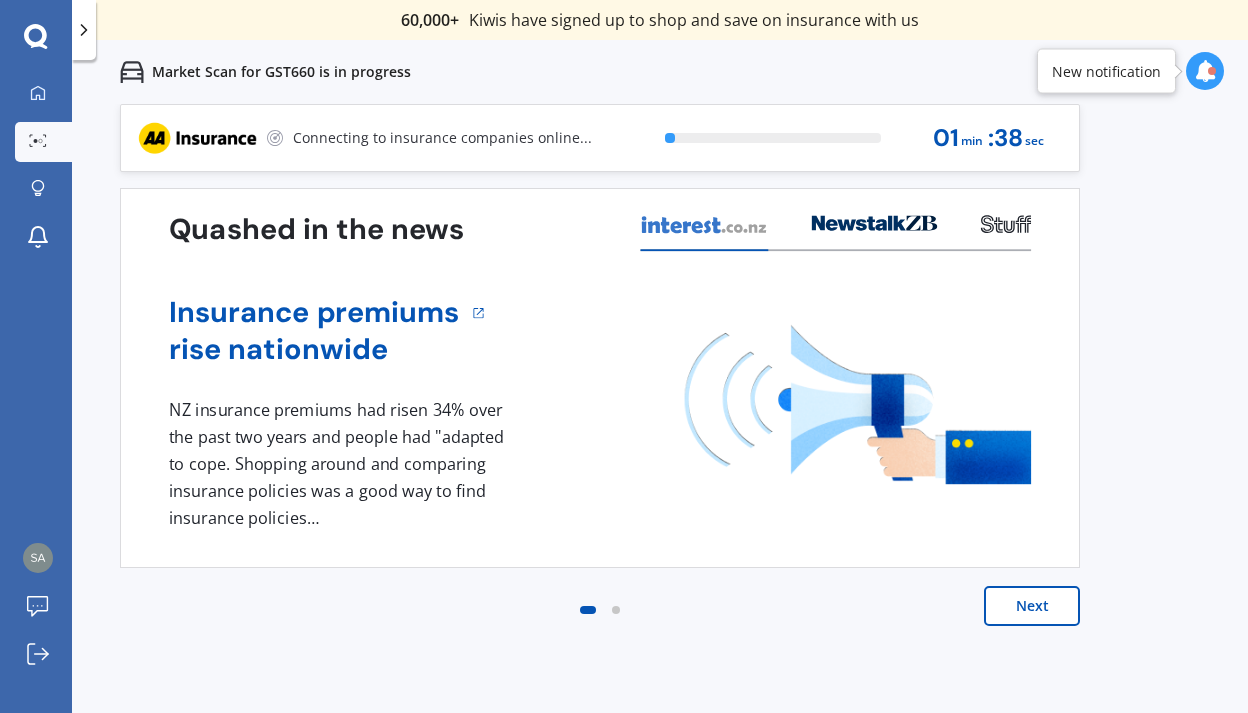 scroll, scrollTop: 0, scrollLeft: 0, axis: both 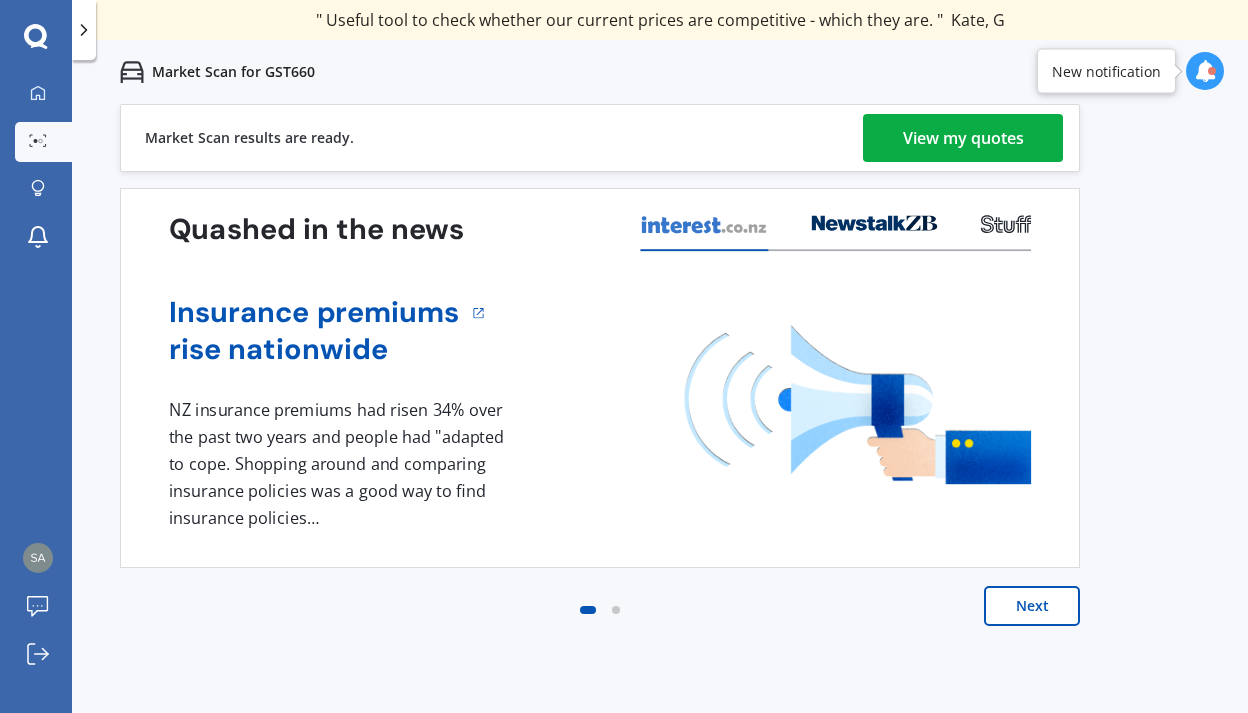 click on "View my quotes" at bounding box center (963, 138) 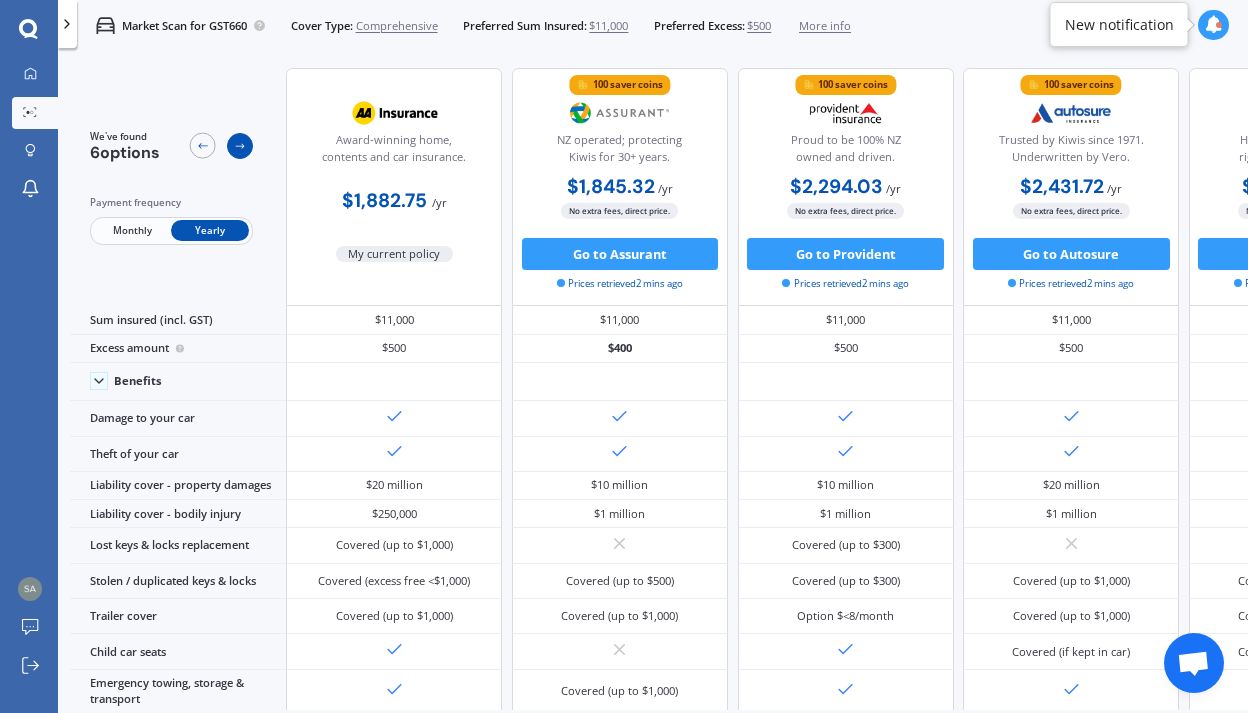 click 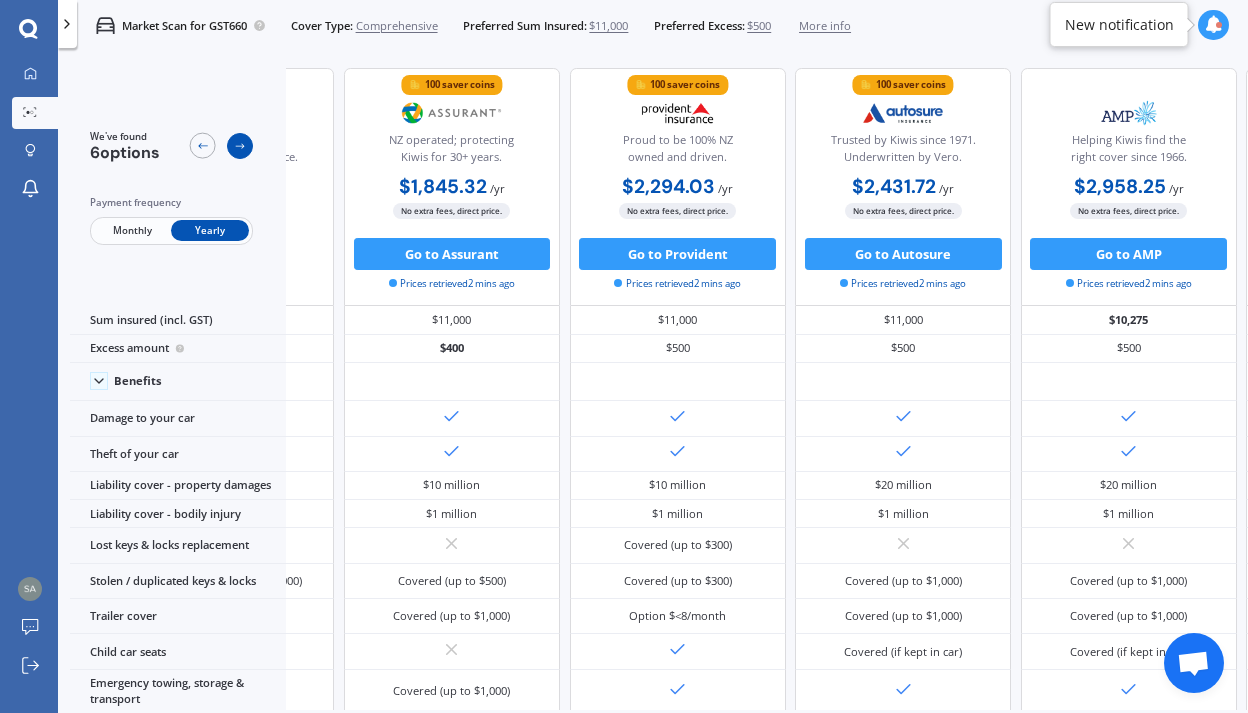 scroll, scrollTop: 0, scrollLeft: 270, axis: horizontal 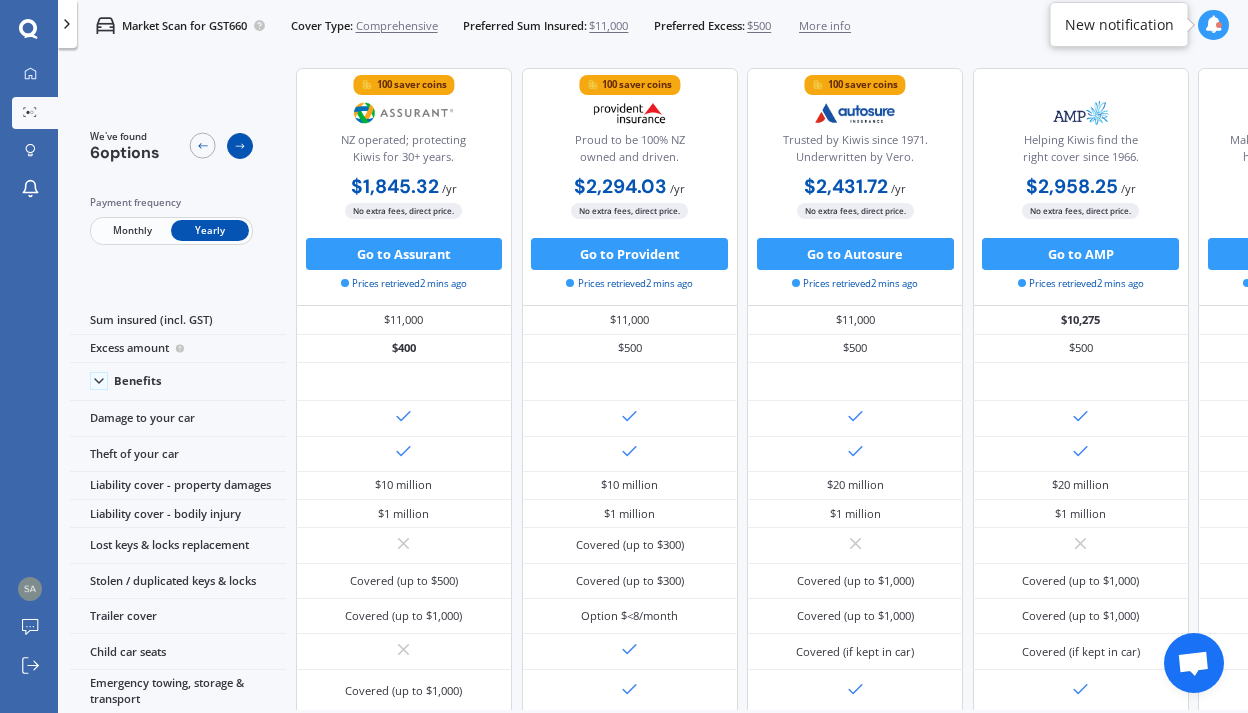 click 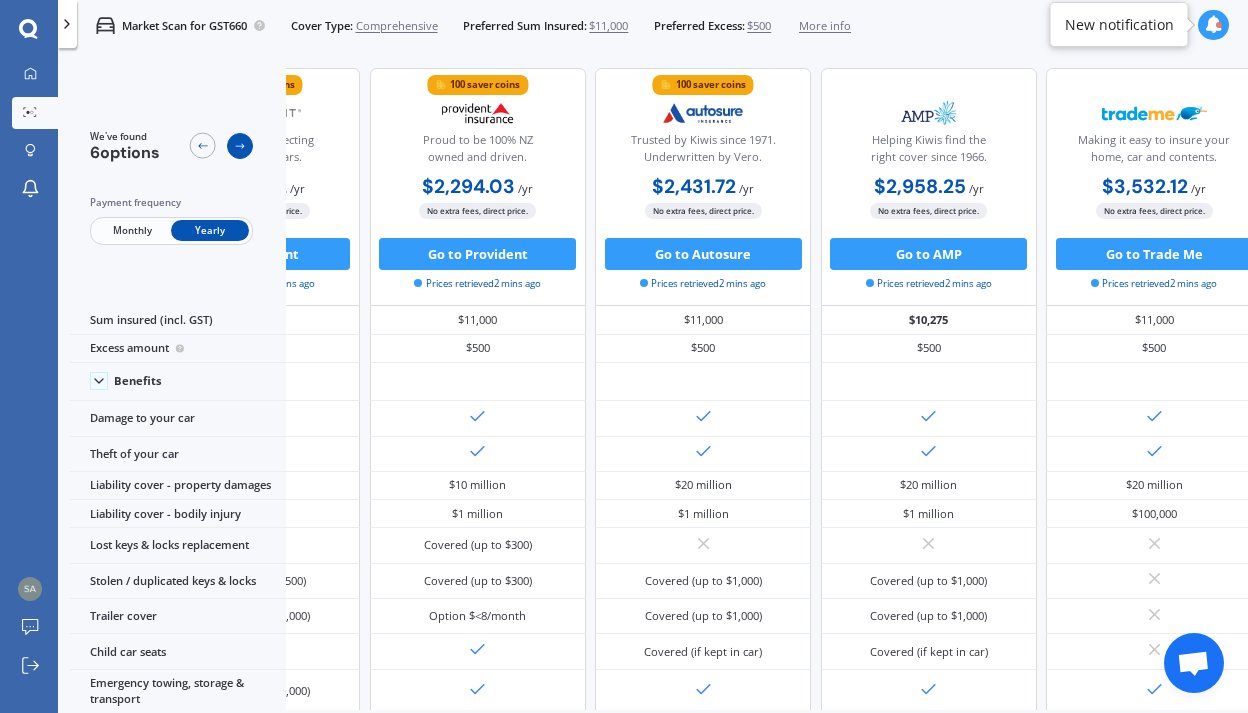 scroll, scrollTop: 0, scrollLeft: 488, axis: horizontal 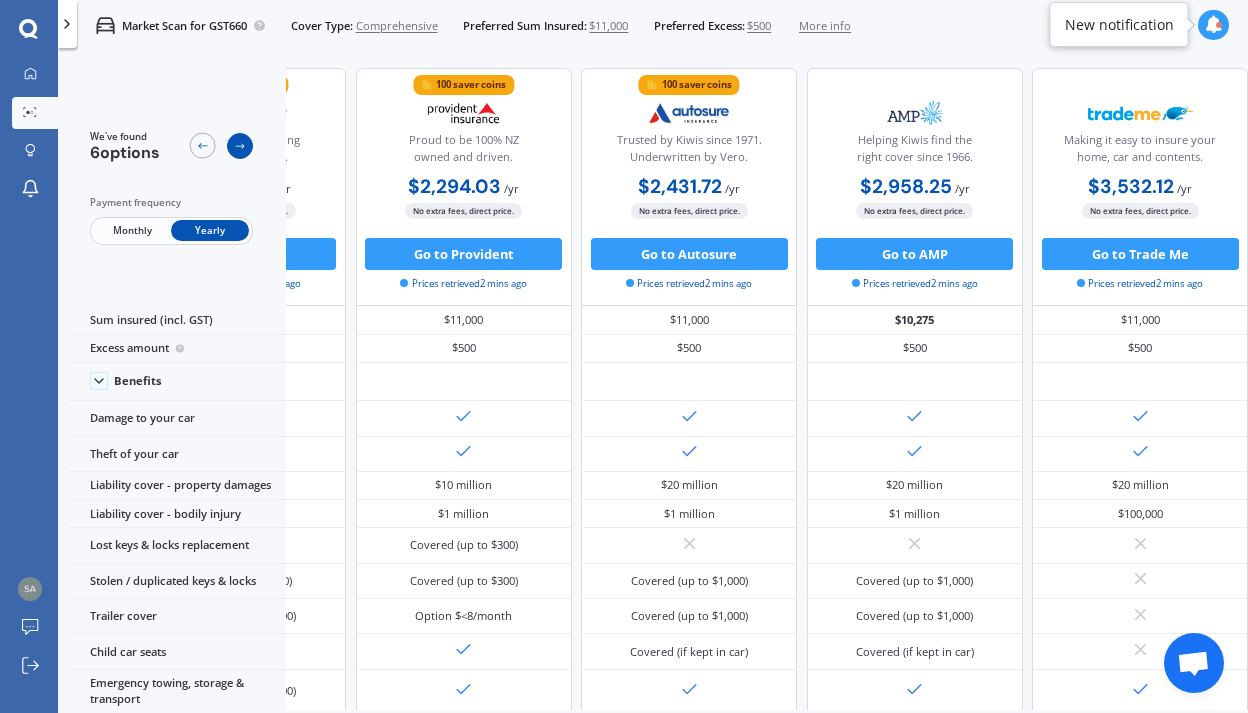 click 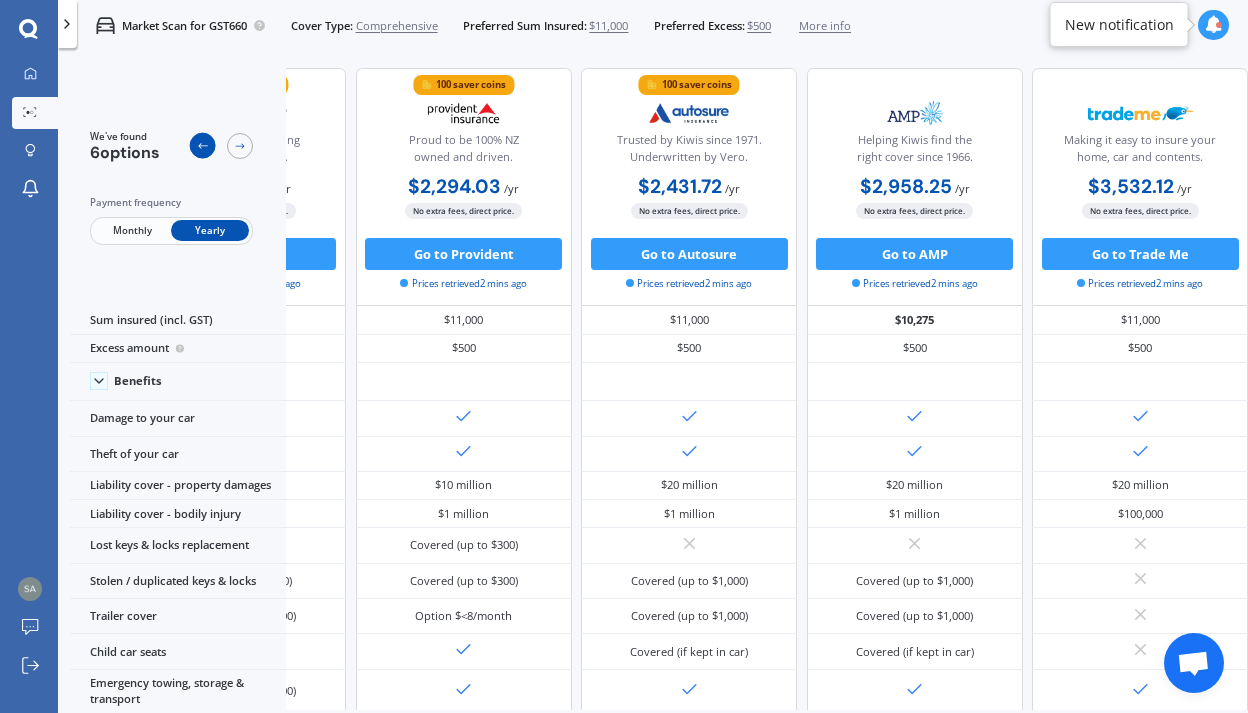 click 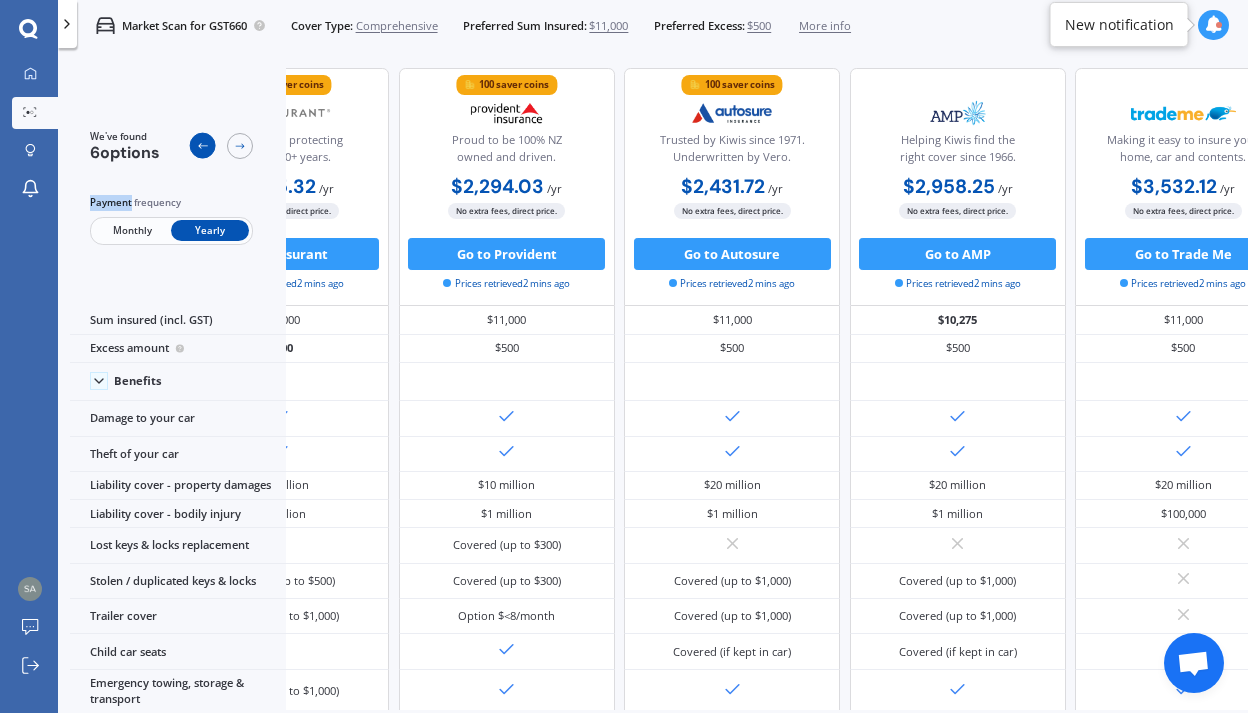 click 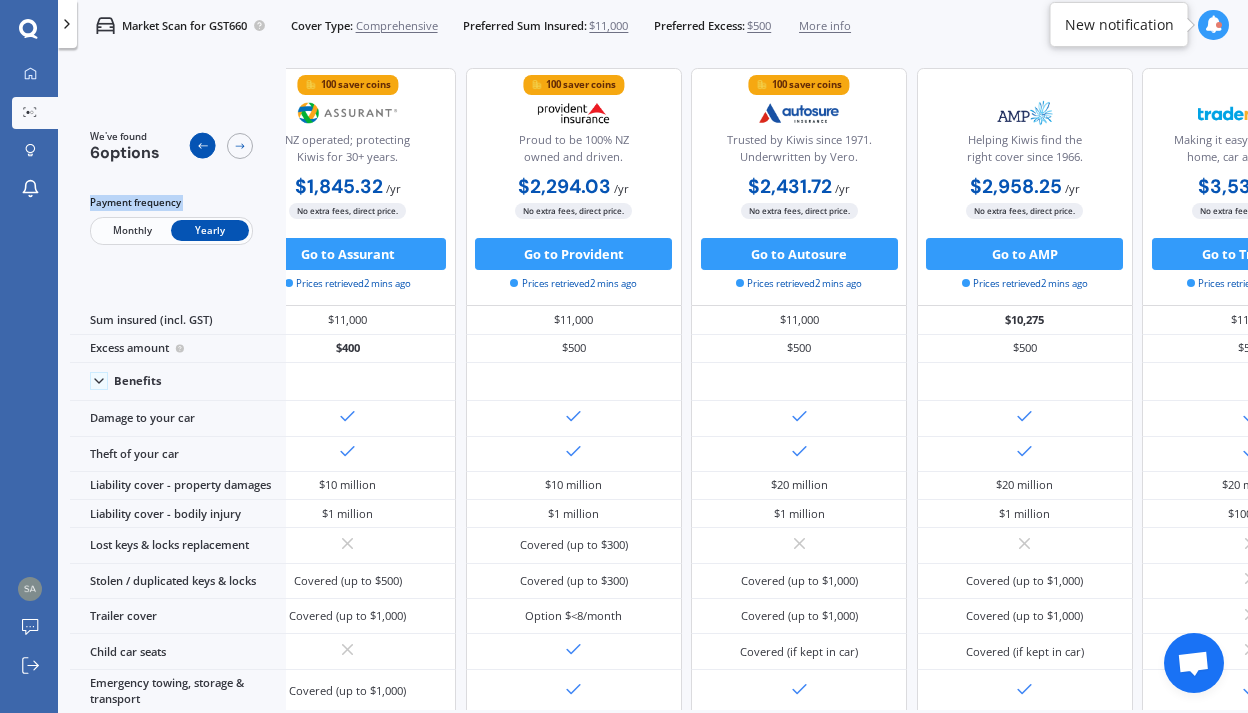 click 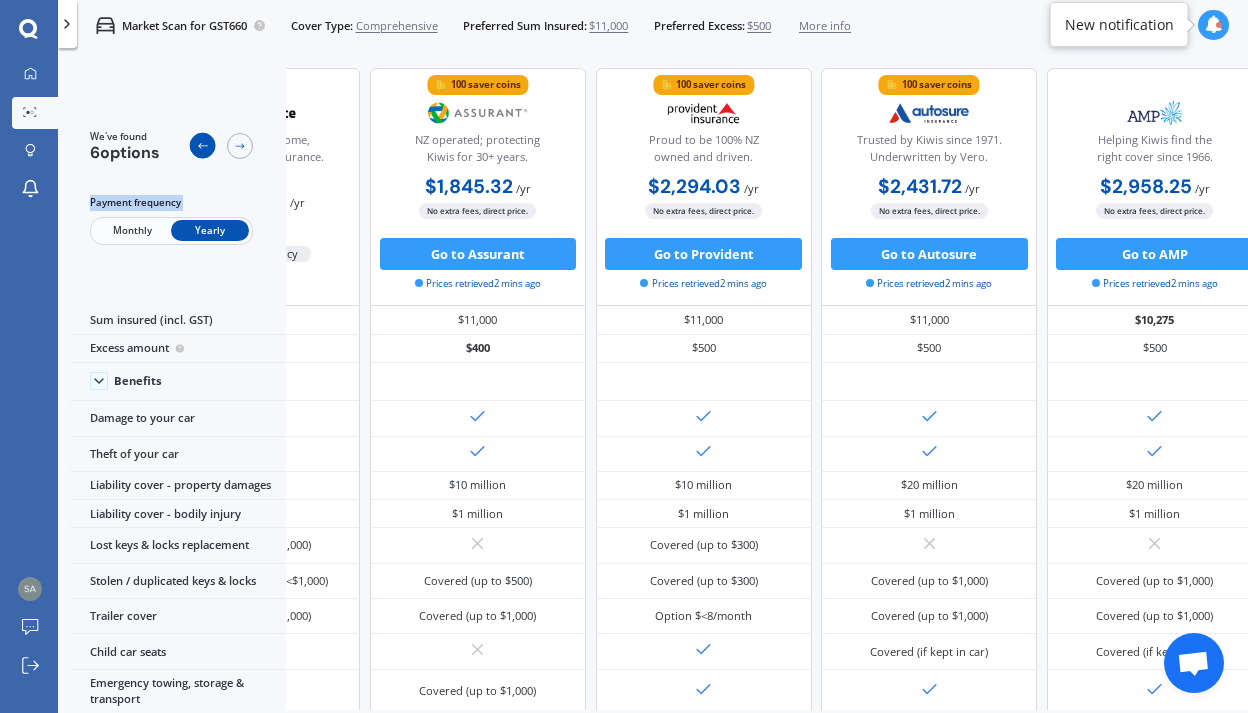 click 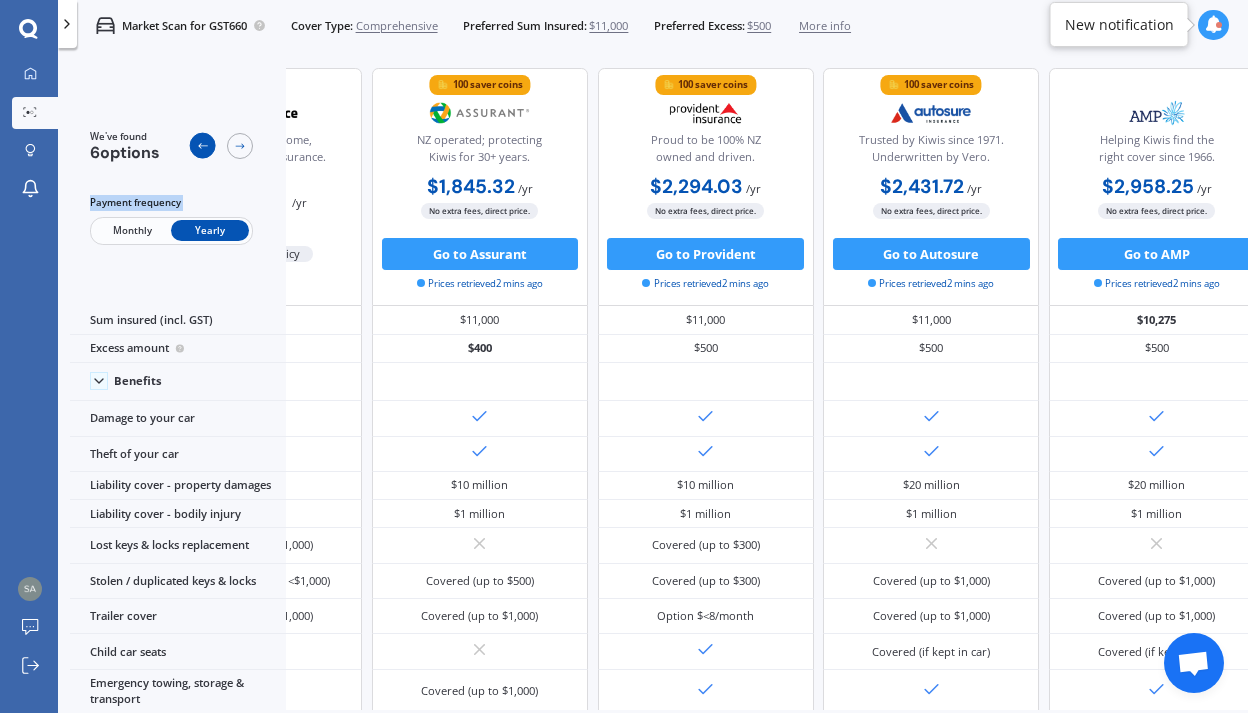 scroll, scrollTop: 0, scrollLeft: 10, axis: horizontal 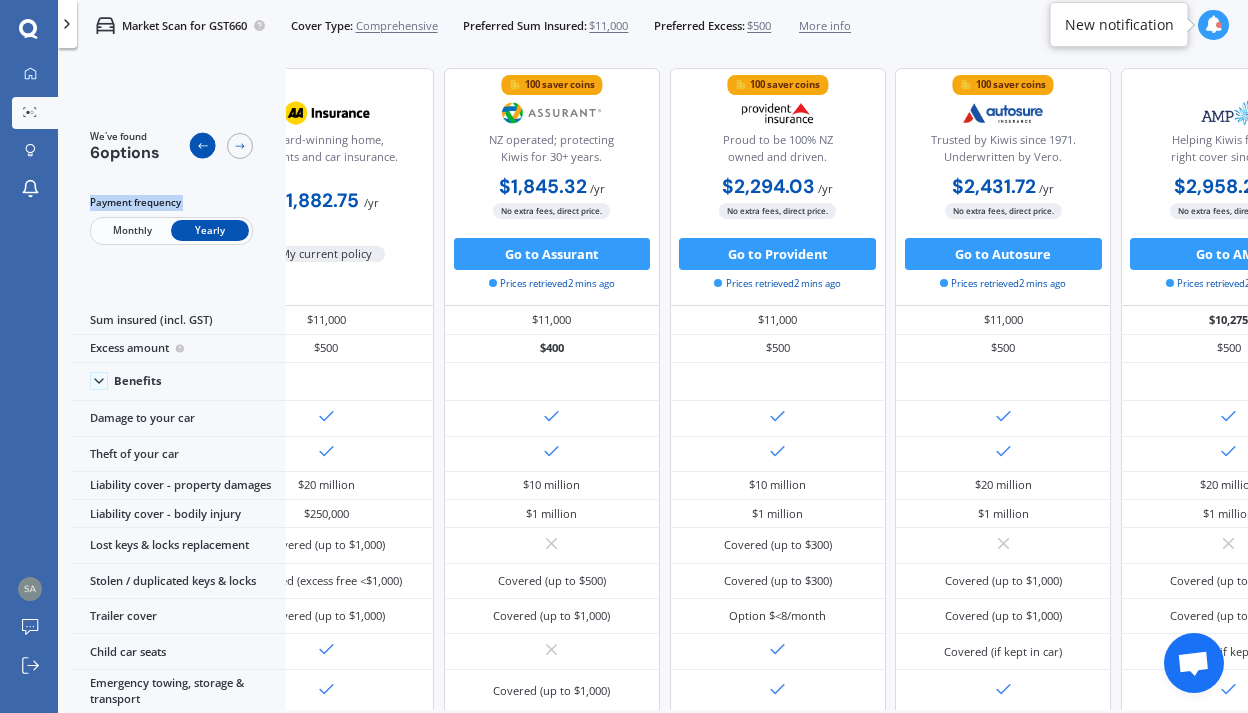 click 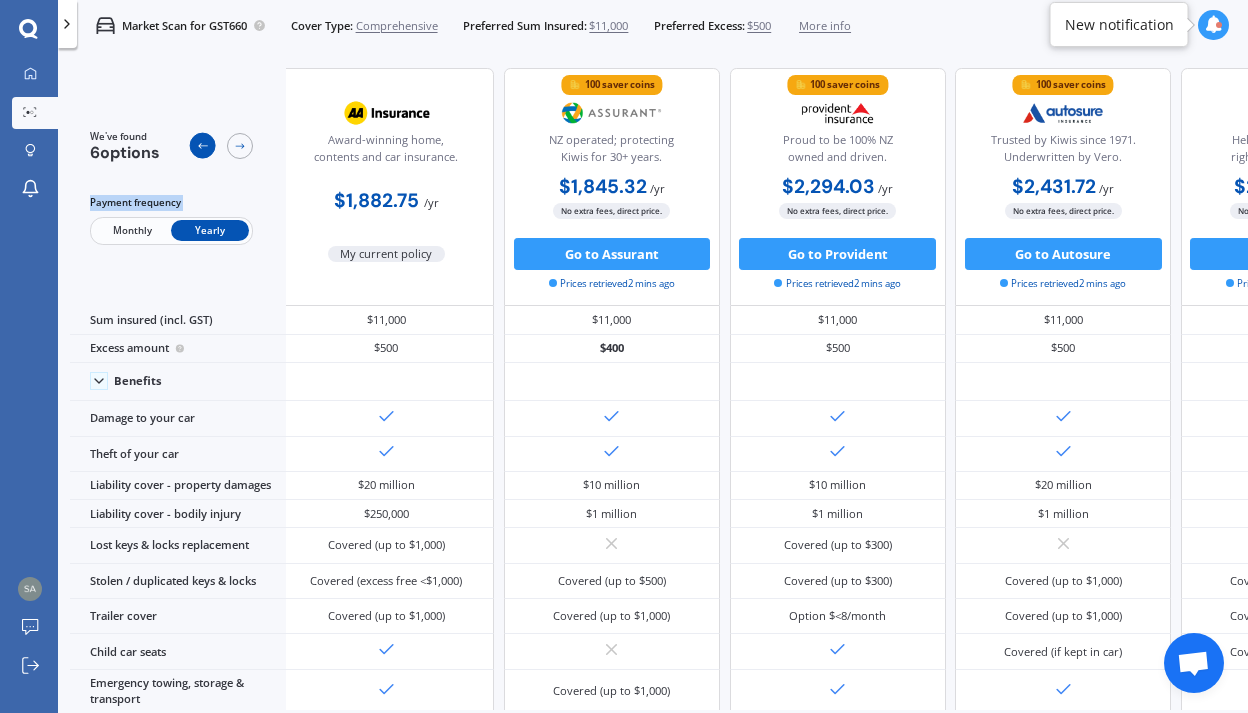 click 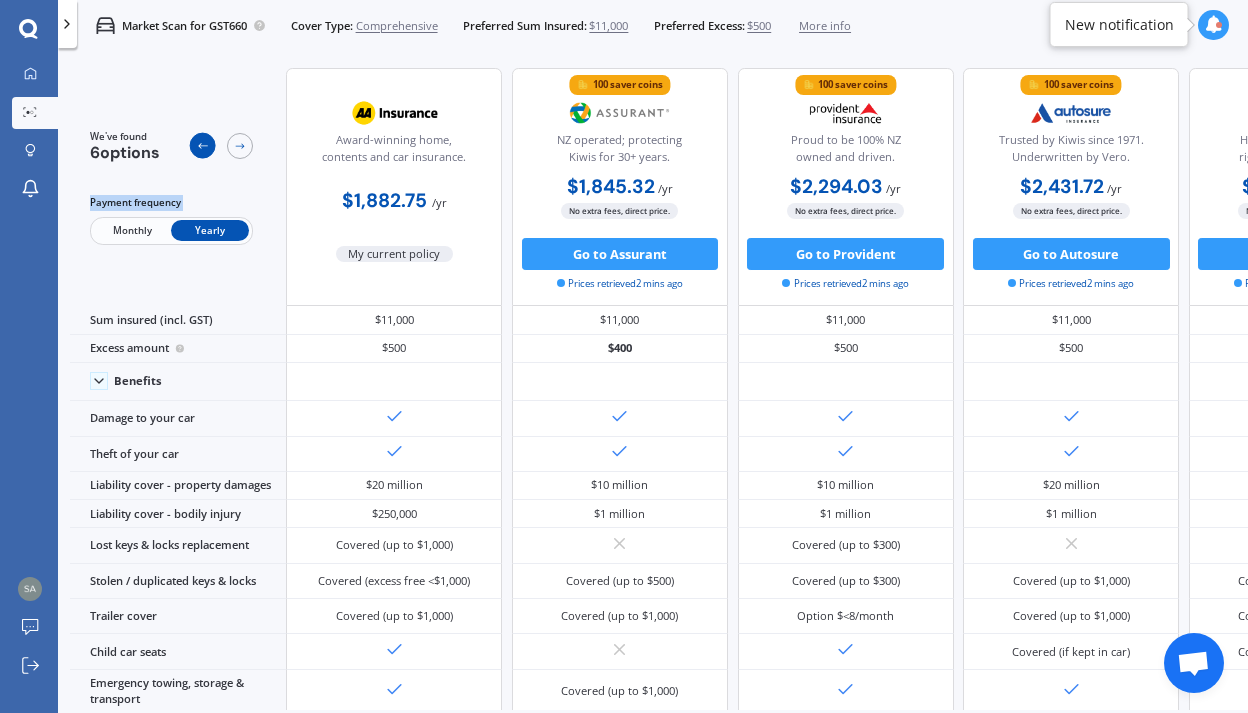 click 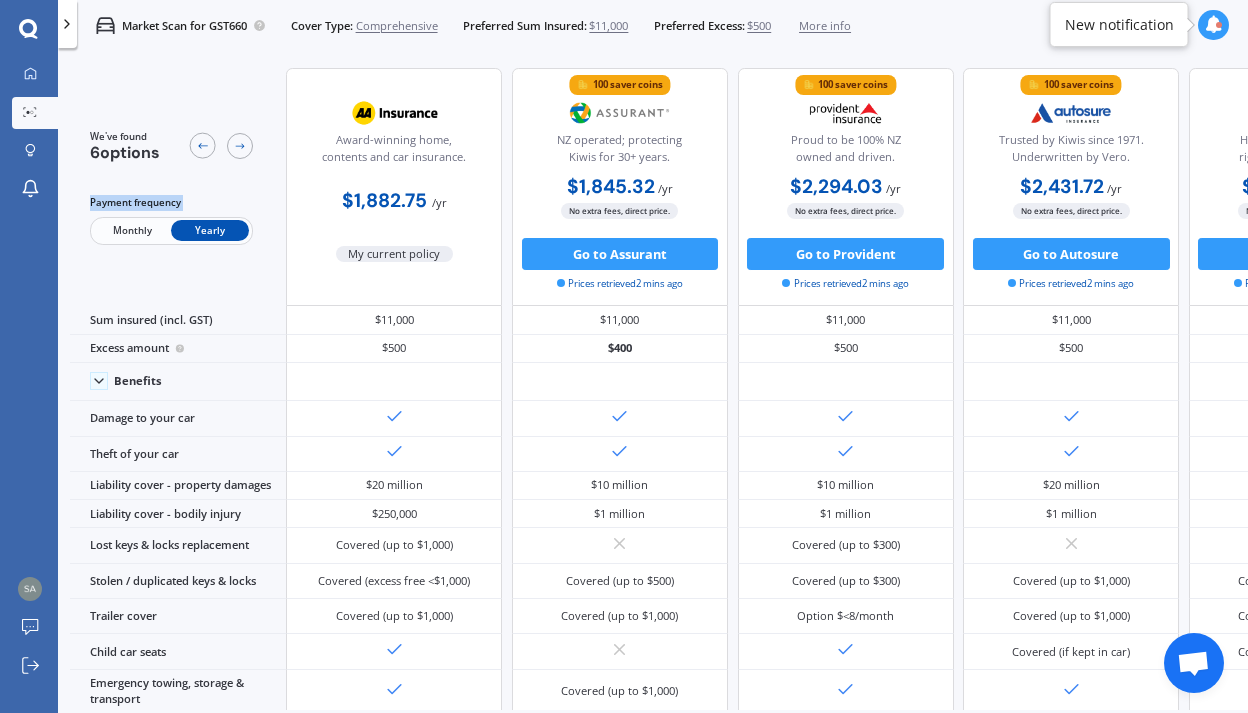 click on "Monthly" at bounding box center (132, 230) 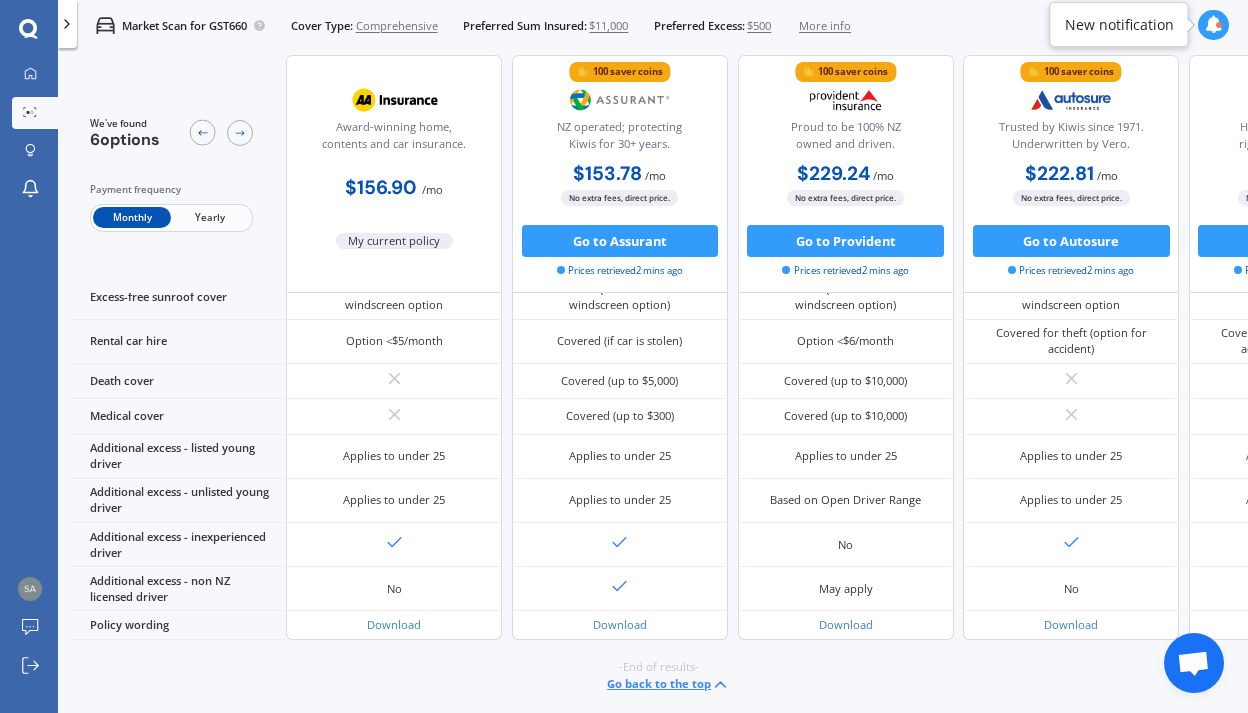 scroll, scrollTop: 0, scrollLeft: 0, axis: both 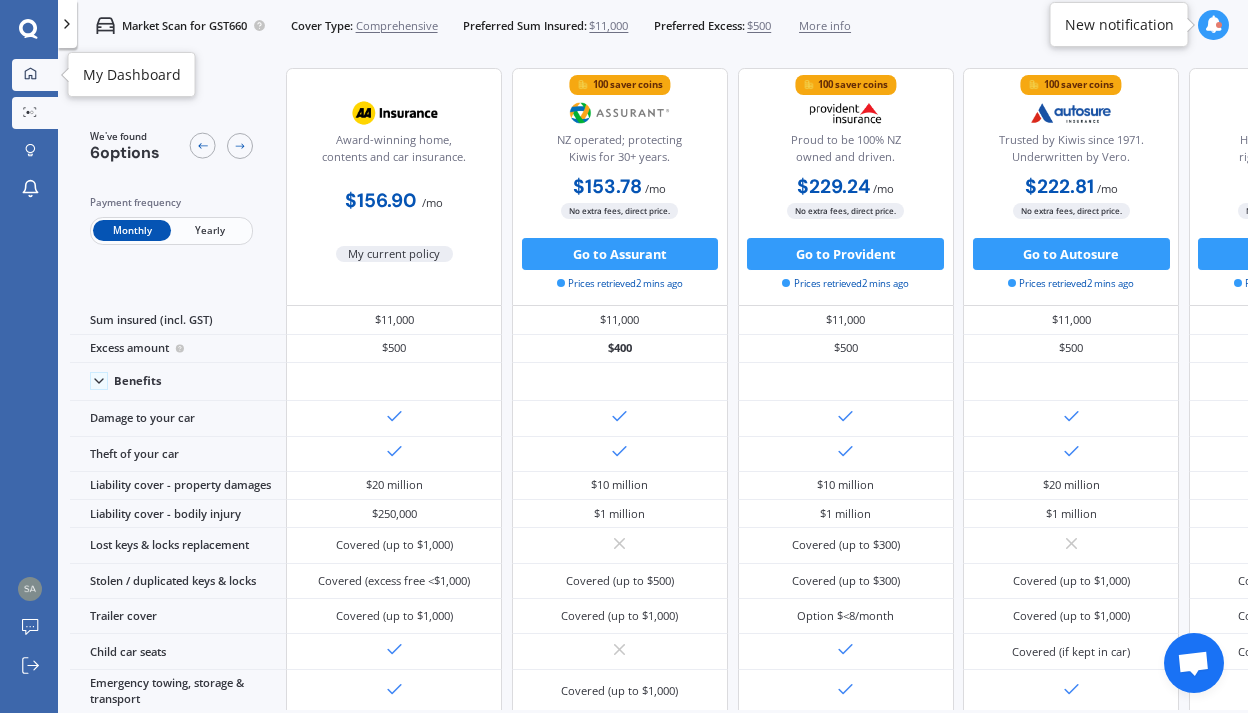 click on "My Dashboard" at bounding box center (35, 75) 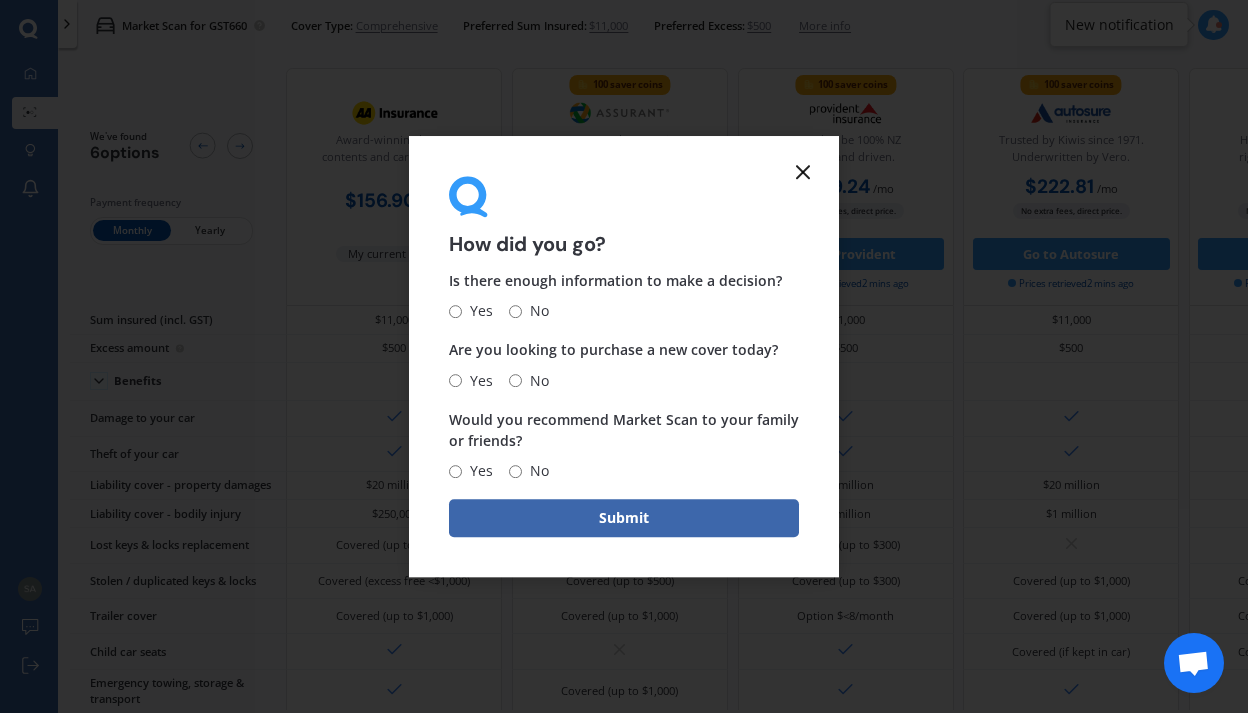 click on "No" at bounding box center [515, 311] 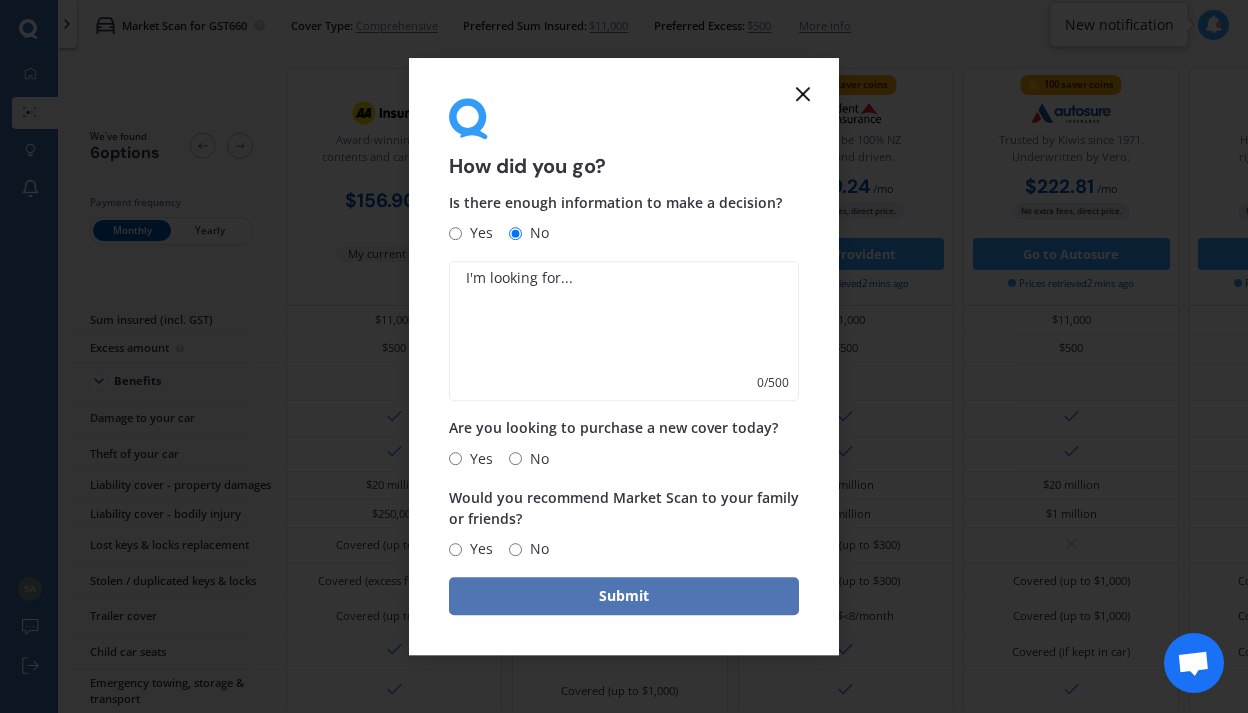 click on "Submit" at bounding box center (624, 596) 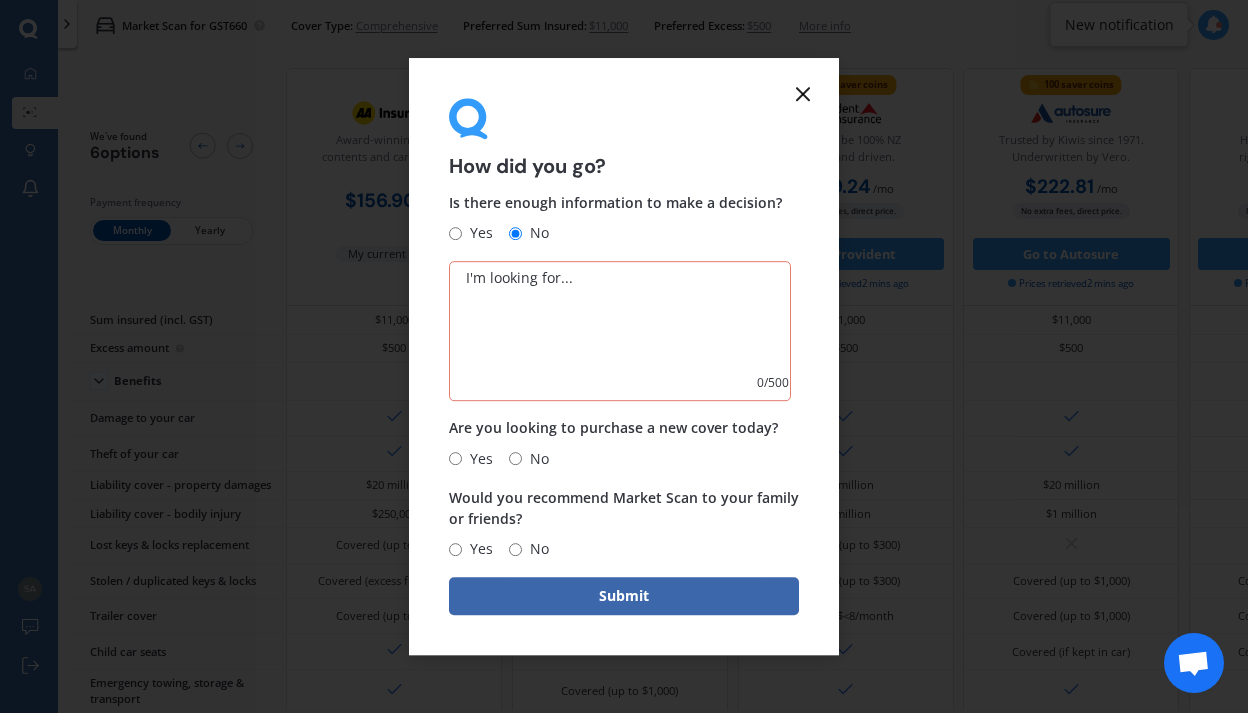 click on "Yes No" at bounding box center [624, 459] 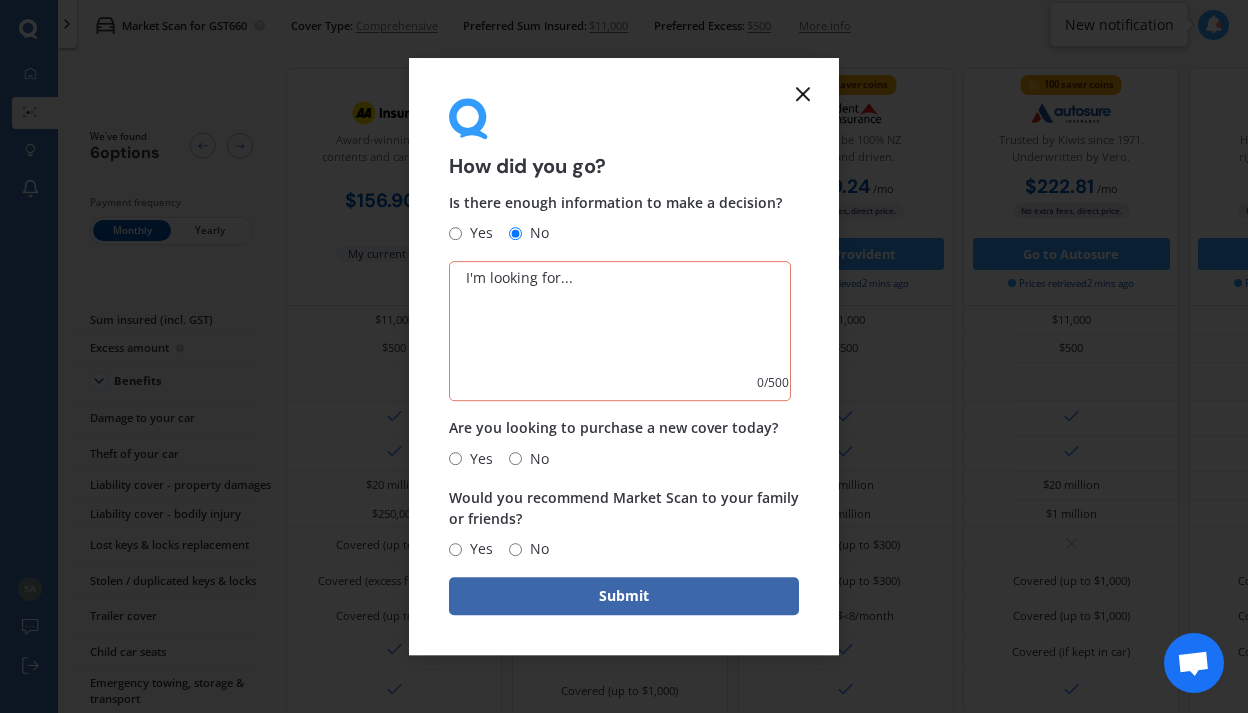 radio on "true" 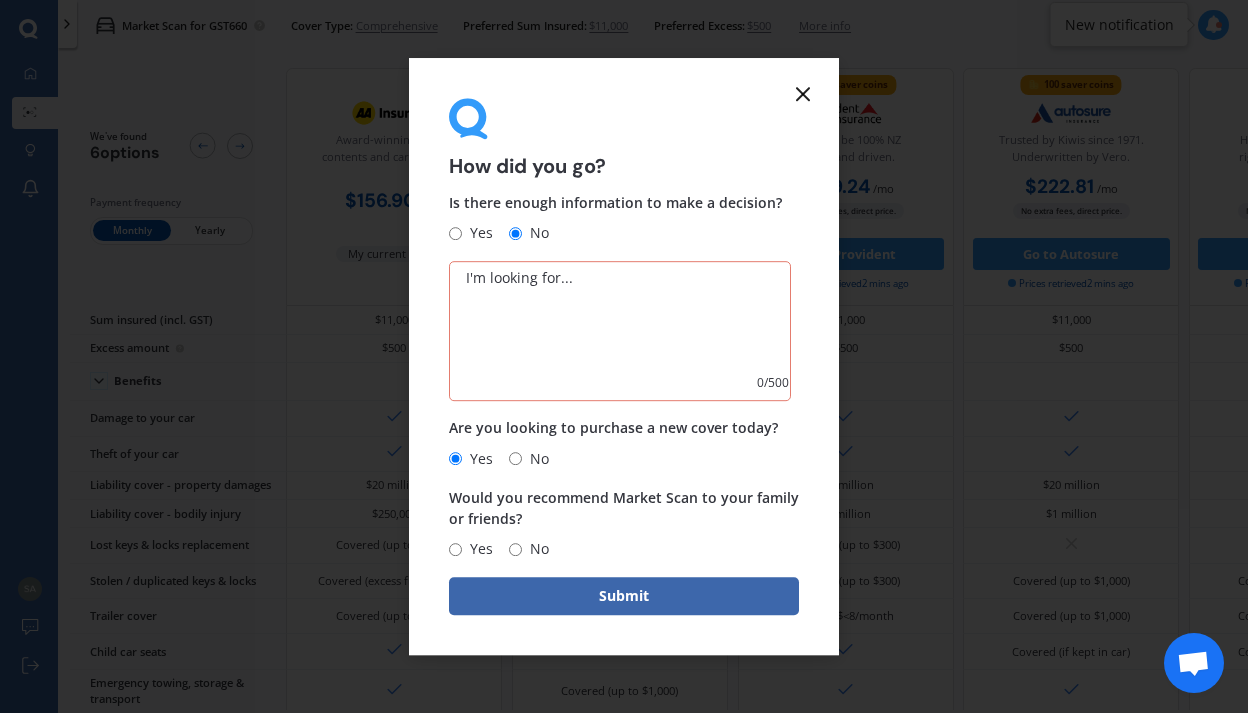 click on "No" at bounding box center (515, 549) 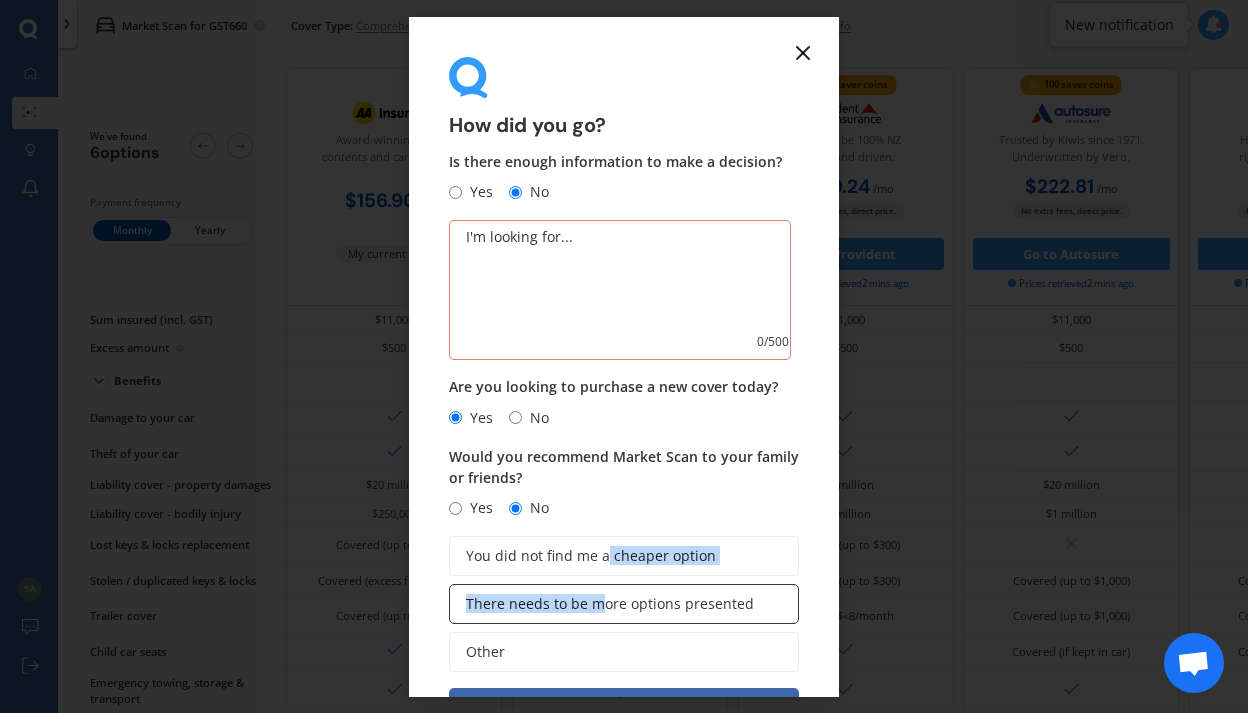 drag, startPoint x: 603, startPoint y: 566, endPoint x: 599, endPoint y: 611, distance: 45.17743 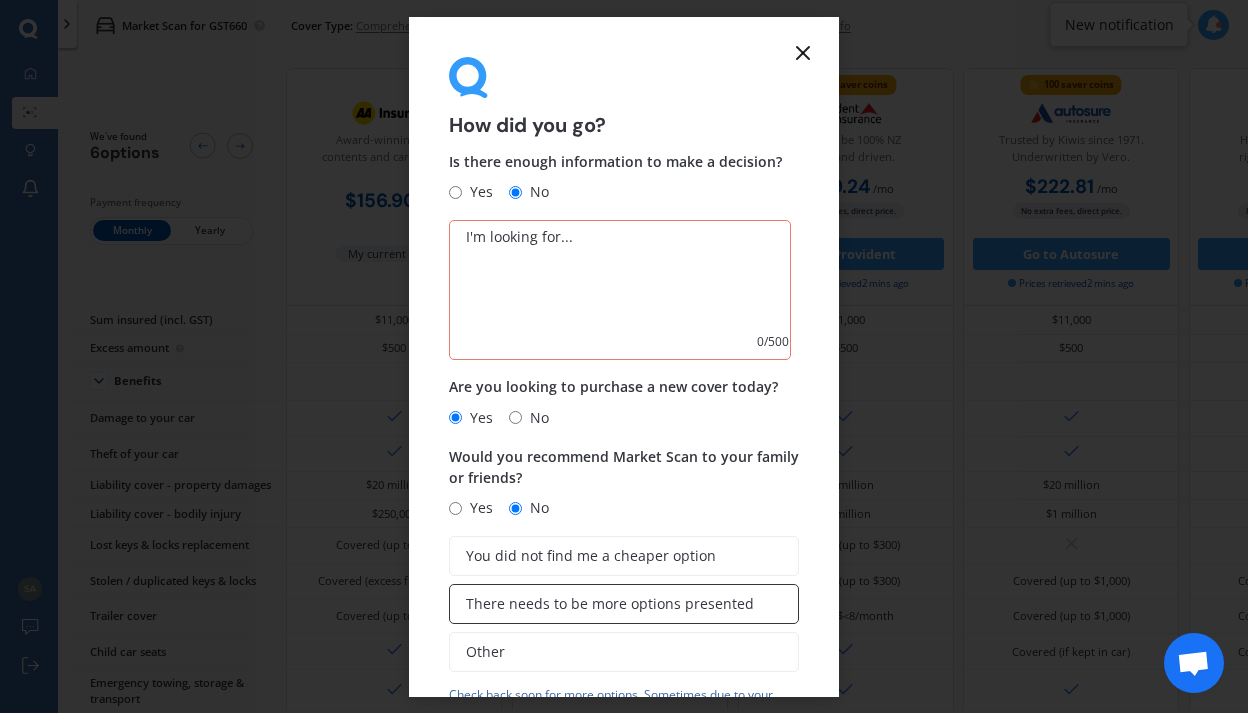 click on "There needs to be more options presented" at bounding box center [624, 604] 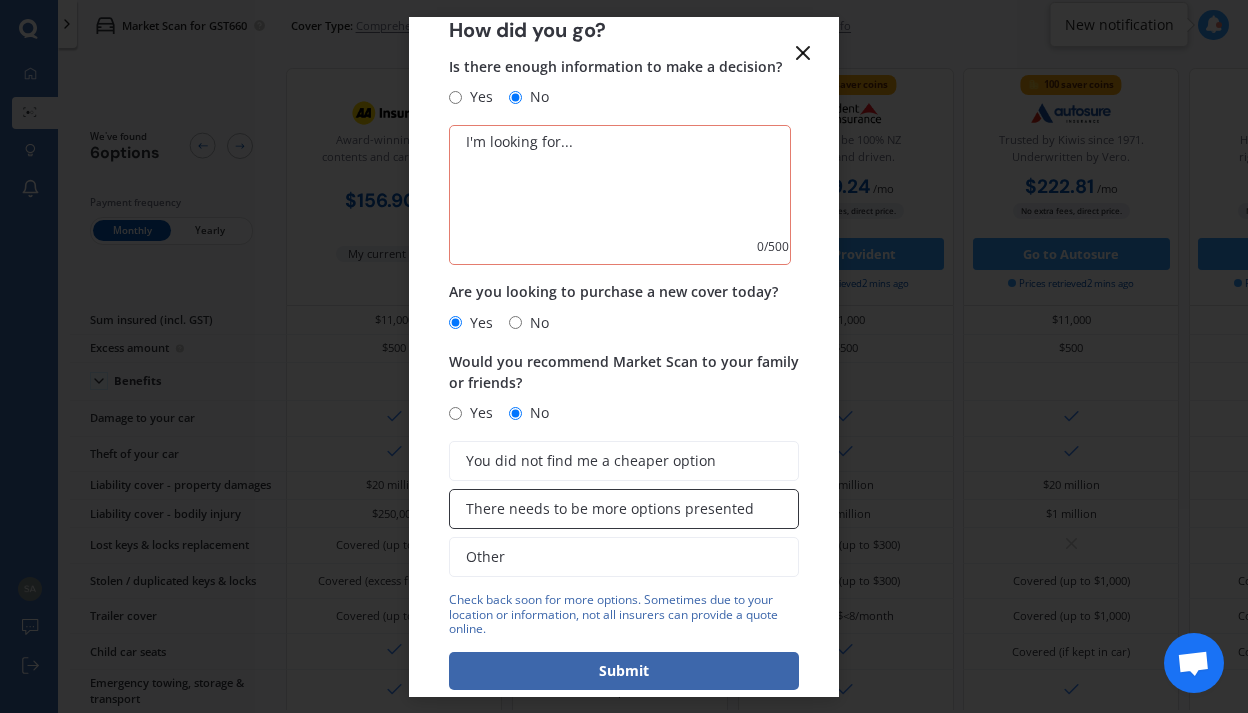 scroll, scrollTop: 130, scrollLeft: 0, axis: vertical 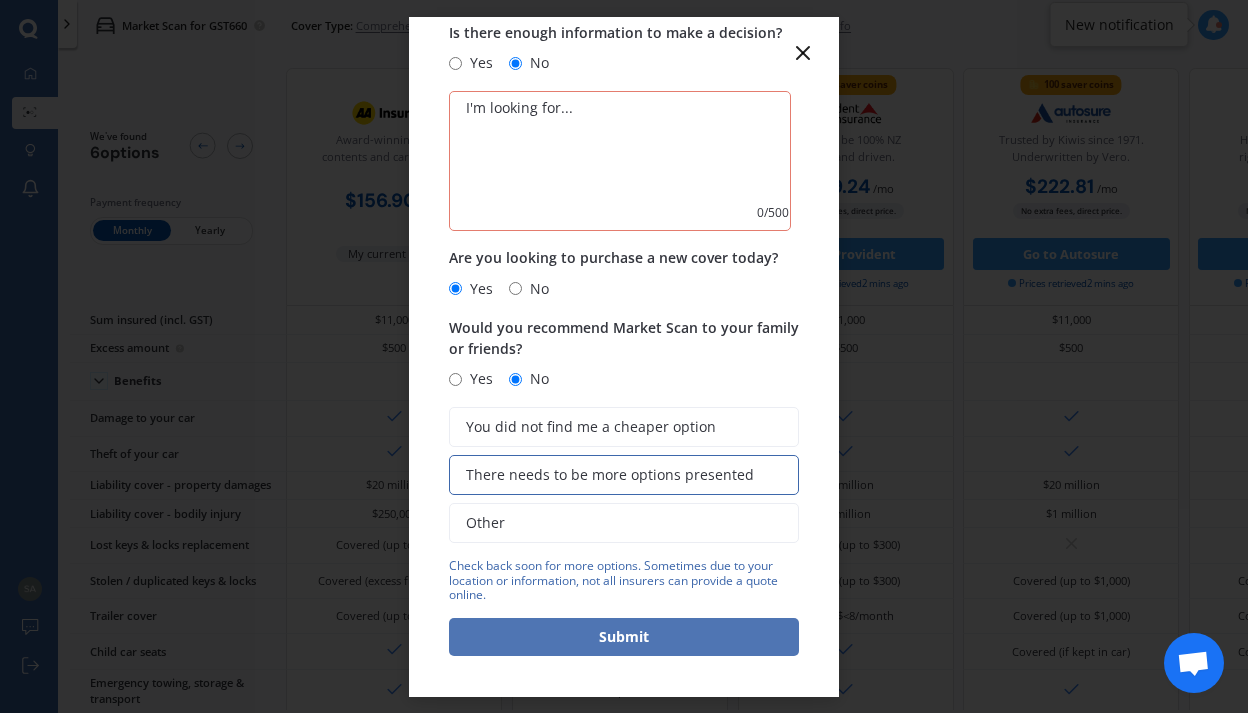 click on "Submit" at bounding box center [624, 637] 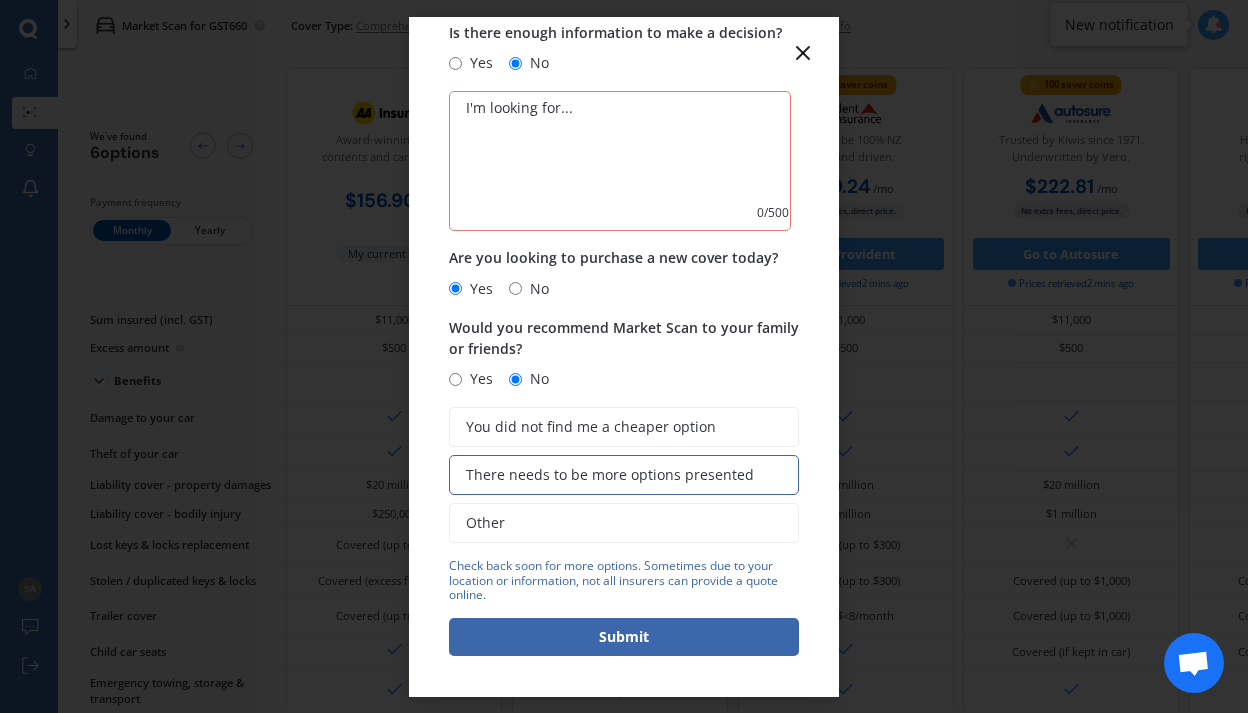 click at bounding box center [620, 161] 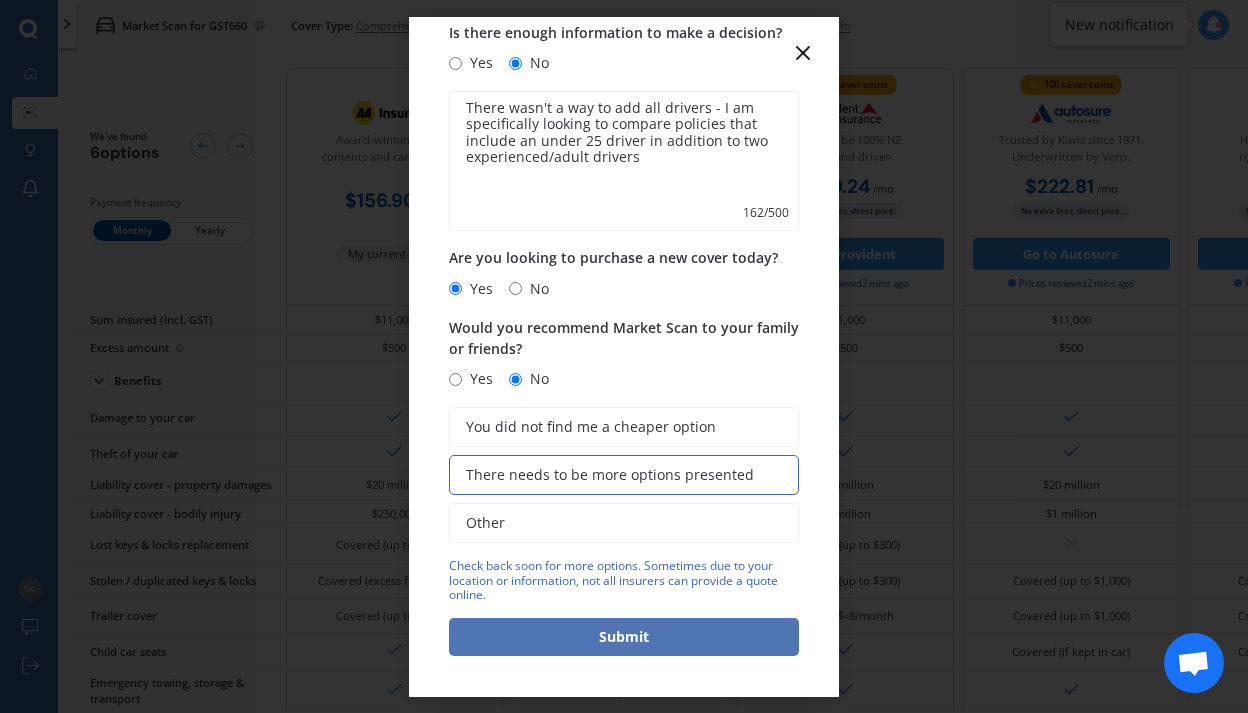 type on "There wasn't a way to add all drivers - I am specifically looking to compare policies that include an under 25 driver in addition to two experienced/adult drivers" 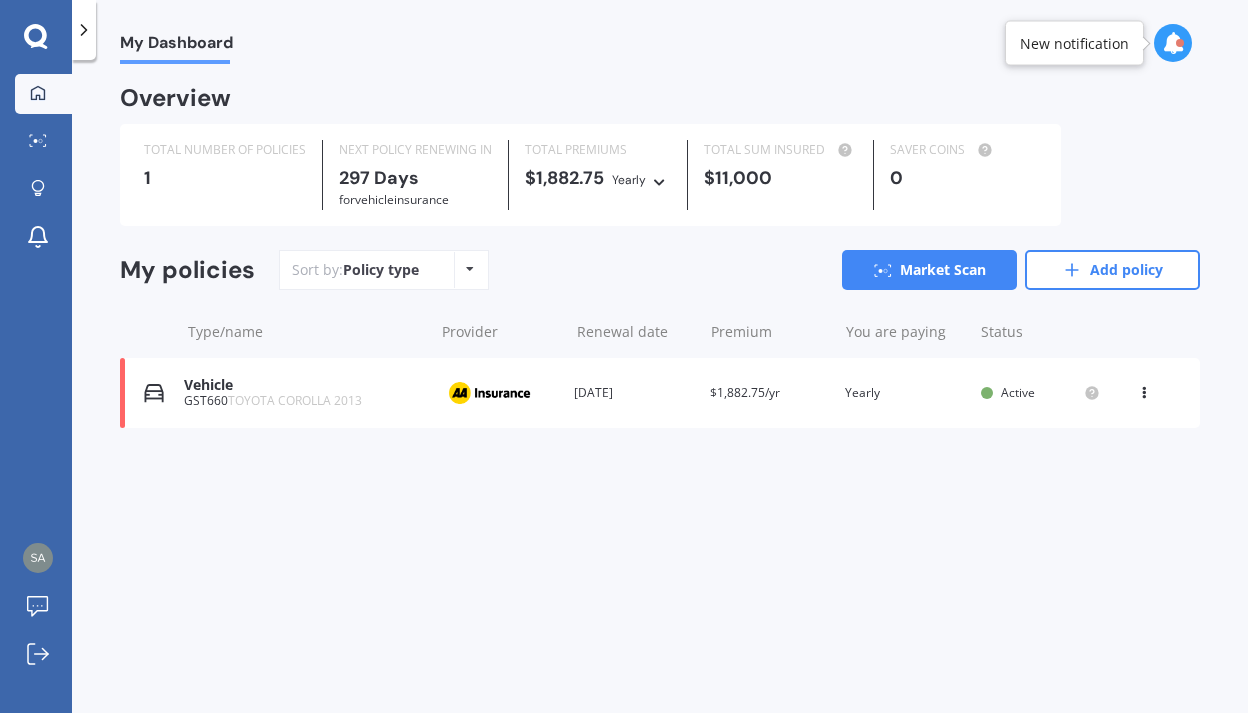 click on "Vehicle GST660 TOYOTA COROLLA 2013 Provider Renewal date [DATE] Premium $1,882.75/yr You are paying Yearly Status Active View option View policy Delete" at bounding box center (660, 393) 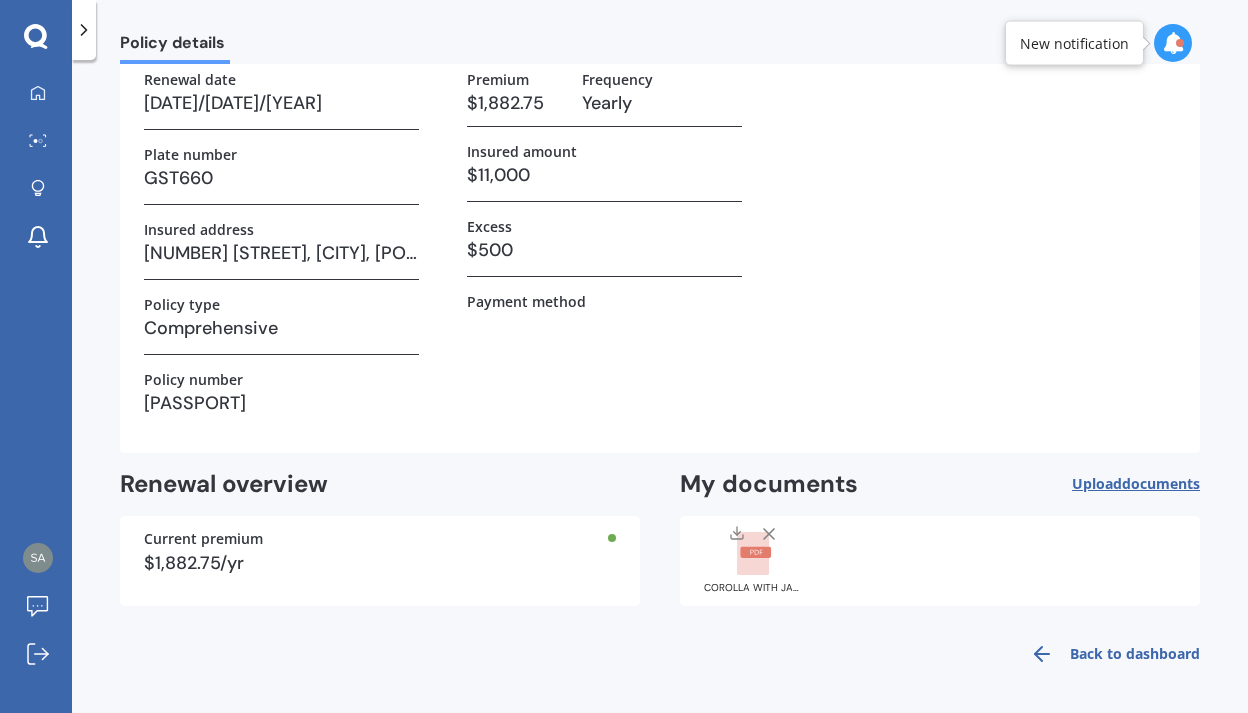 scroll, scrollTop: 0, scrollLeft: 0, axis: both 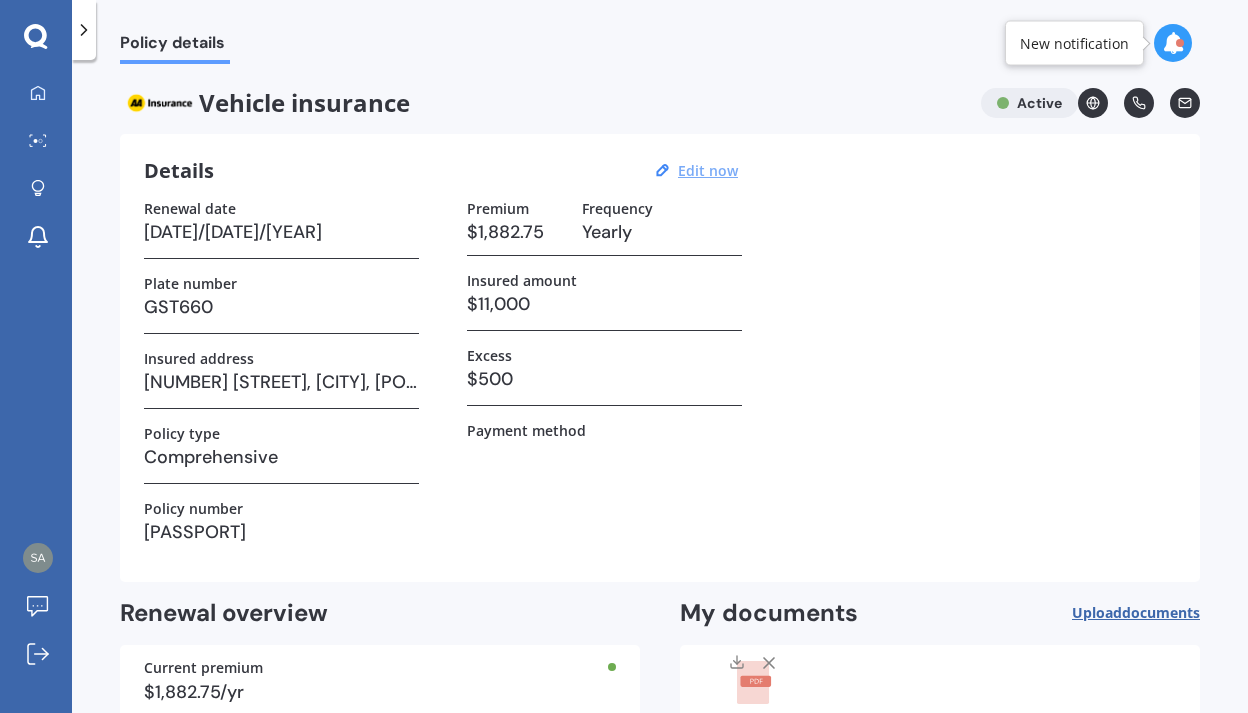 click on "Edit now" at bounding box center (708, 170) 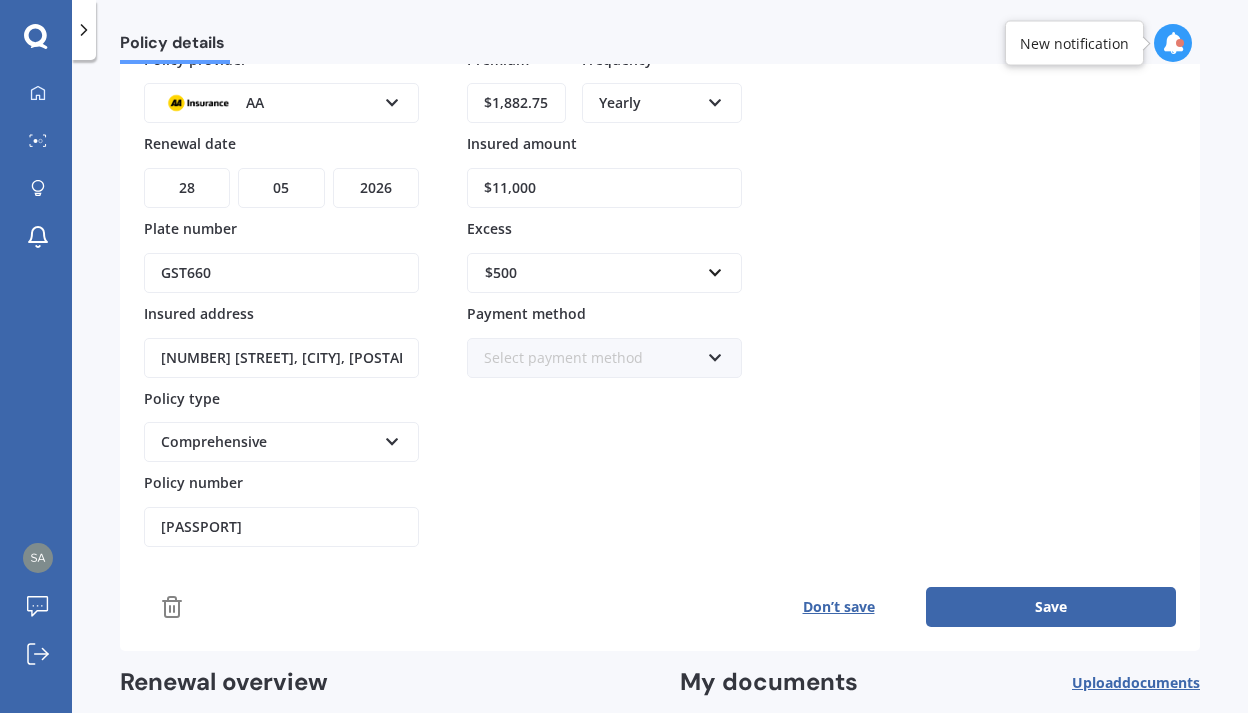 scroll, scrollTop: 0, scrollLeft: 0, axis: both 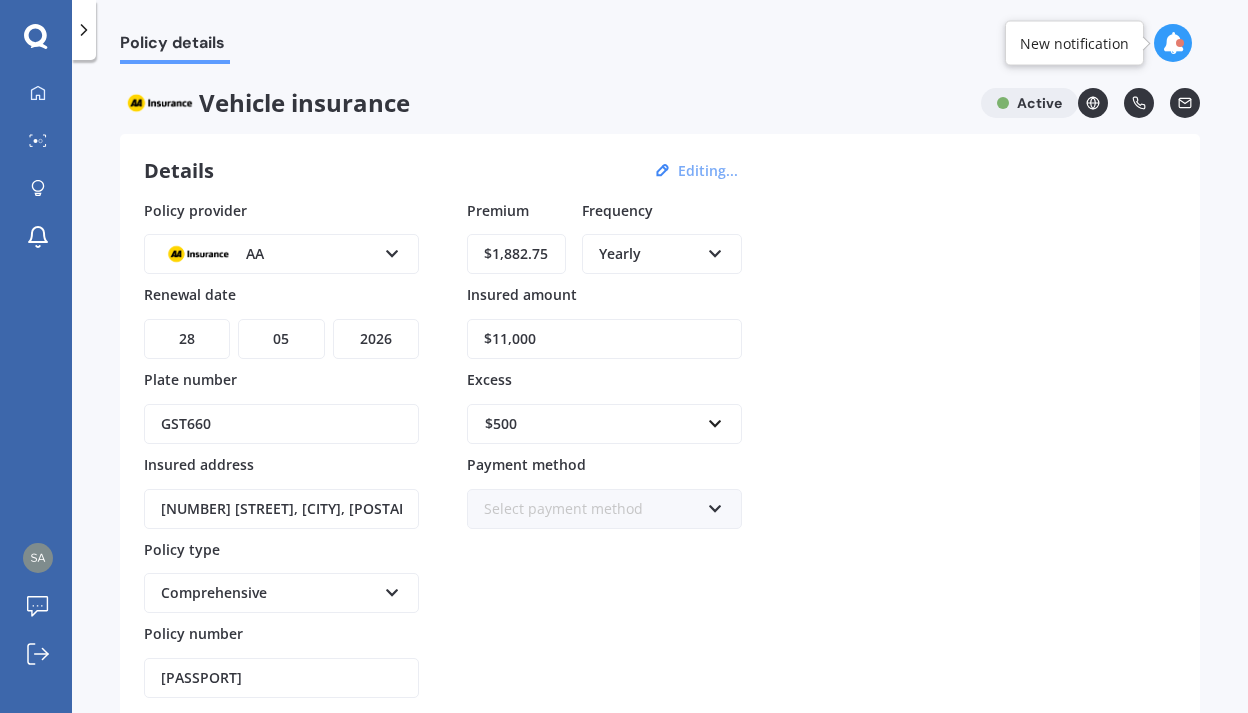 click 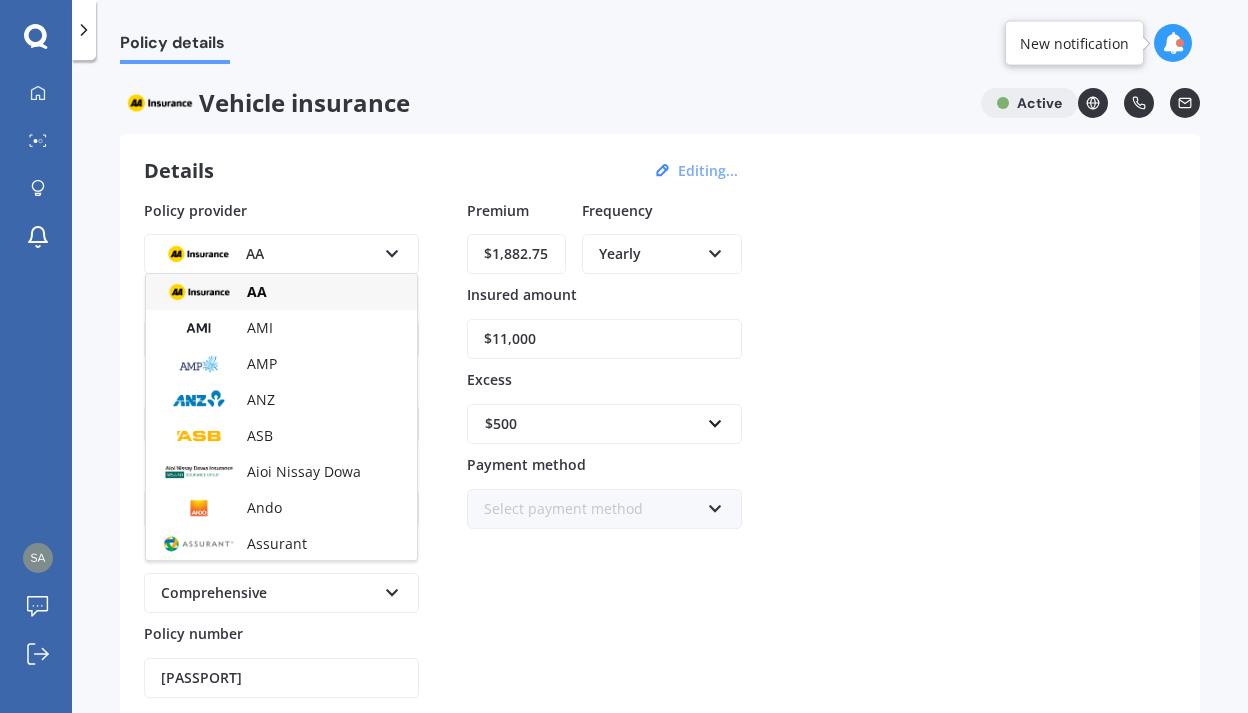 click at bounding box center (392, 250) 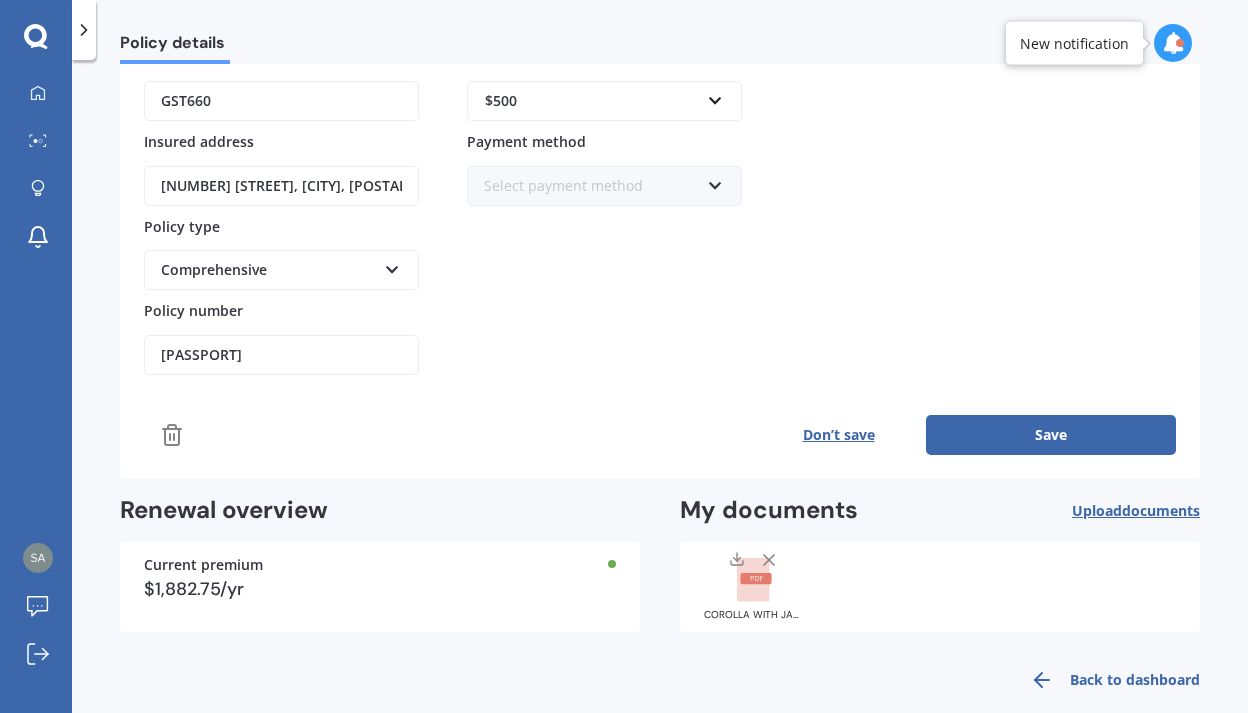 scroll, scrollTop: 350, scrollLeft: 0, axis: vertical 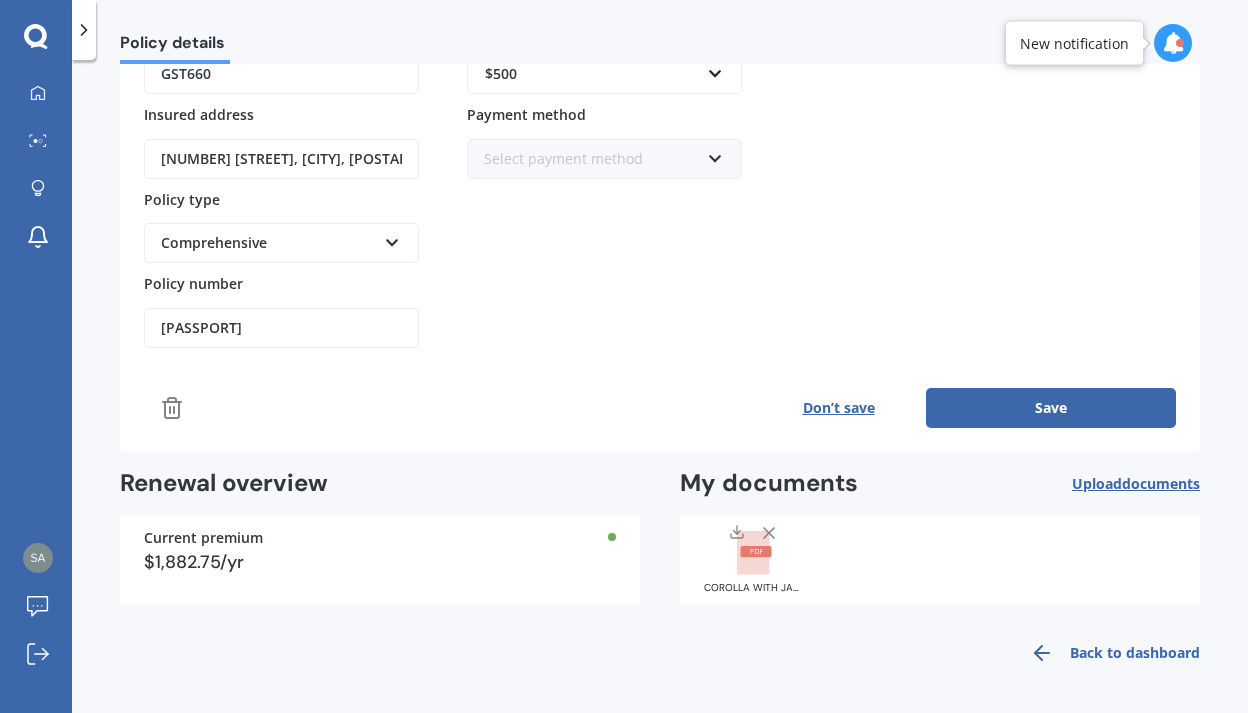 click on "Back to dashboard" at bounding box center [1109, 653] 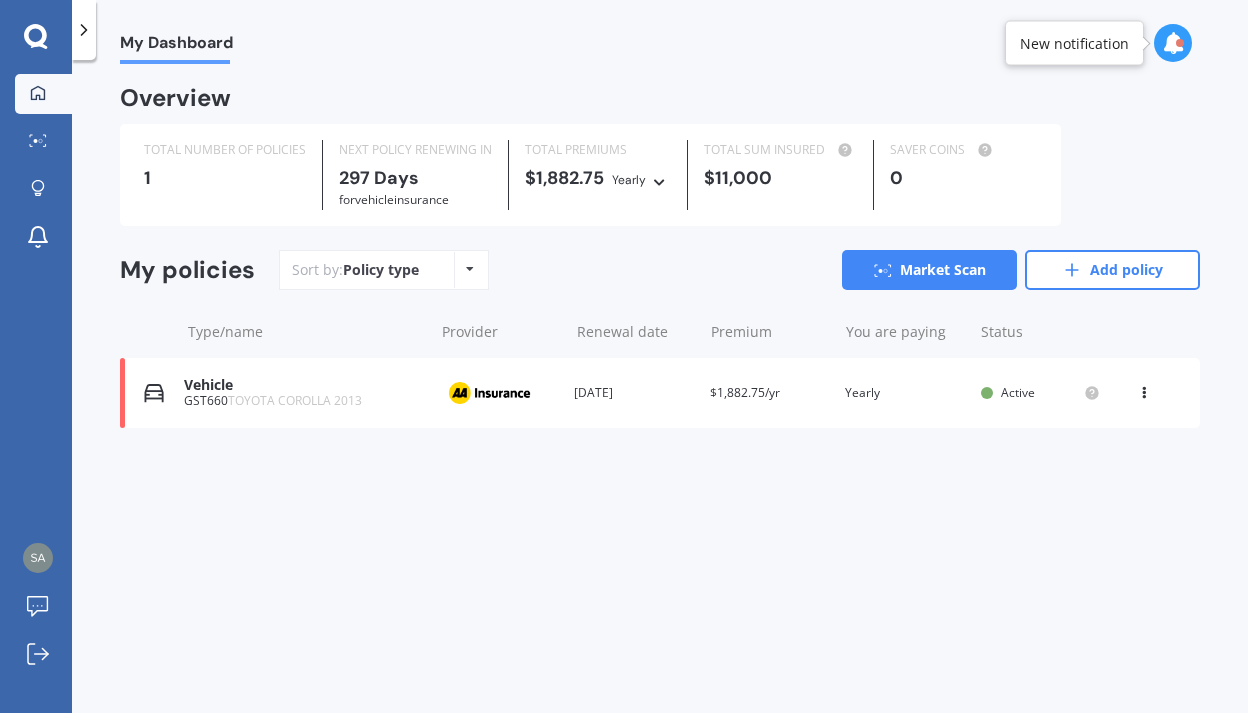 scroll, scrollTop: 0, scrollLeft: 0, axis: both 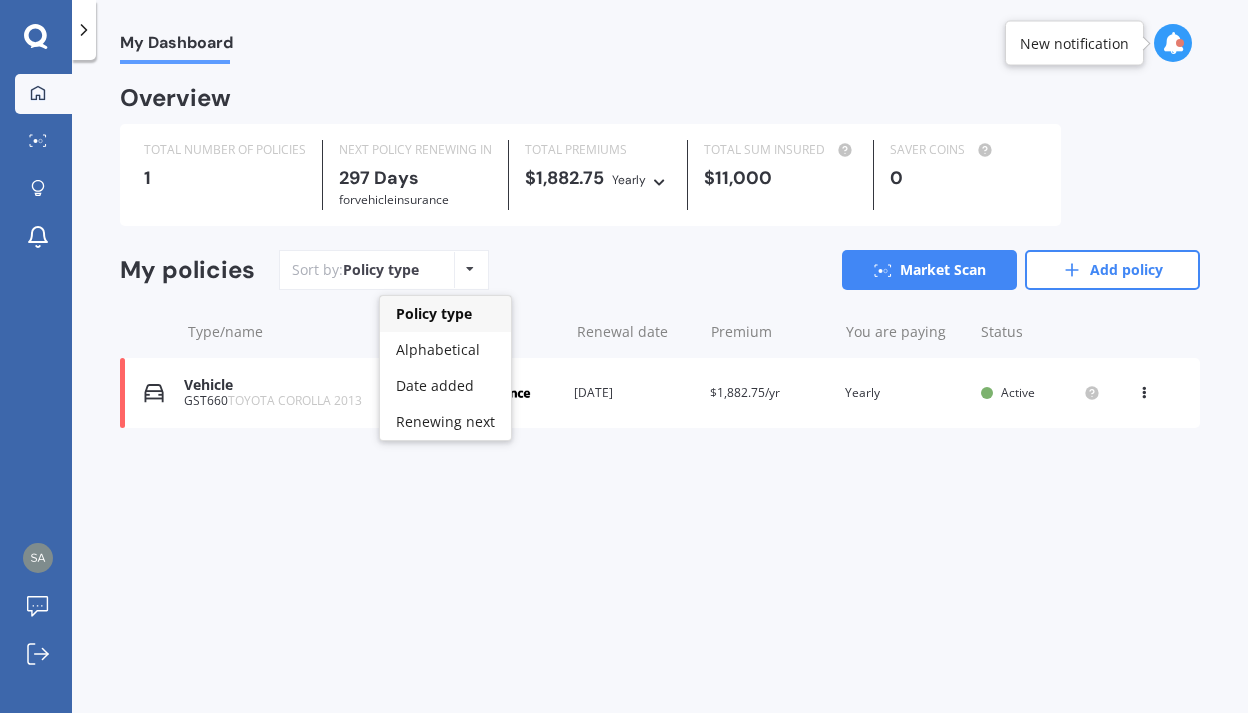 click on "Policy type Alphabetical Date added Renewing next" at bounding box center (469, 270) 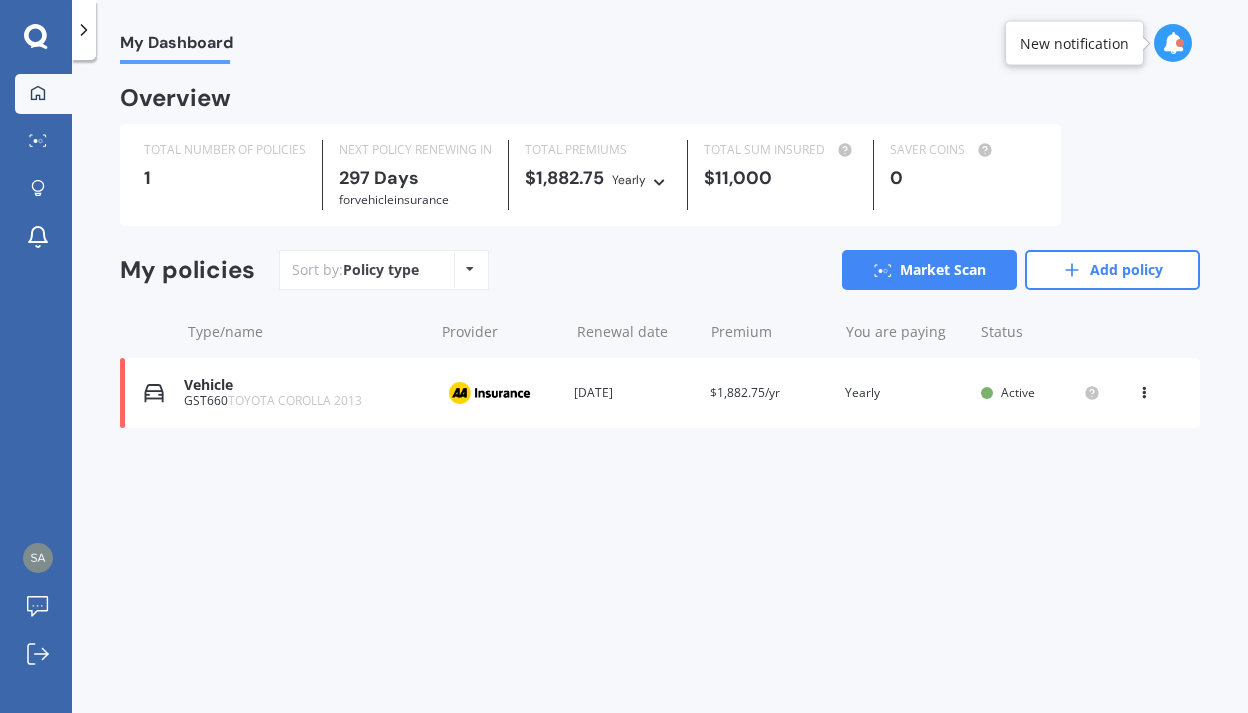 click on "Vehicle" at bounding box center [303, 385] 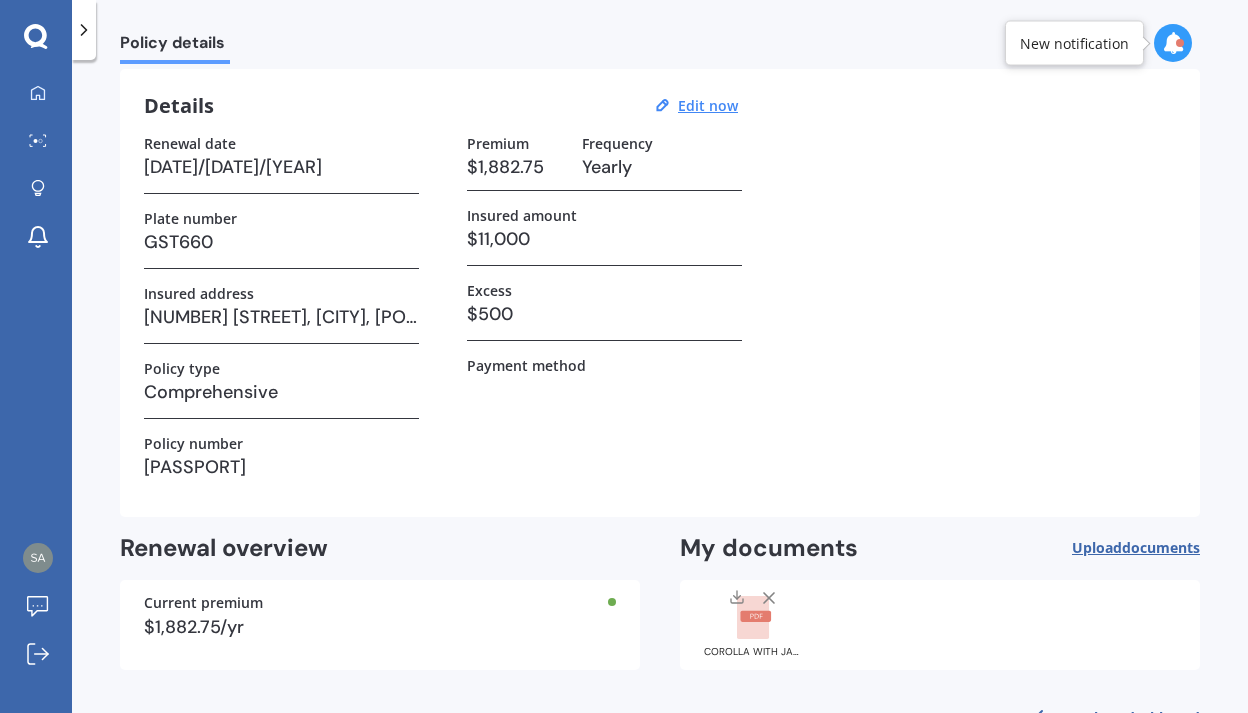 scroll, scrollTop: 43, scrollLeft: 0, axis: vertical 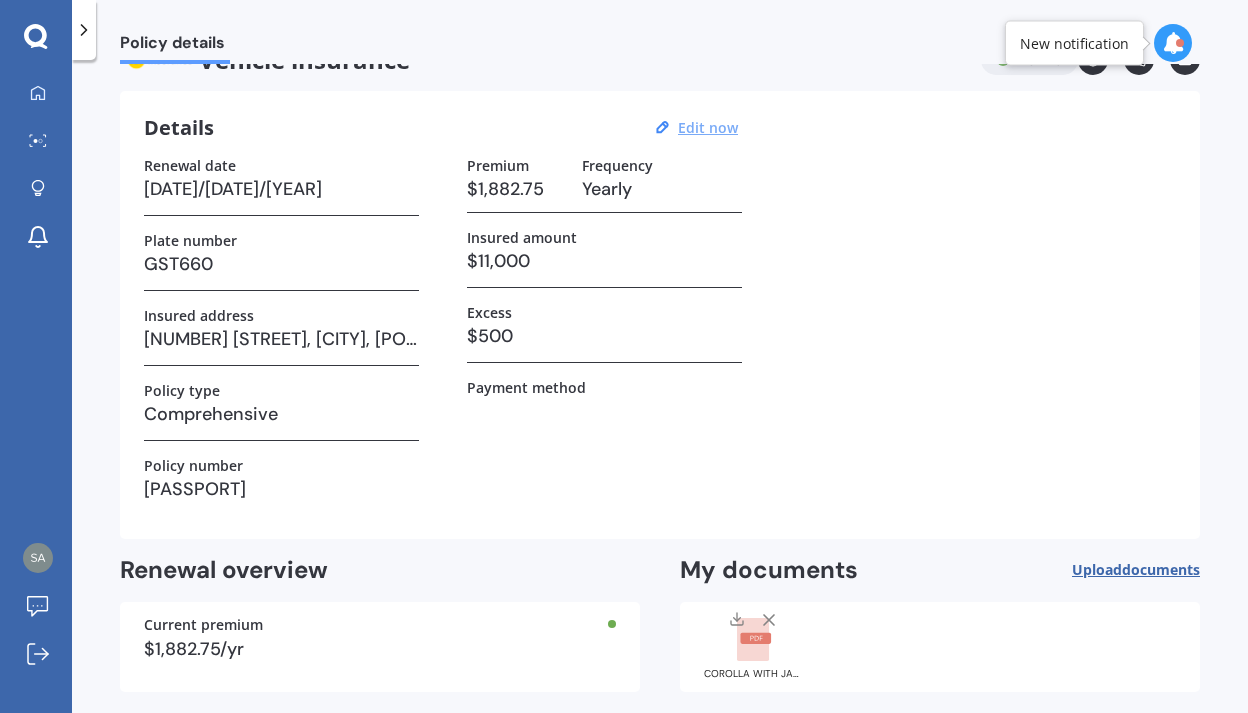 click on "Edit now" at bounding box center [708, 127] 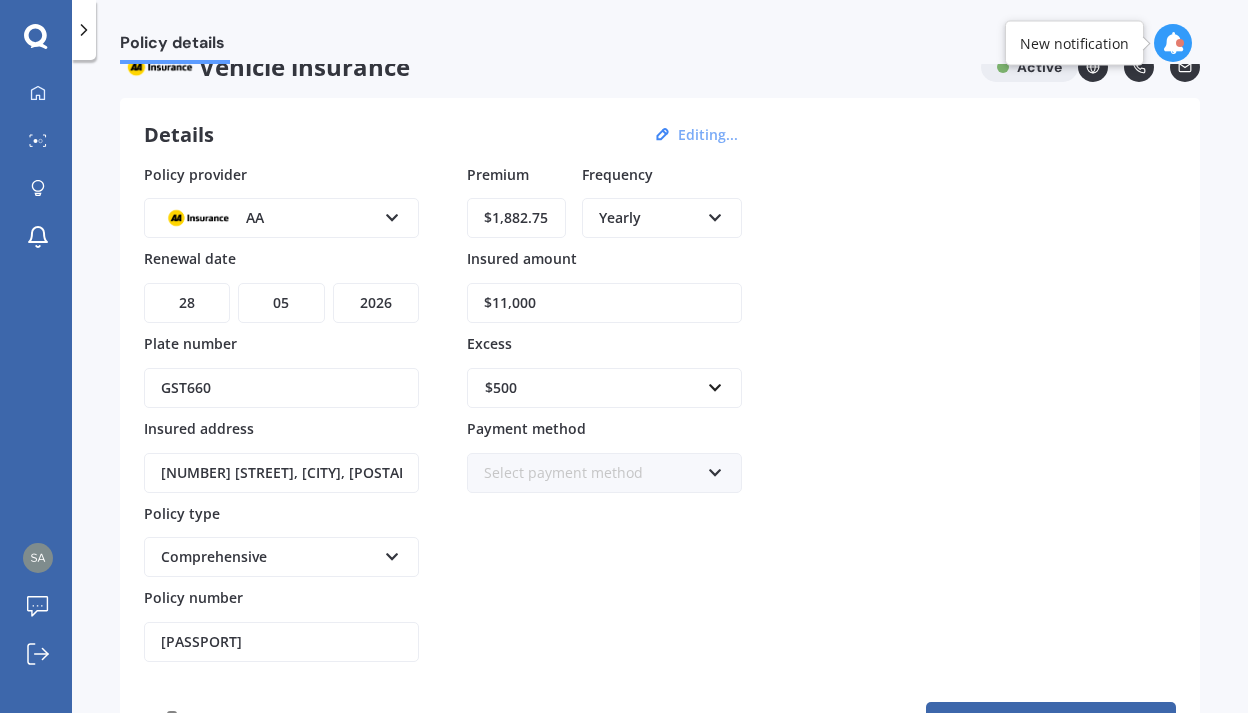 scroll, scrollTop: 25, scrollLeft: 0, axis: vertical 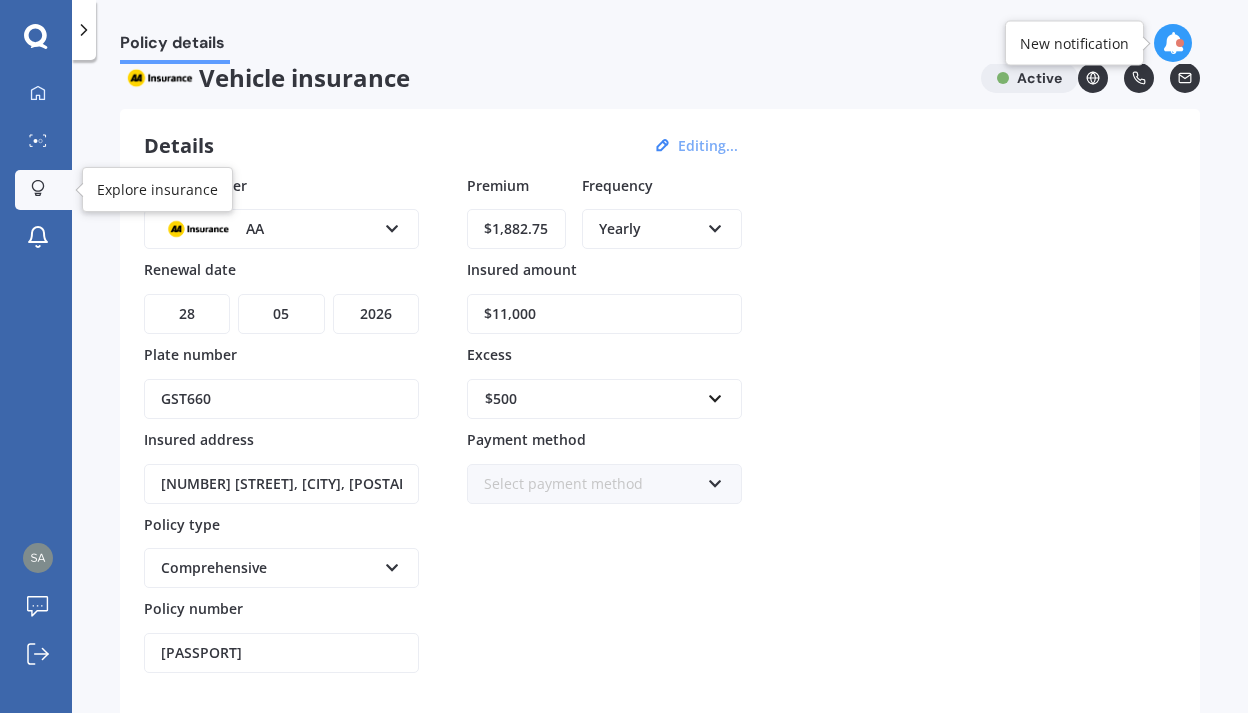 click 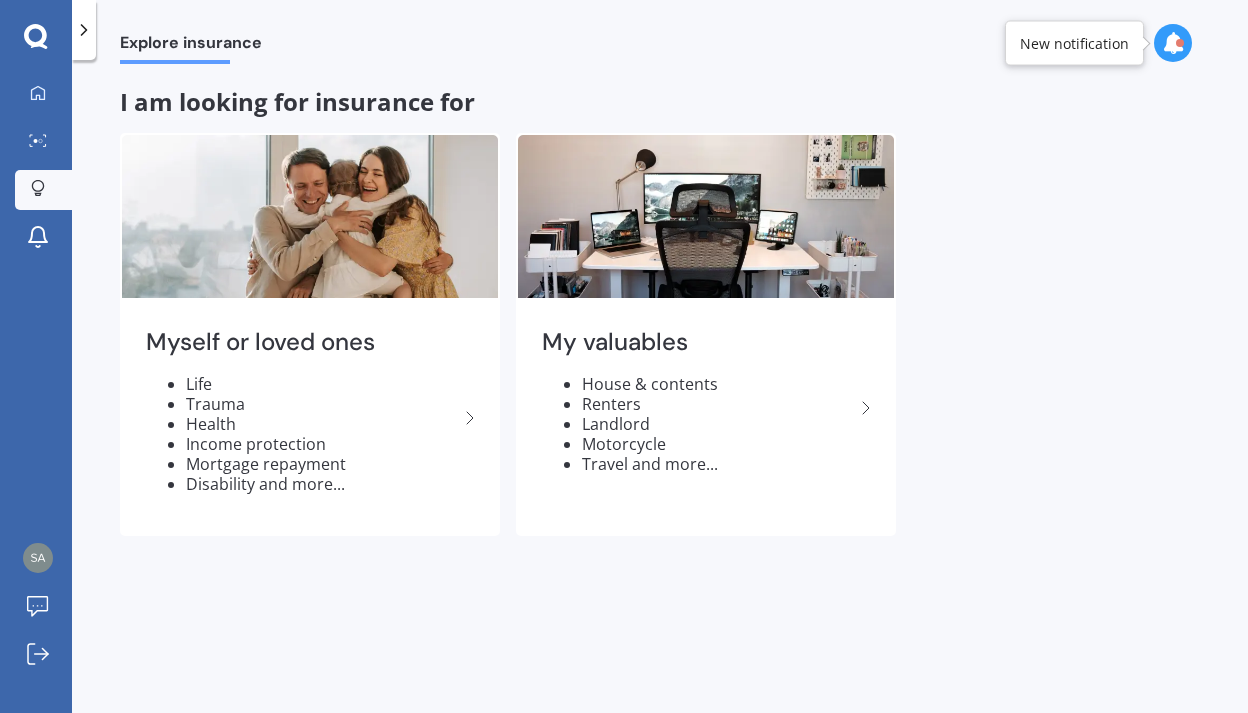 scroll, scrollTop: 0, scrollLeft: 0, axis: both 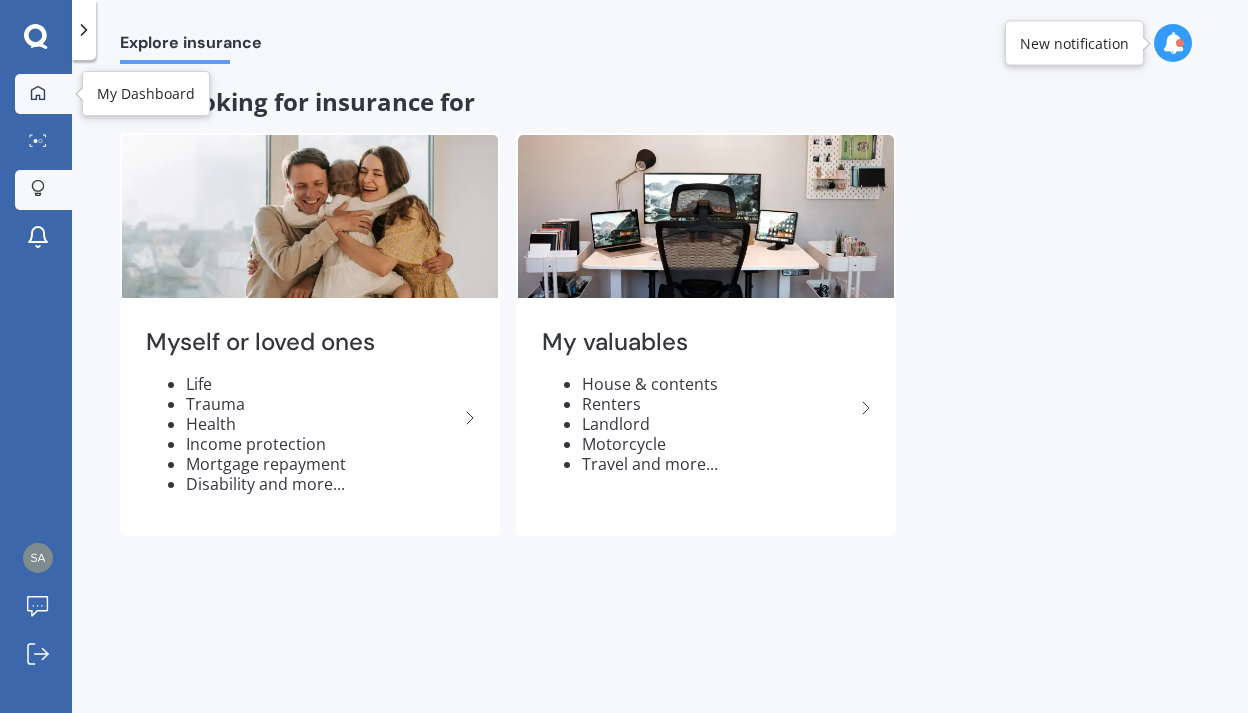 click 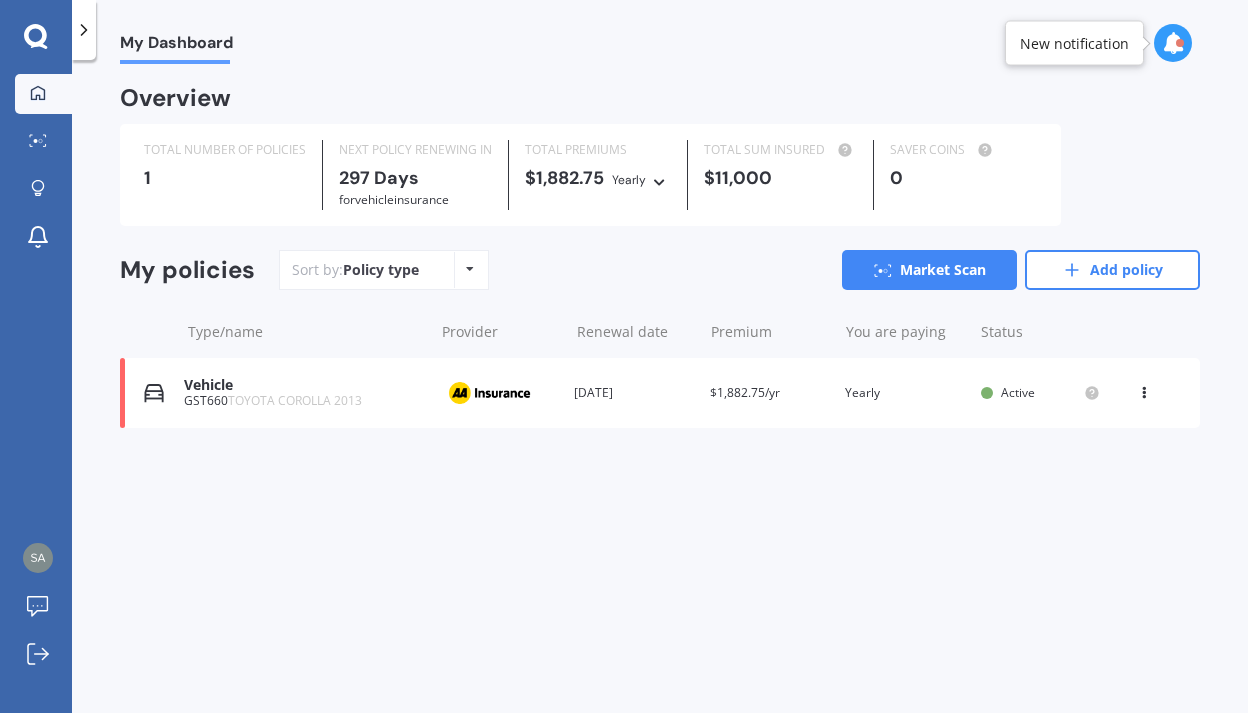 click at bounding box center (1173, 43) 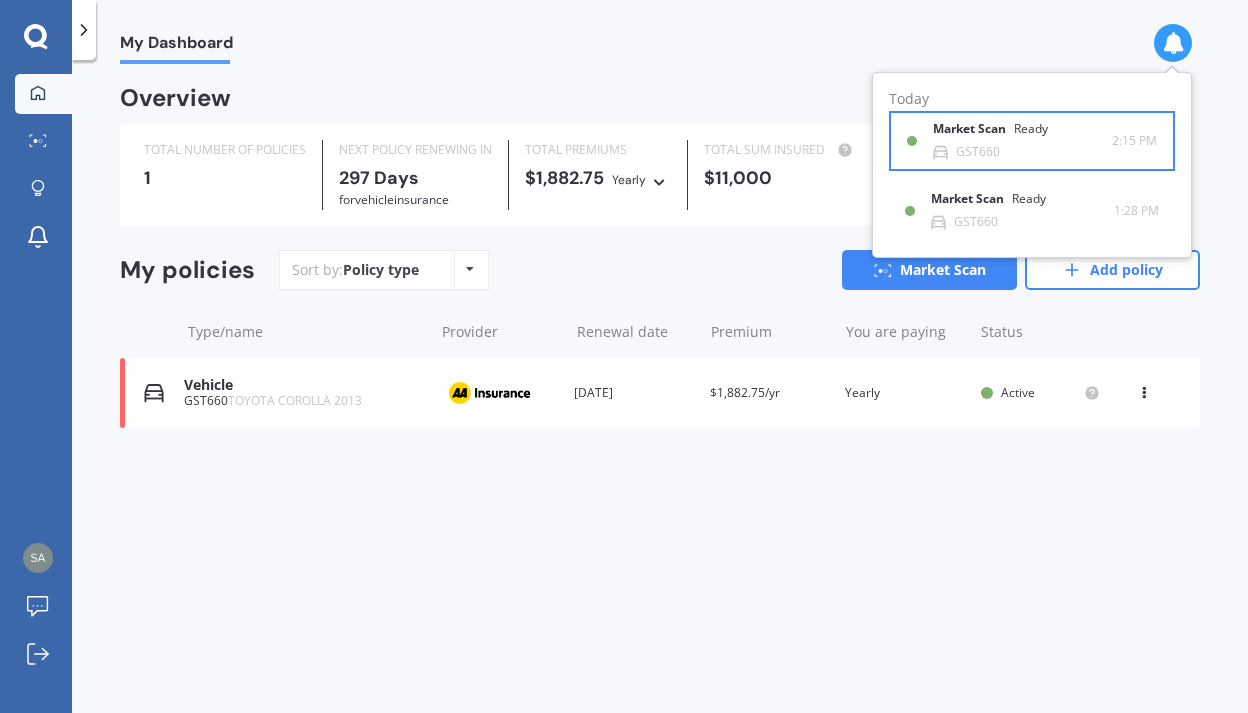 click on "Market Scan Ready GST660 2:15 PM 2:15 PM" at bounding box center [1032, 141] 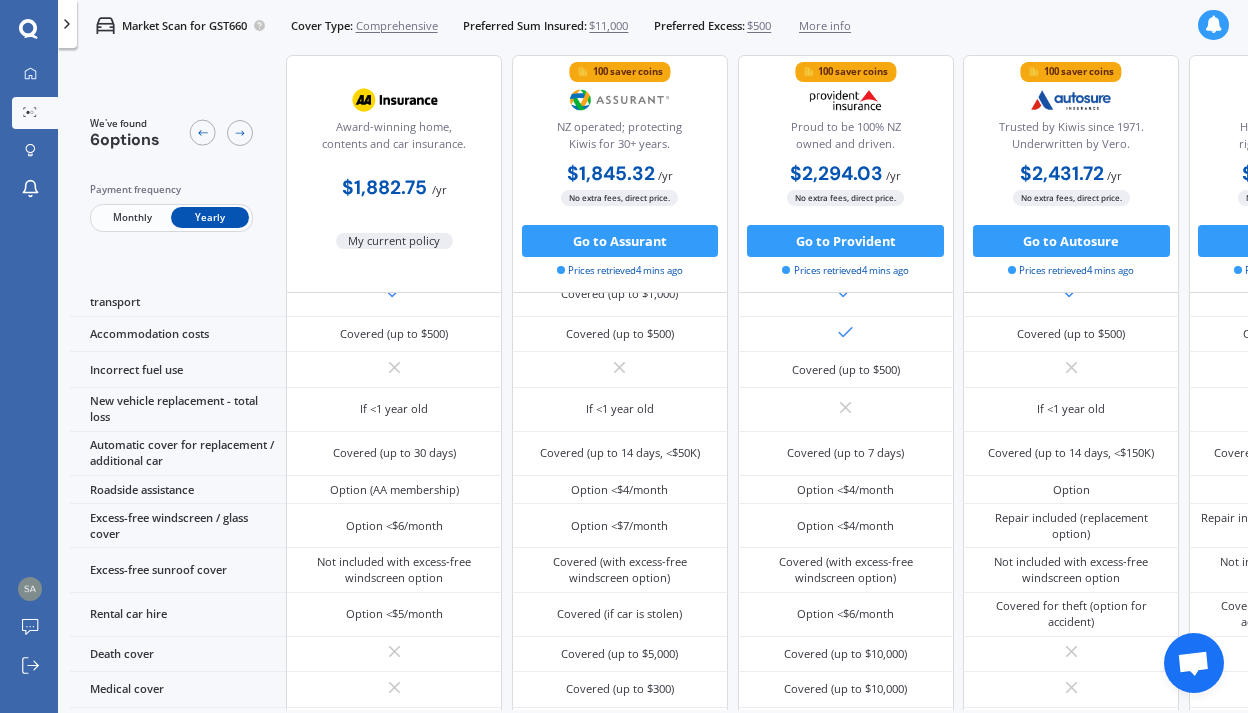 scroll, scrollTop: 837, scrollLeft: 0, axis: vertical 